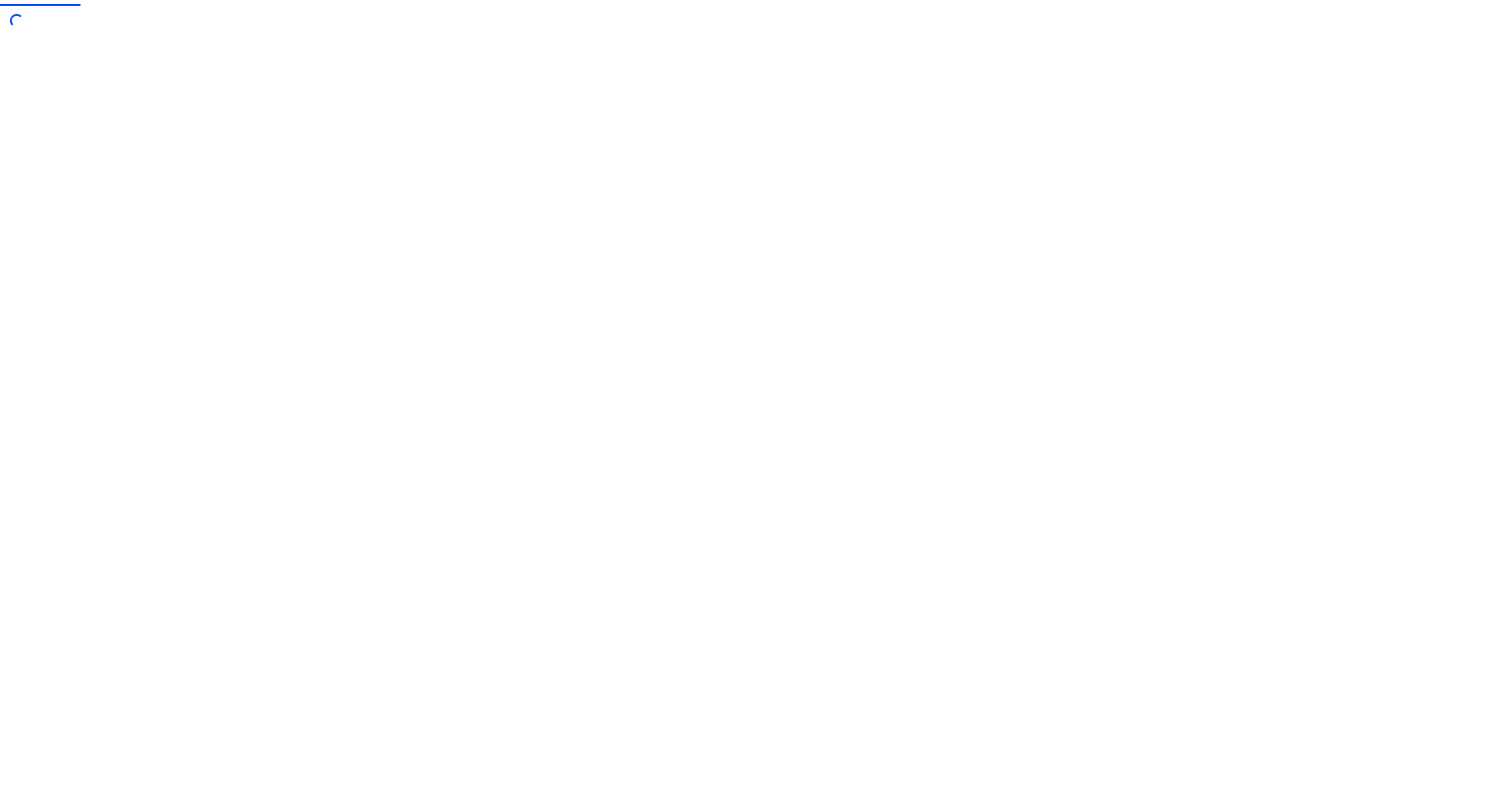 scroll, scrollTop: 0, scrollLeft: 0, axis: both 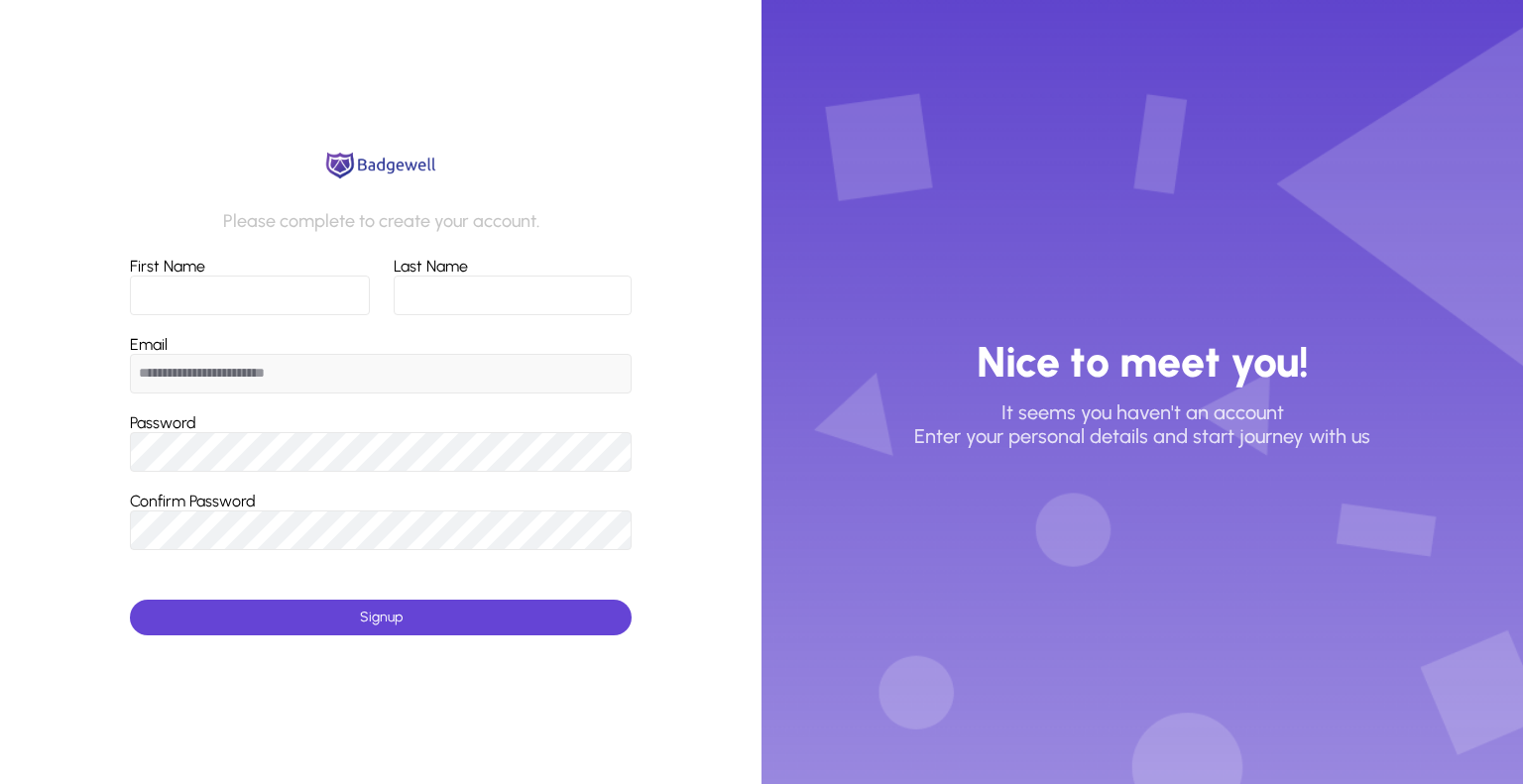 click on "First Name" at bounding box center [250, 295] 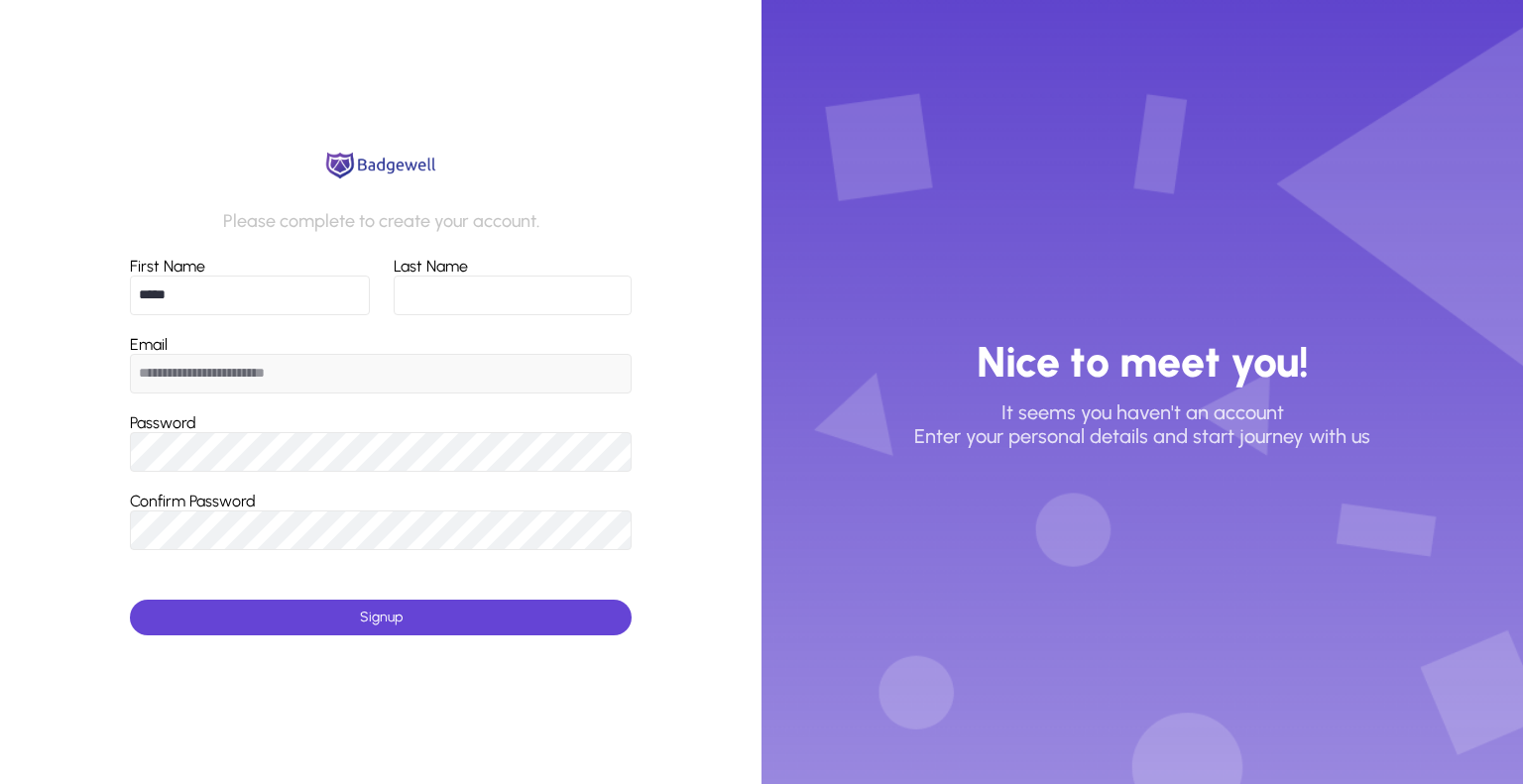 type on "*****" 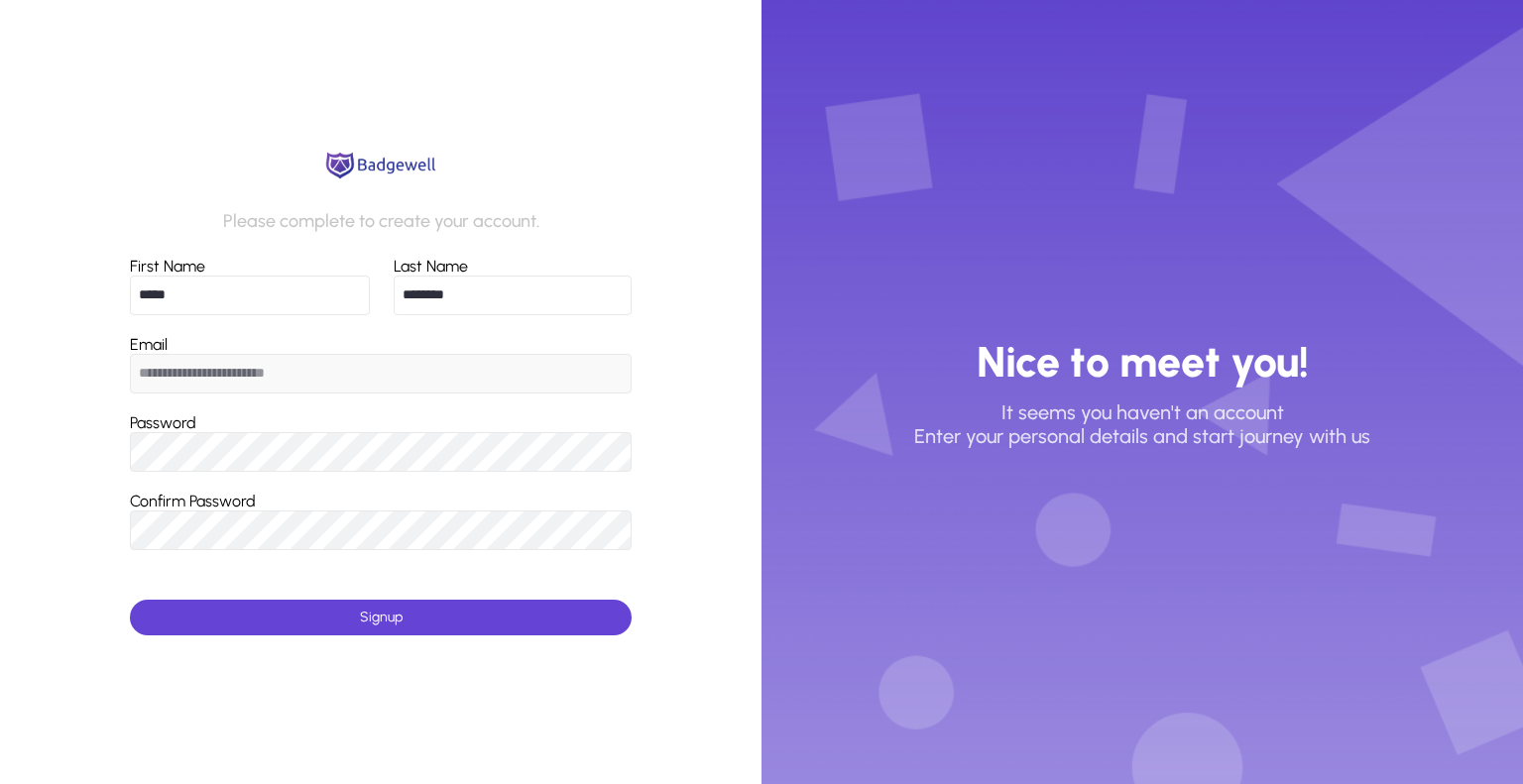 type on "********" 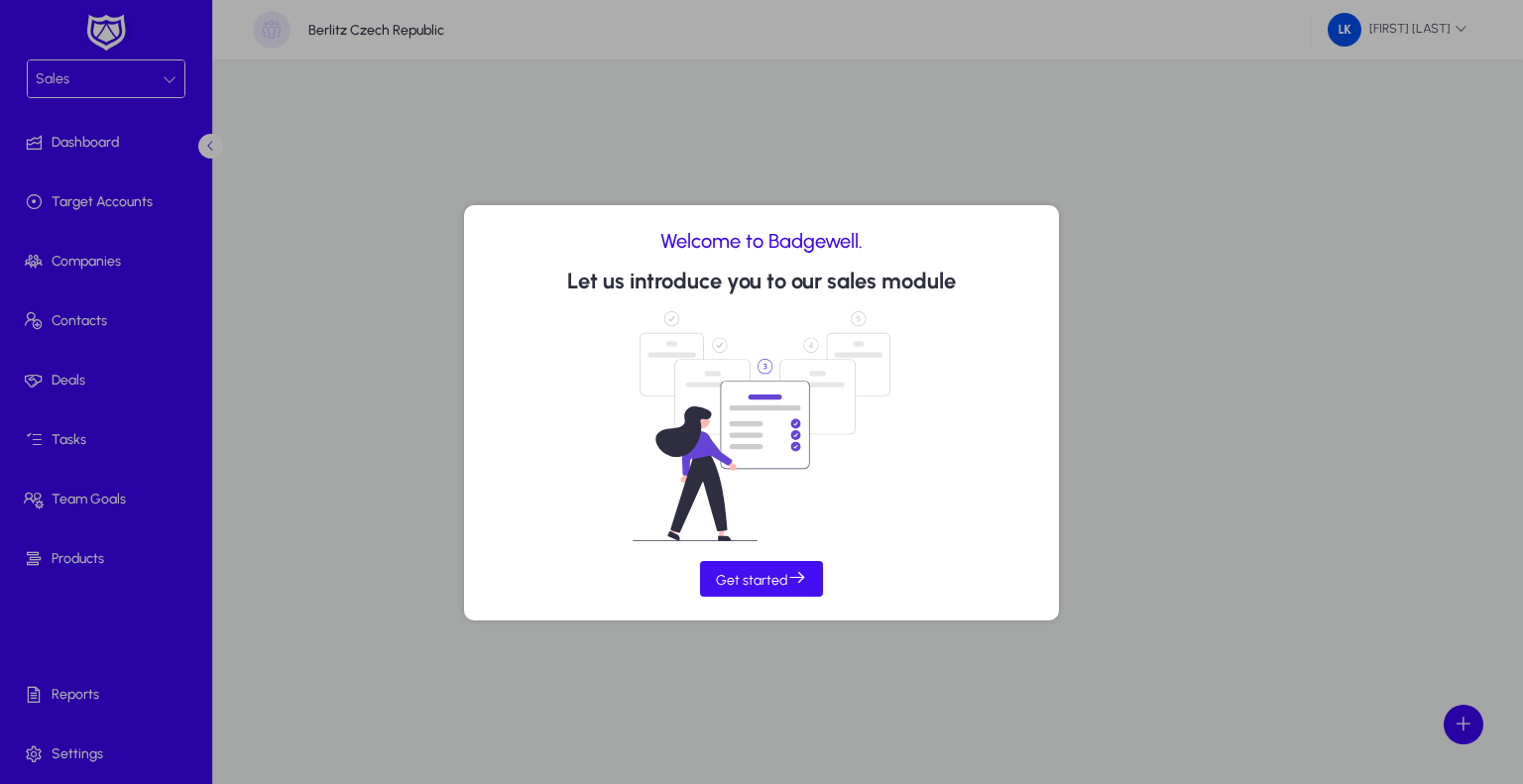 click on "Get started" at bounding box center [762, 578] 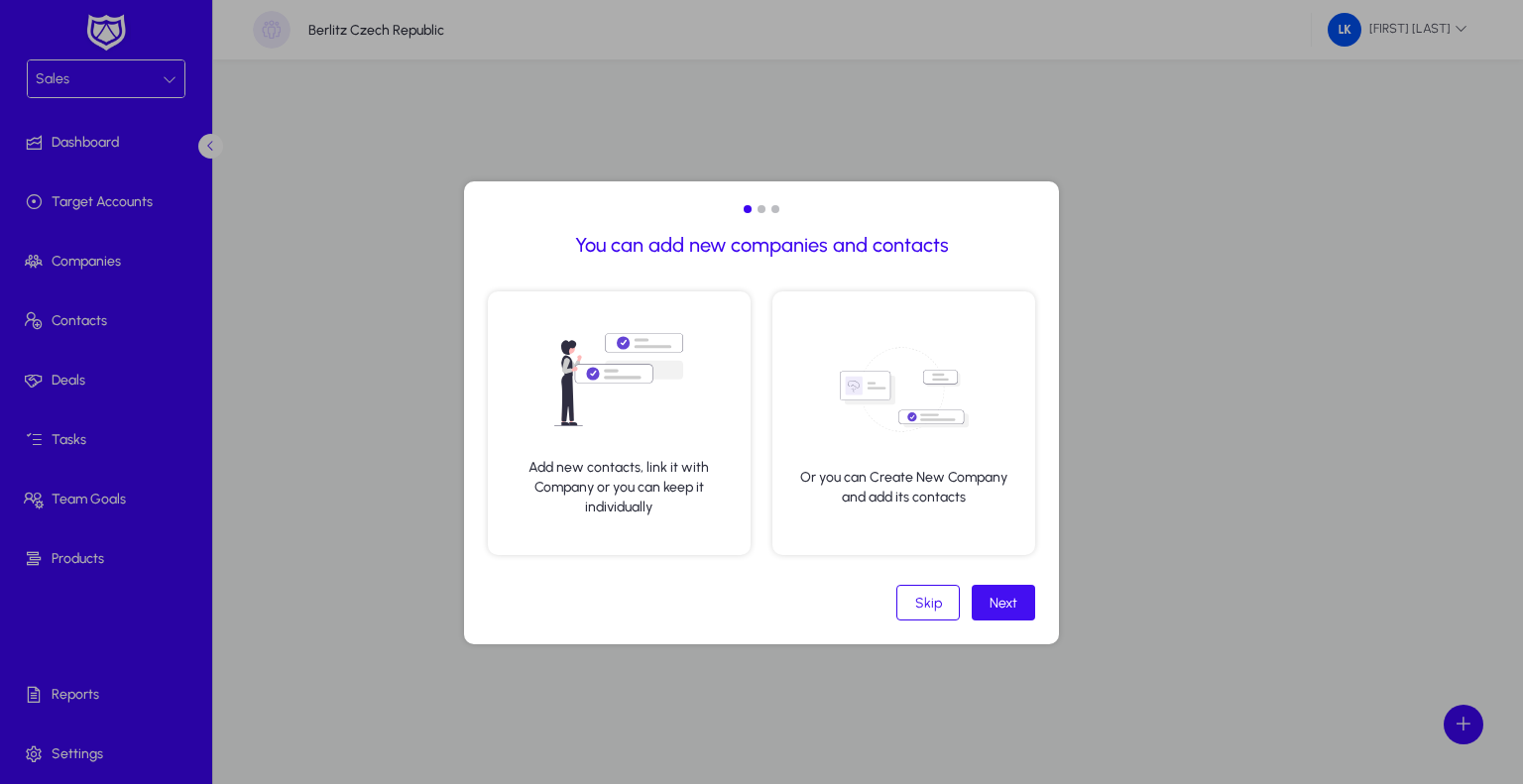 click on "Next" at bounding box center [1003, 603] 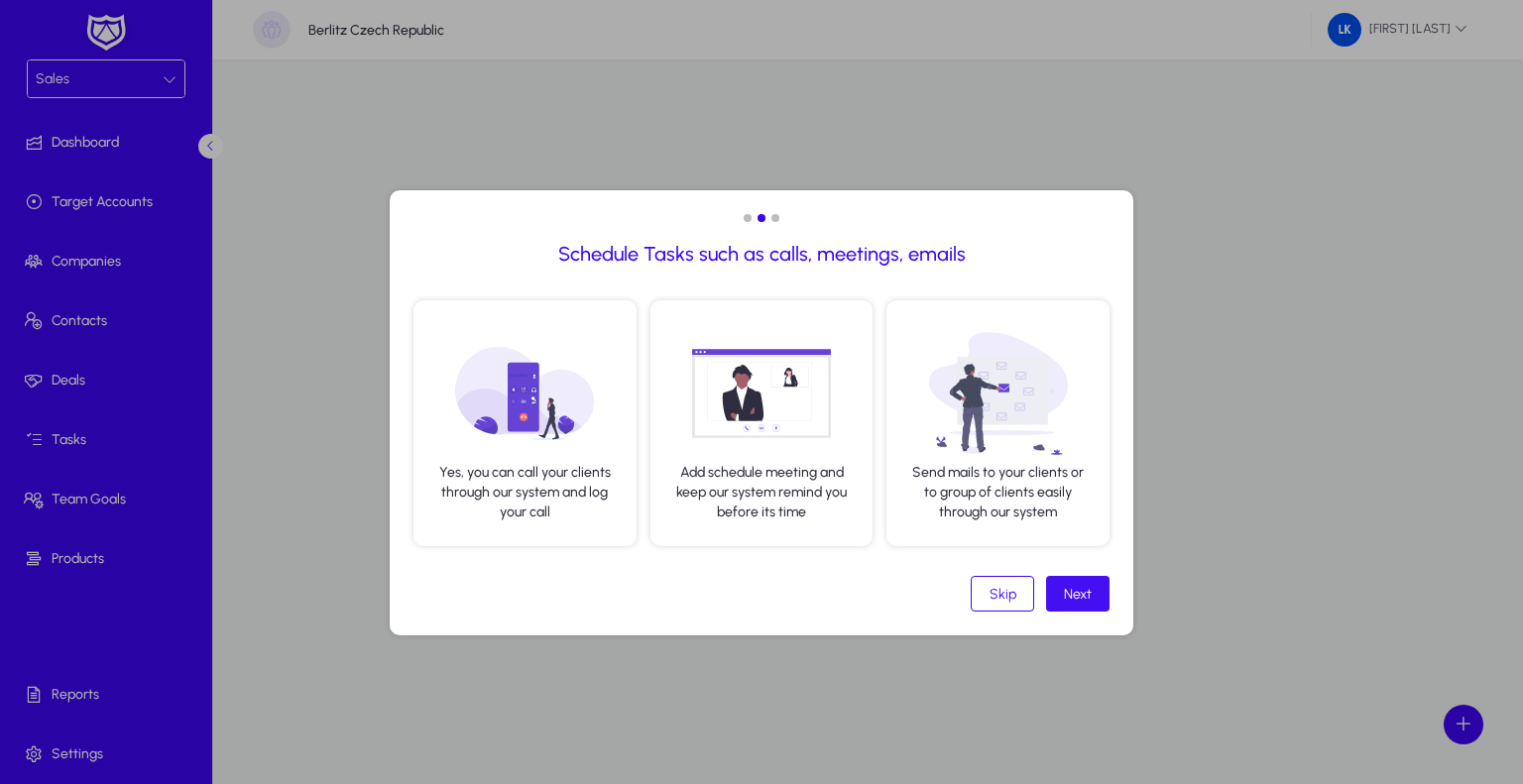 click on "Next" at bounding box center (1078, 594) 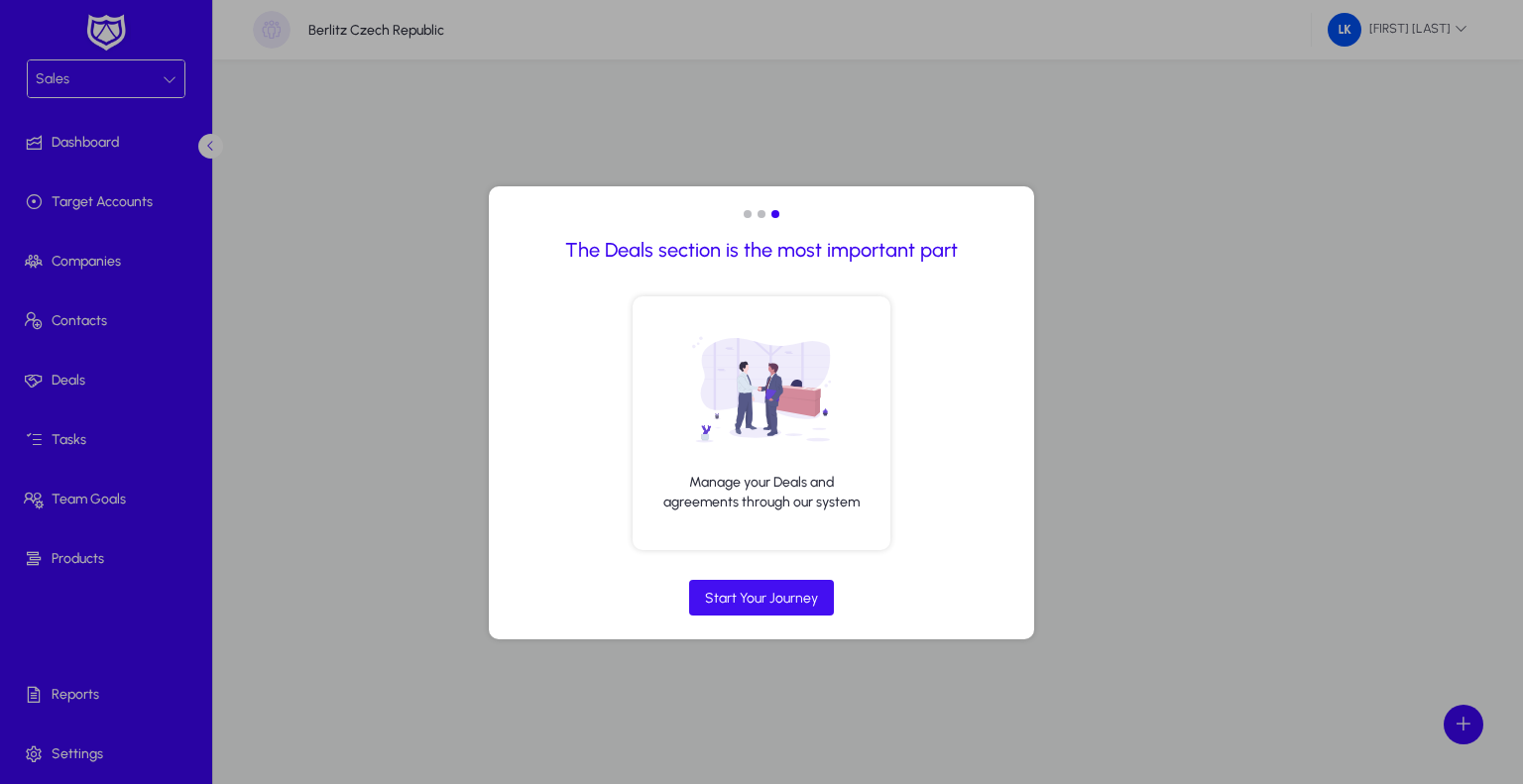 click on "Start Your Journey" at bounding box center [762, 598] 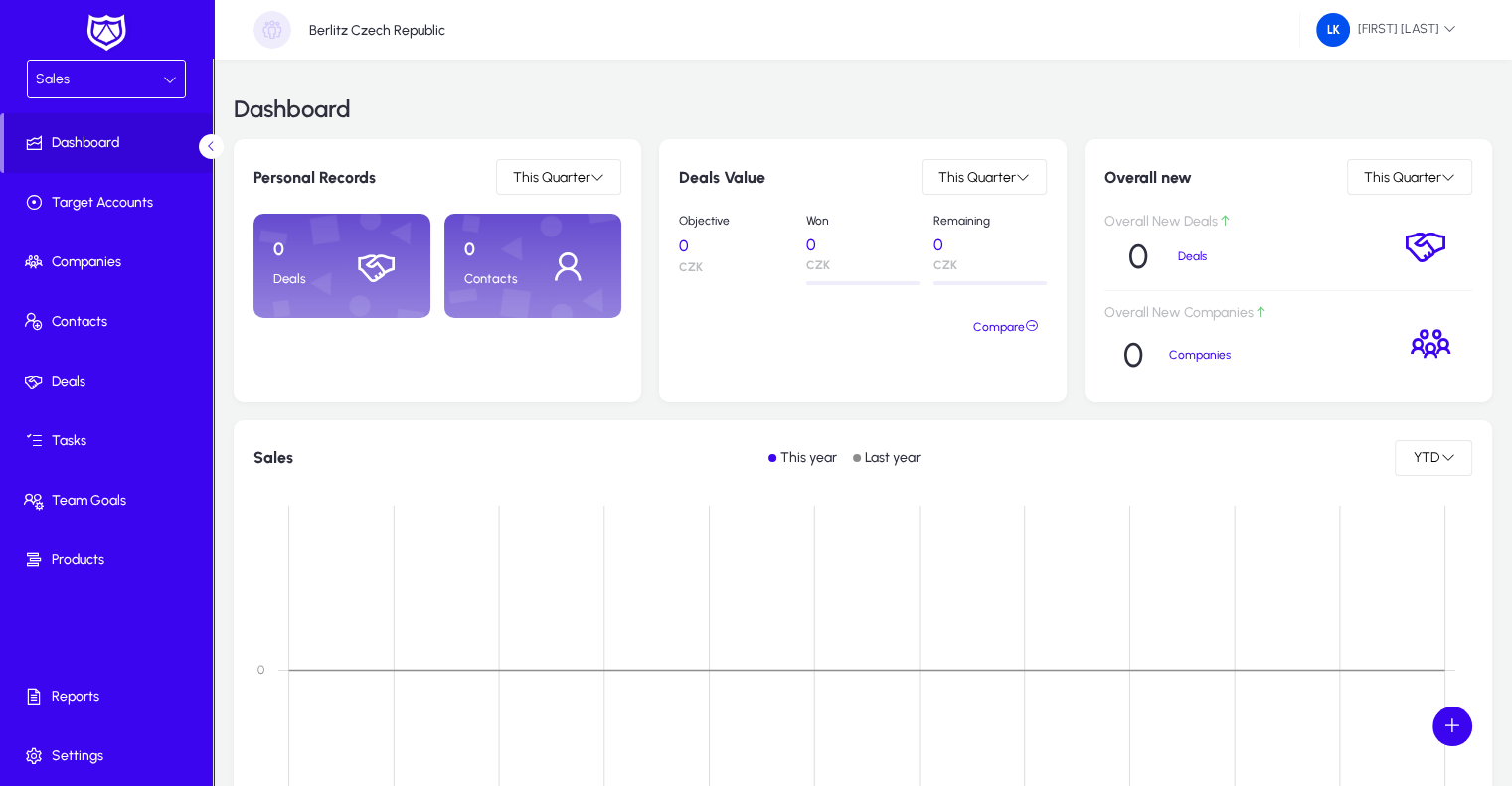 click on "Sales" at bounding box center [99, 79] 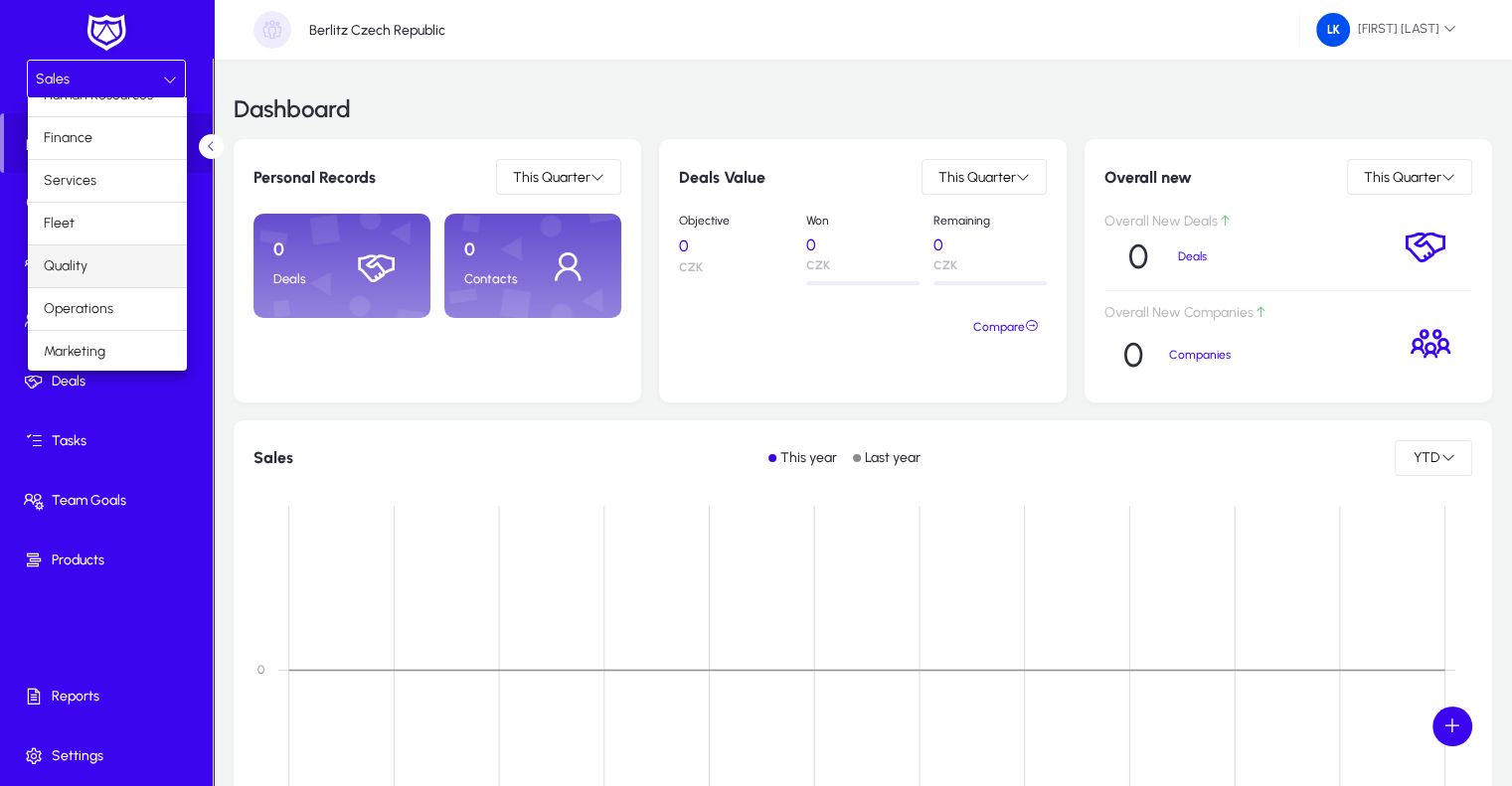 scroll, scrollTop: 0, scrollLeft: 0, axis: both 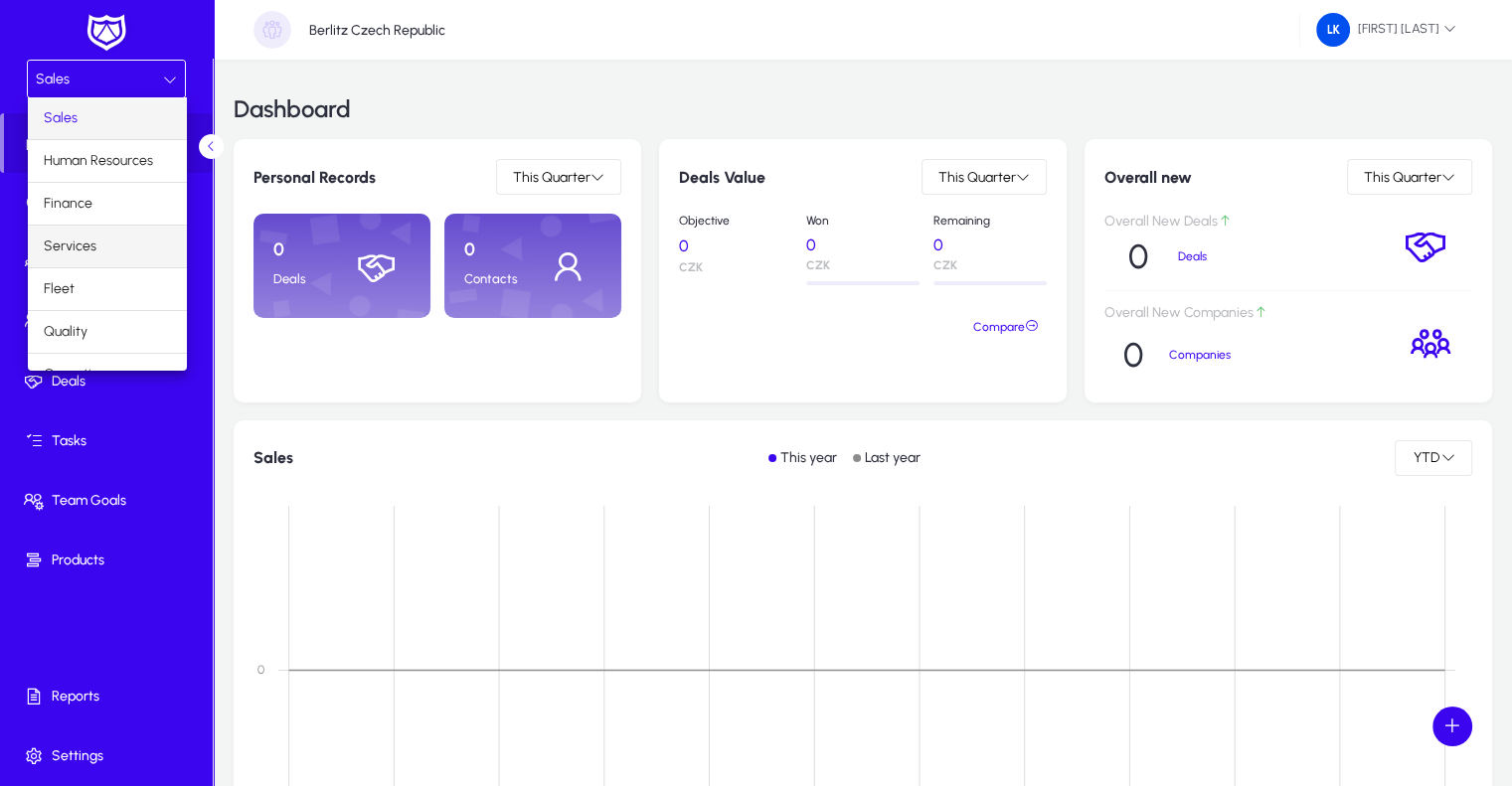 click on "Services" at bounding box center [107, 246] 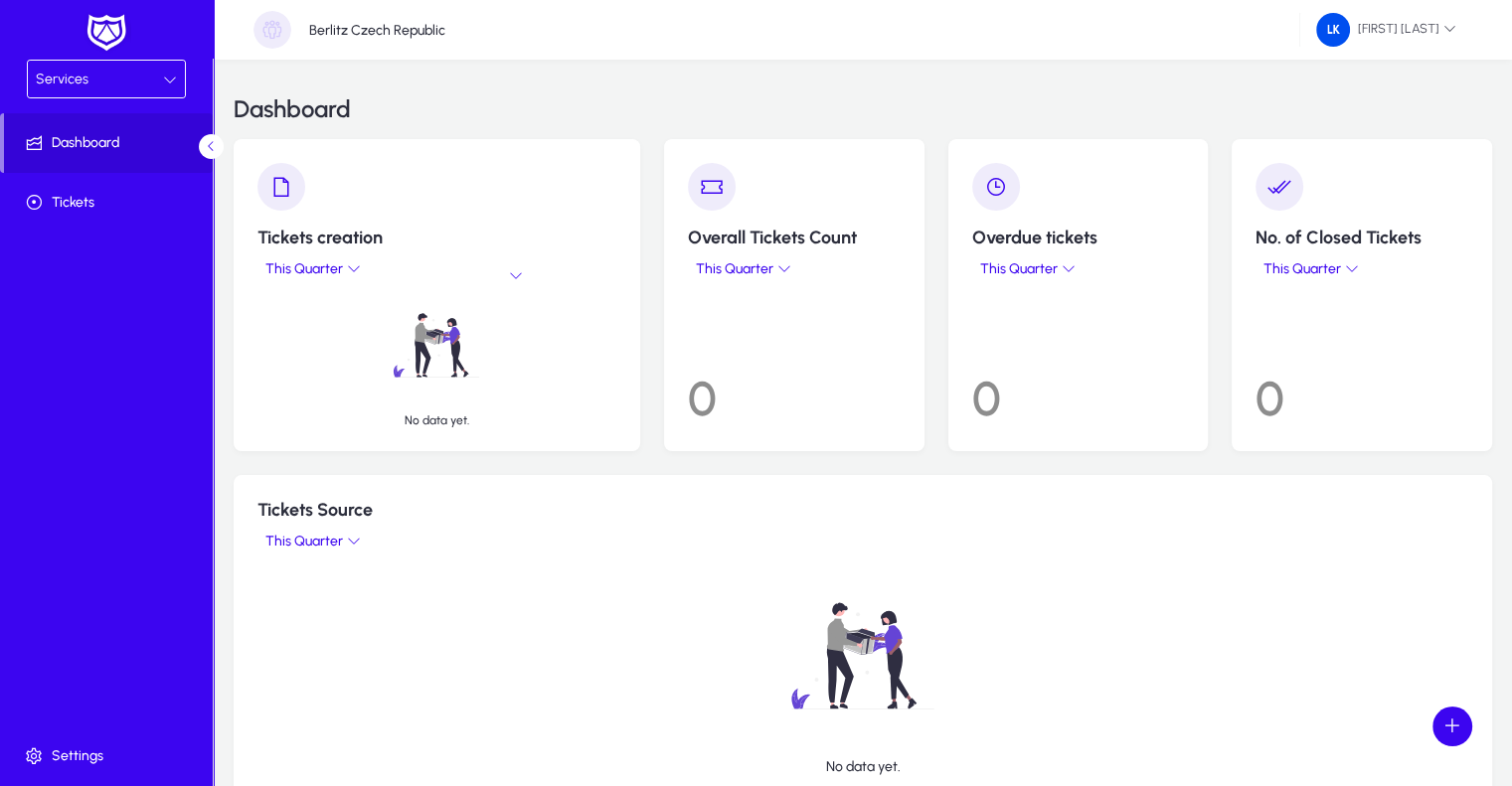 click on "Services" at bounding box center (99, 79) 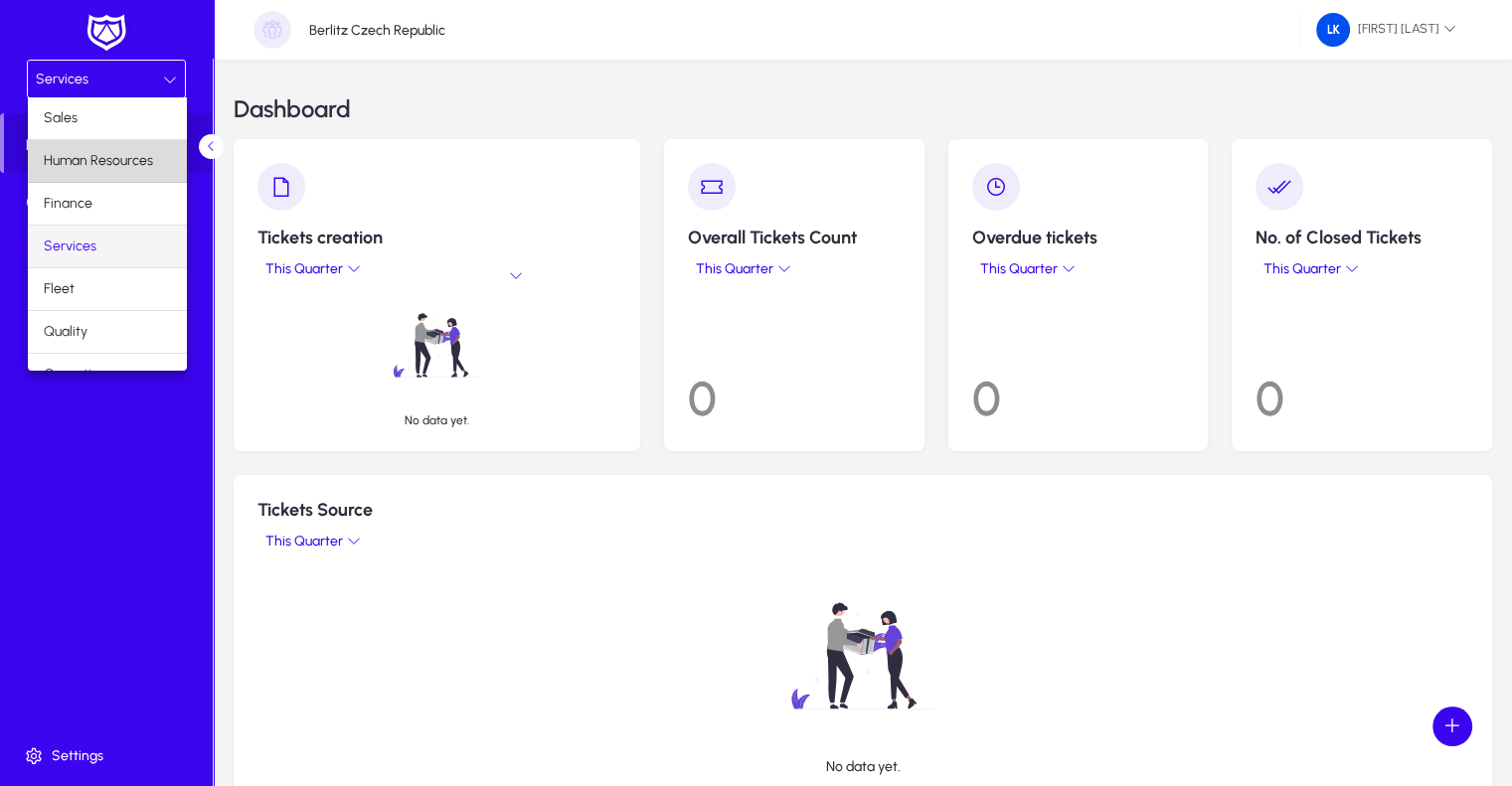 click on "Human Resources" at bounding box center (98, 161) 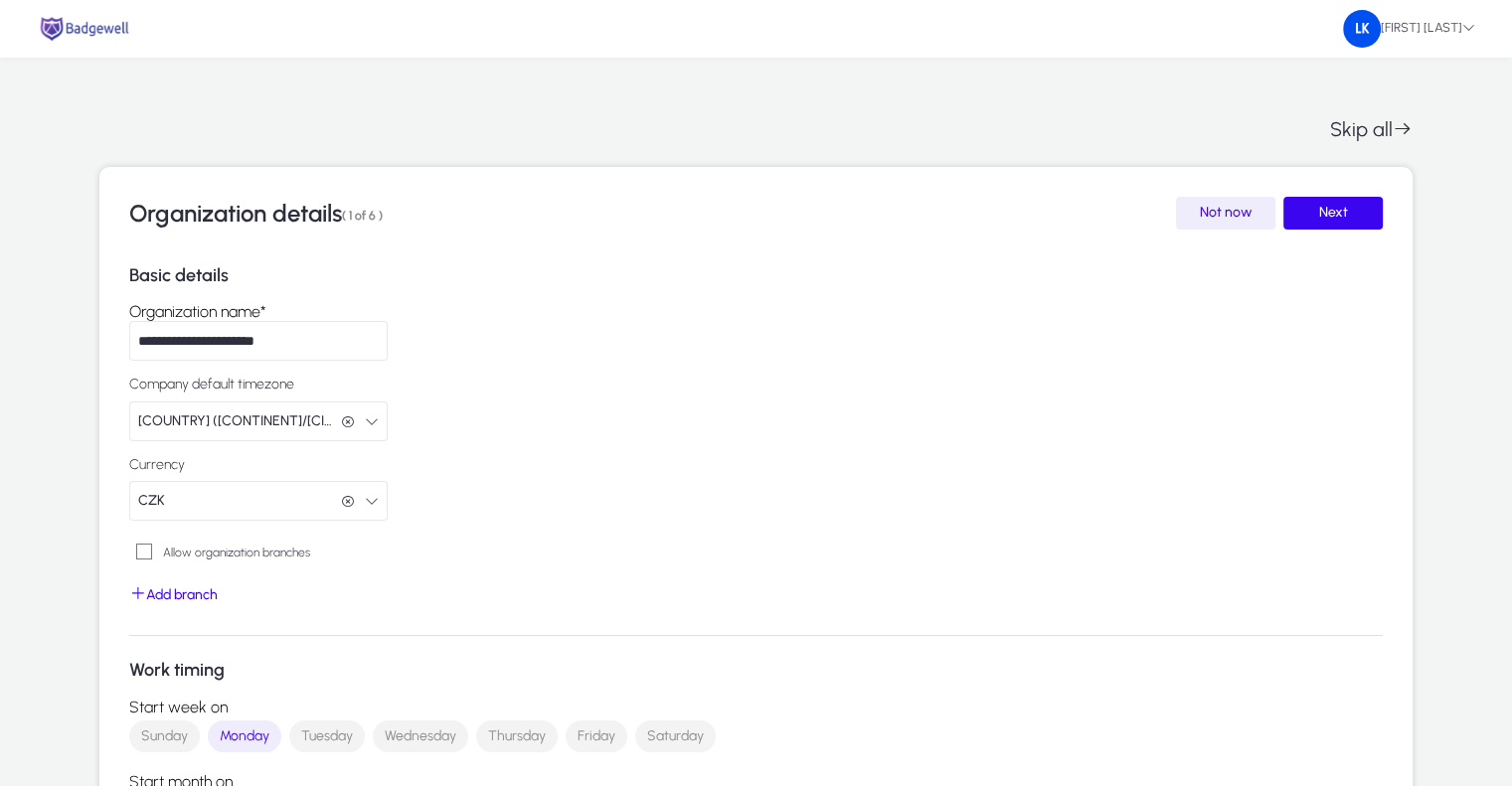 click on "[COUNTRY] ([CONTINENT]/[CITY])  [COUNTRY] ([CONTINENT]/[CITY])" 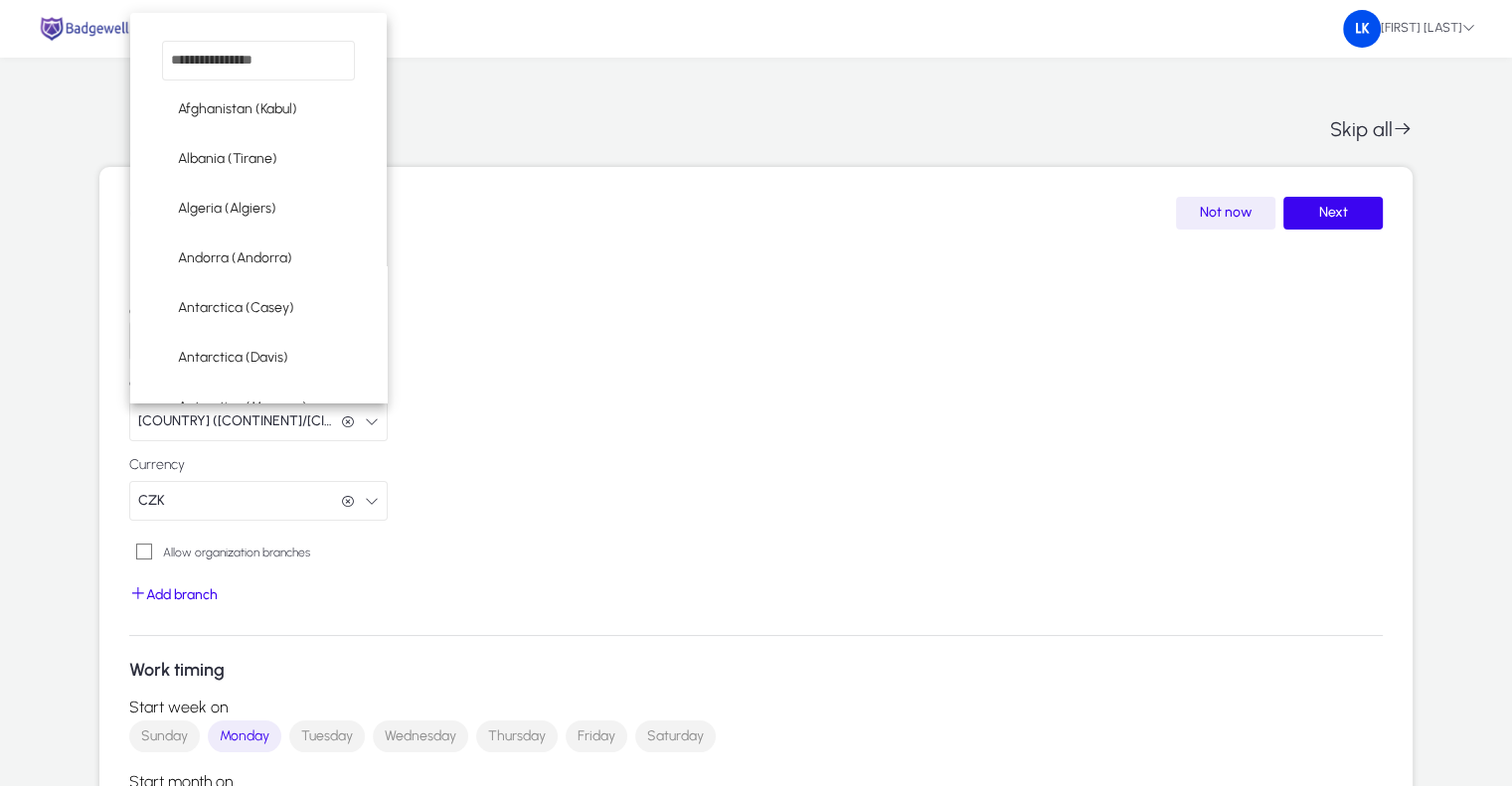 scroll, scrollTop: 225, scrollLeft: 0, axis: vertical 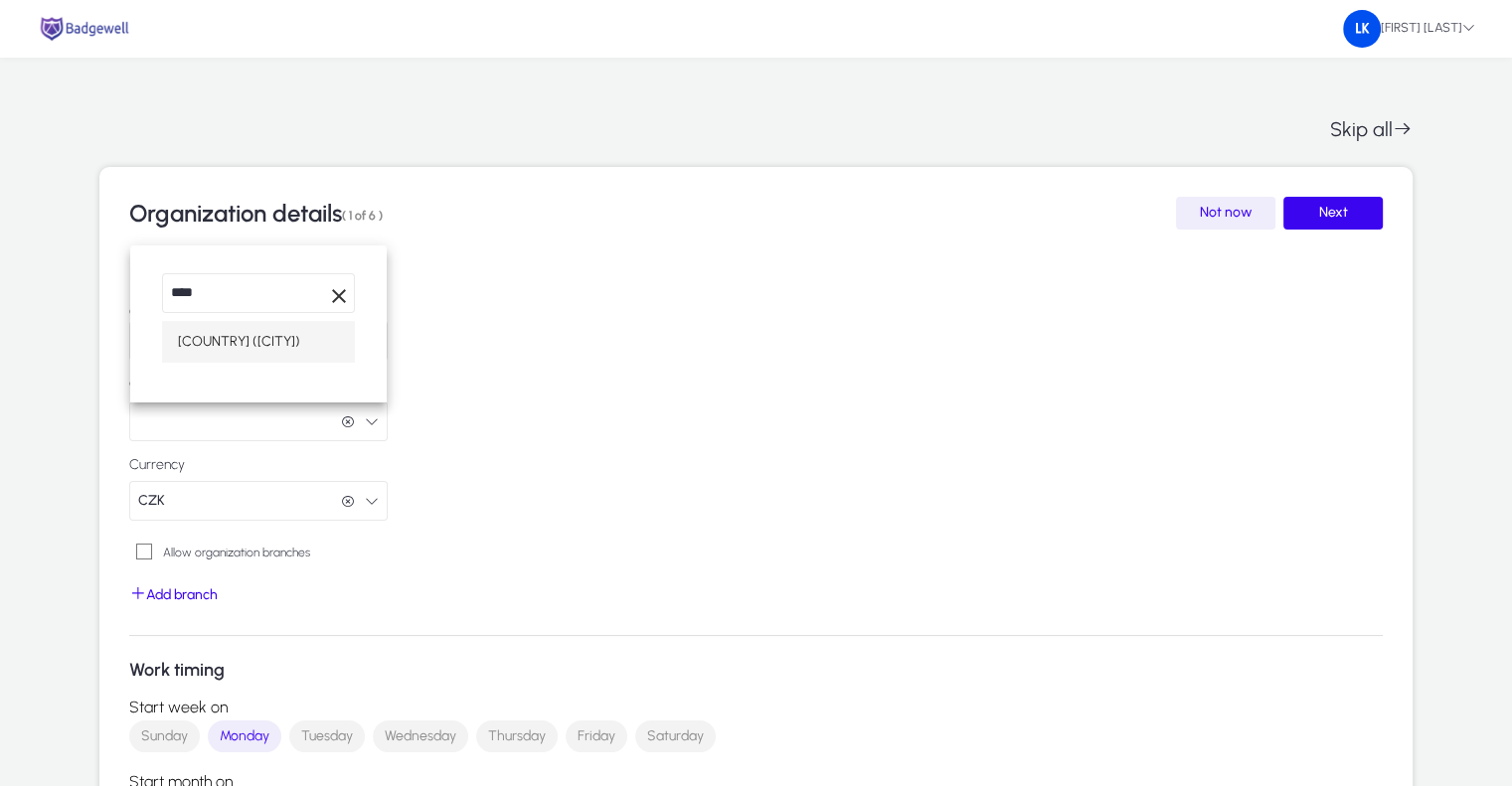 type on "****" 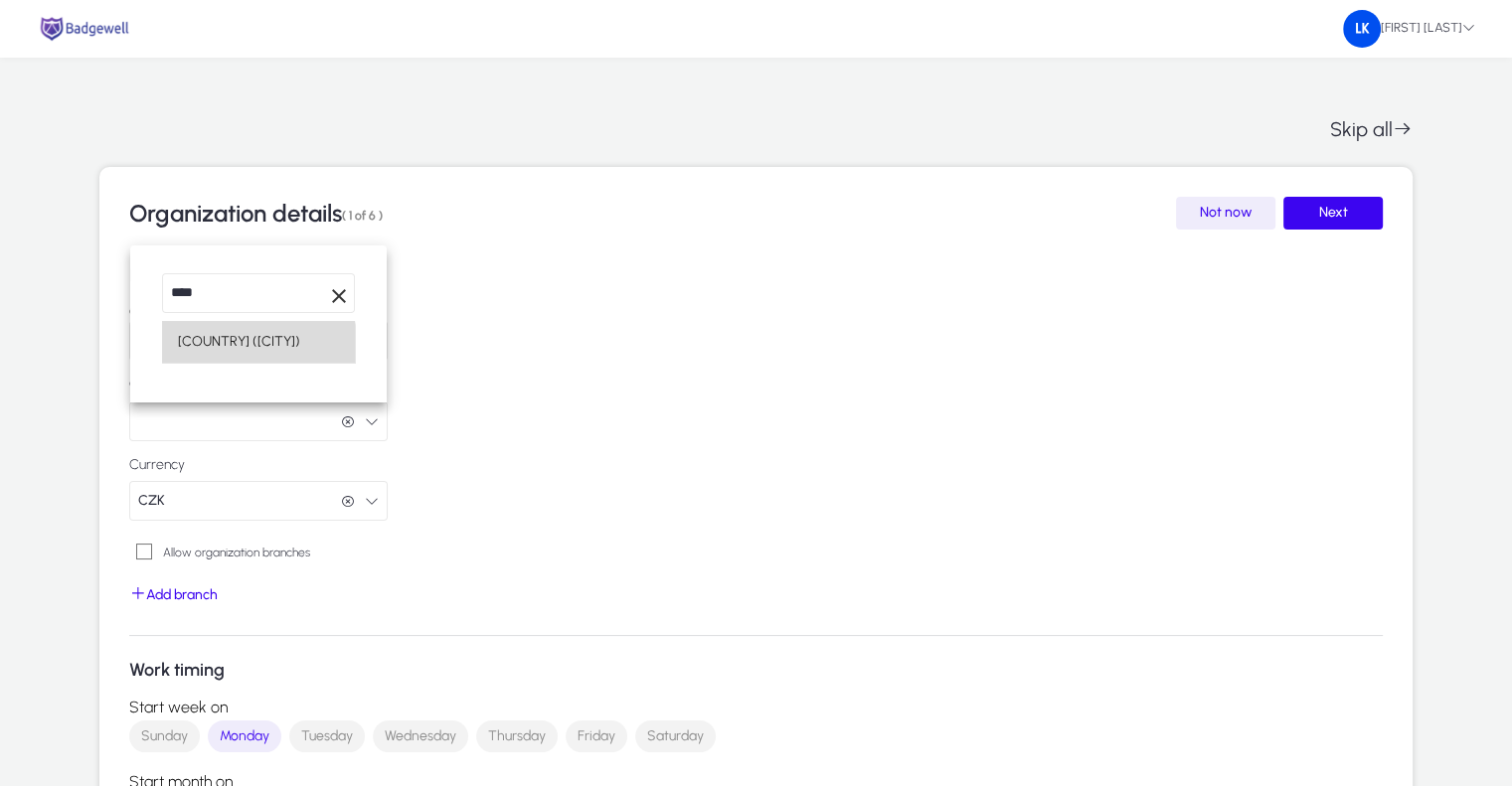 click on "[COUNTRY] ([CITY])" at bounding box center [239, 342] 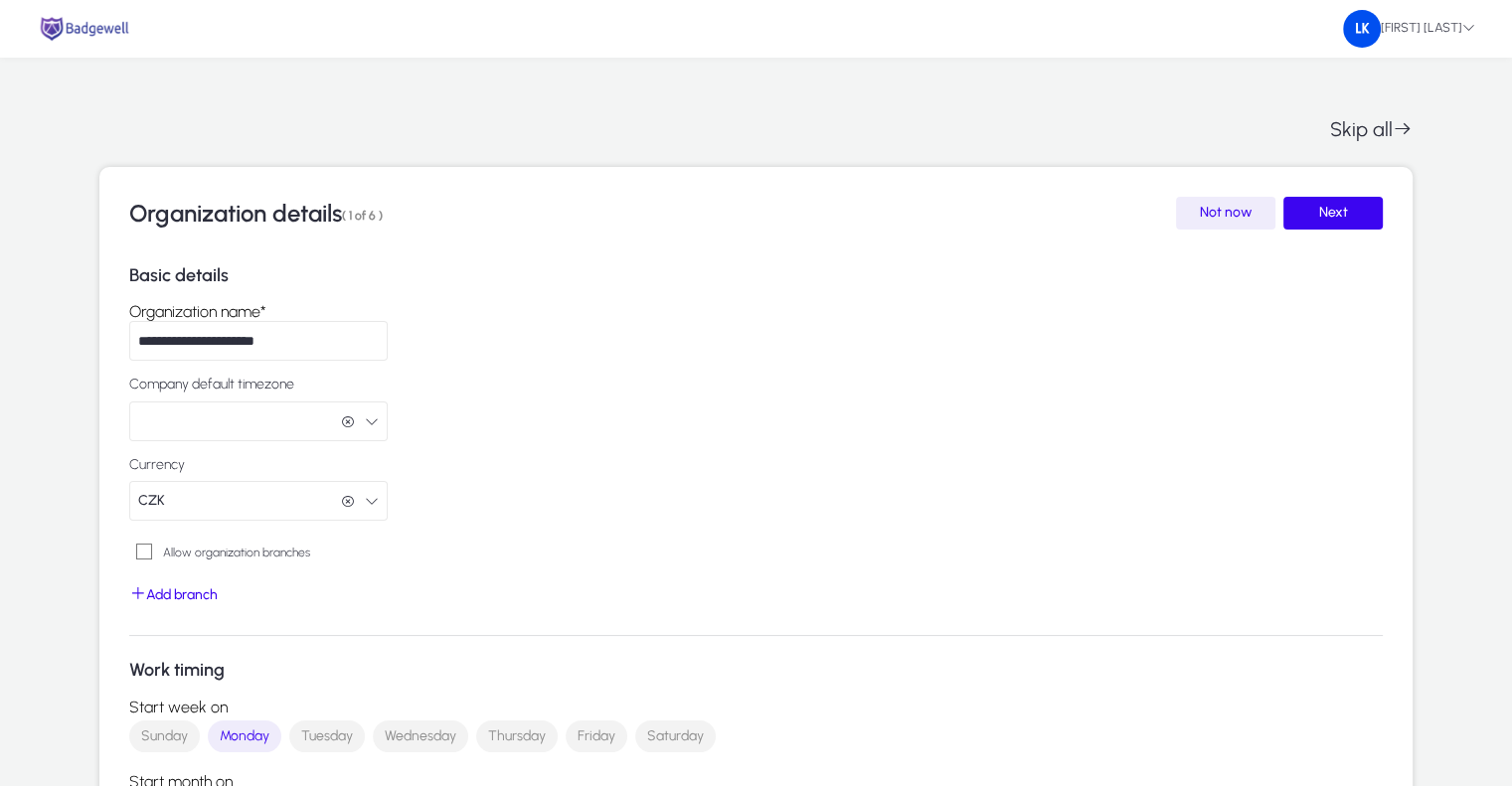 scroll, scrollTop: 0, scrollLeft: 0, axis: both 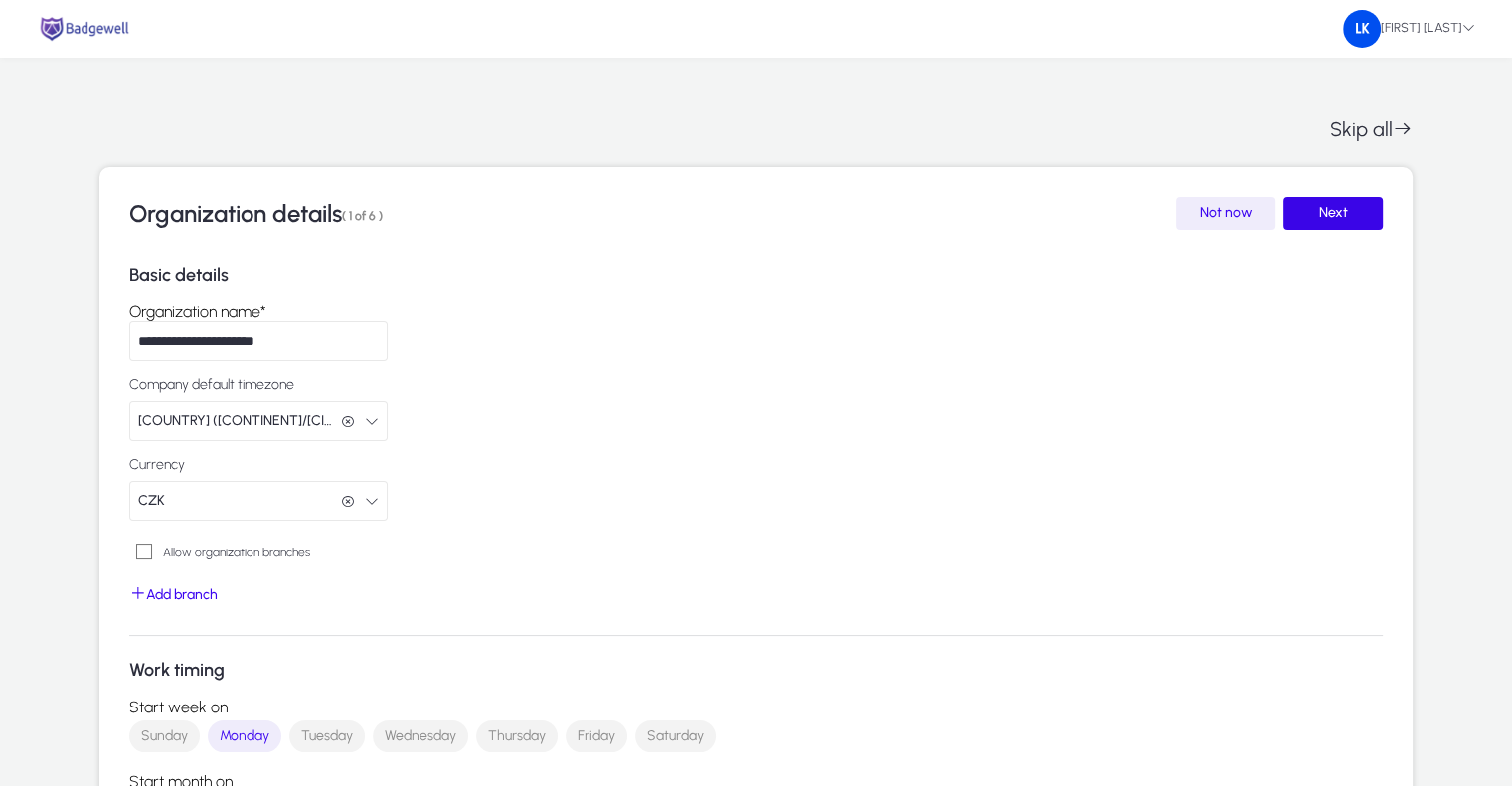 click 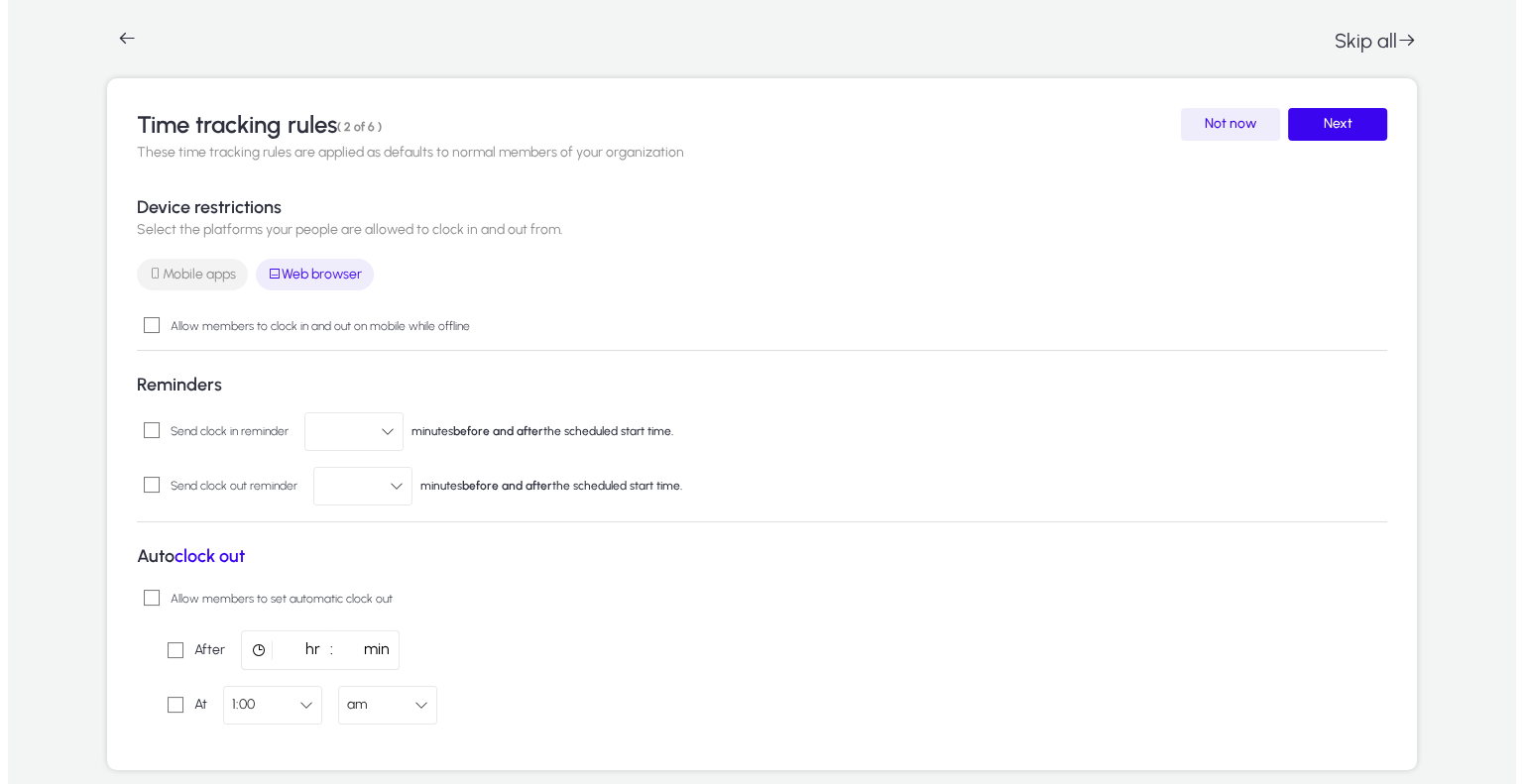 scroll, scrollTop: 0, scrollLeft: 0, axis: both 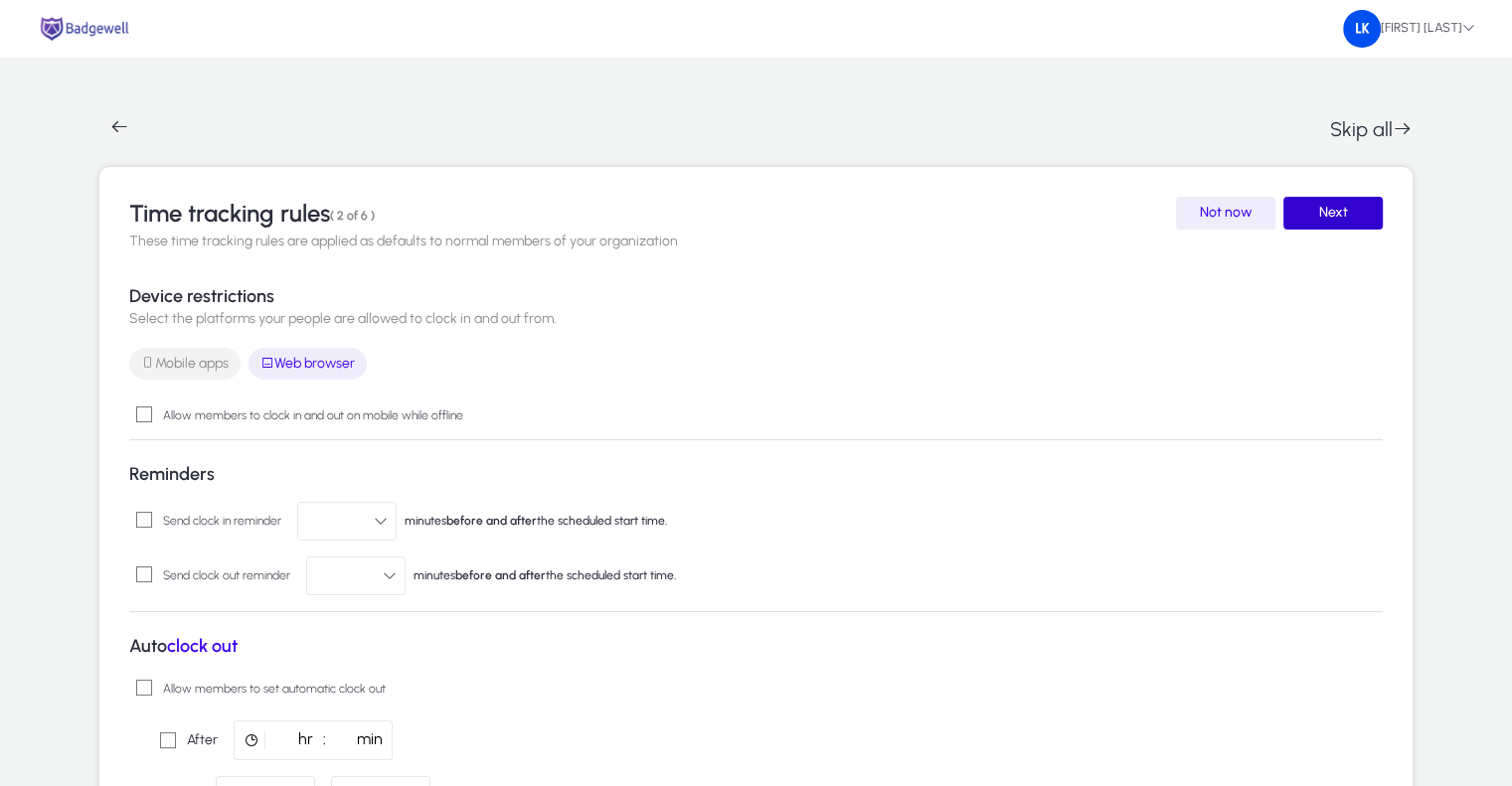 click on "Next" 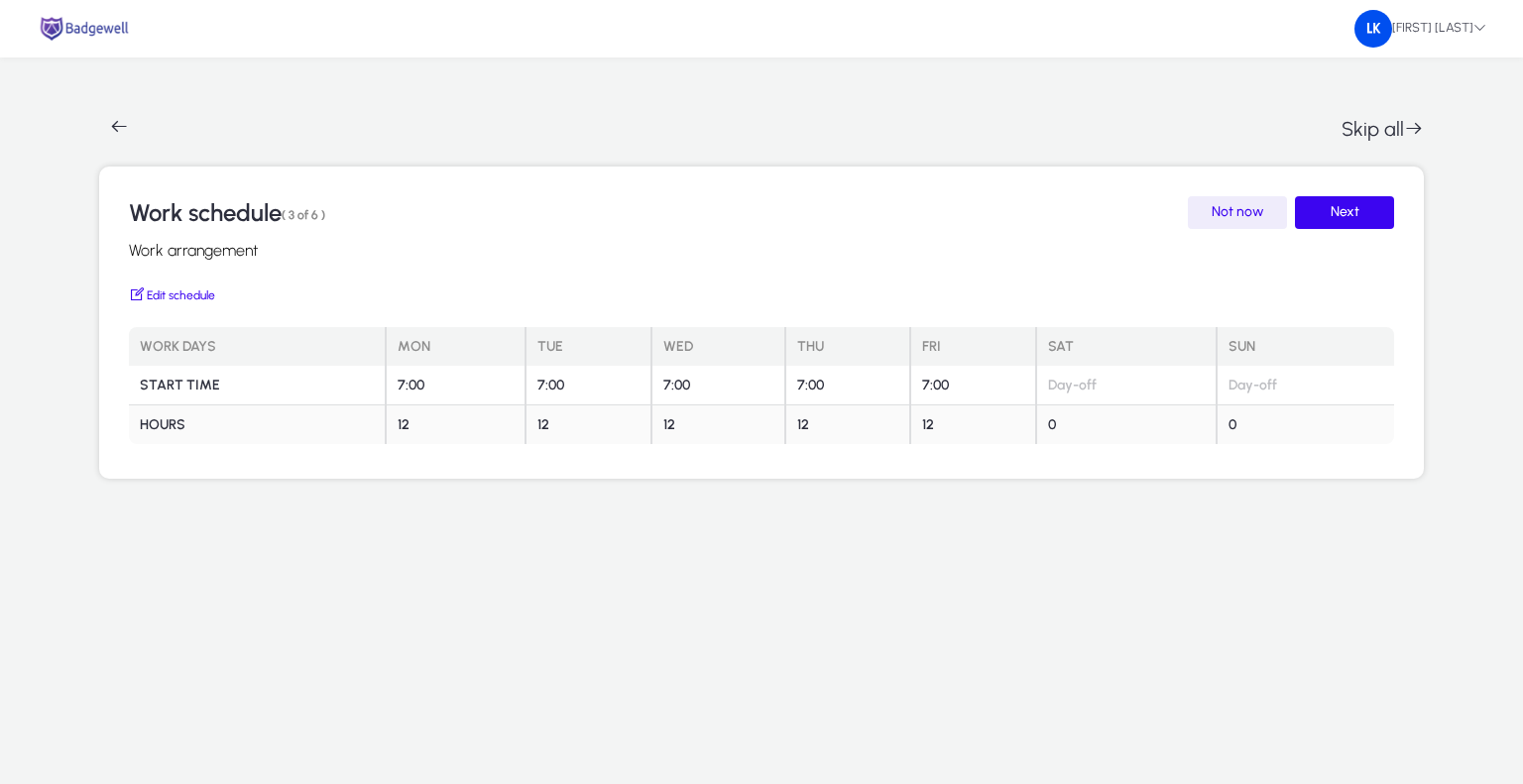 click on "7:00" 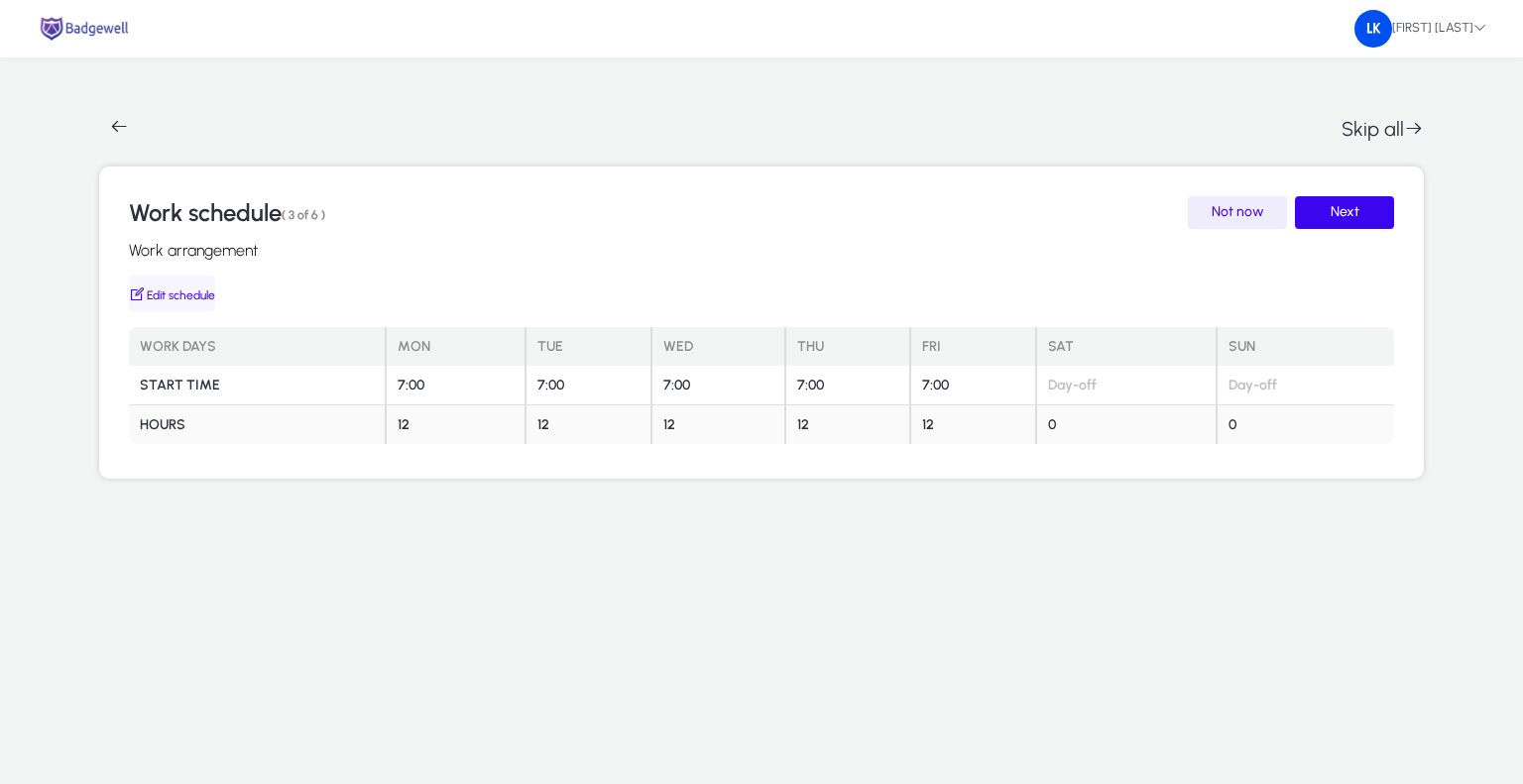 click on "Edit schedule" 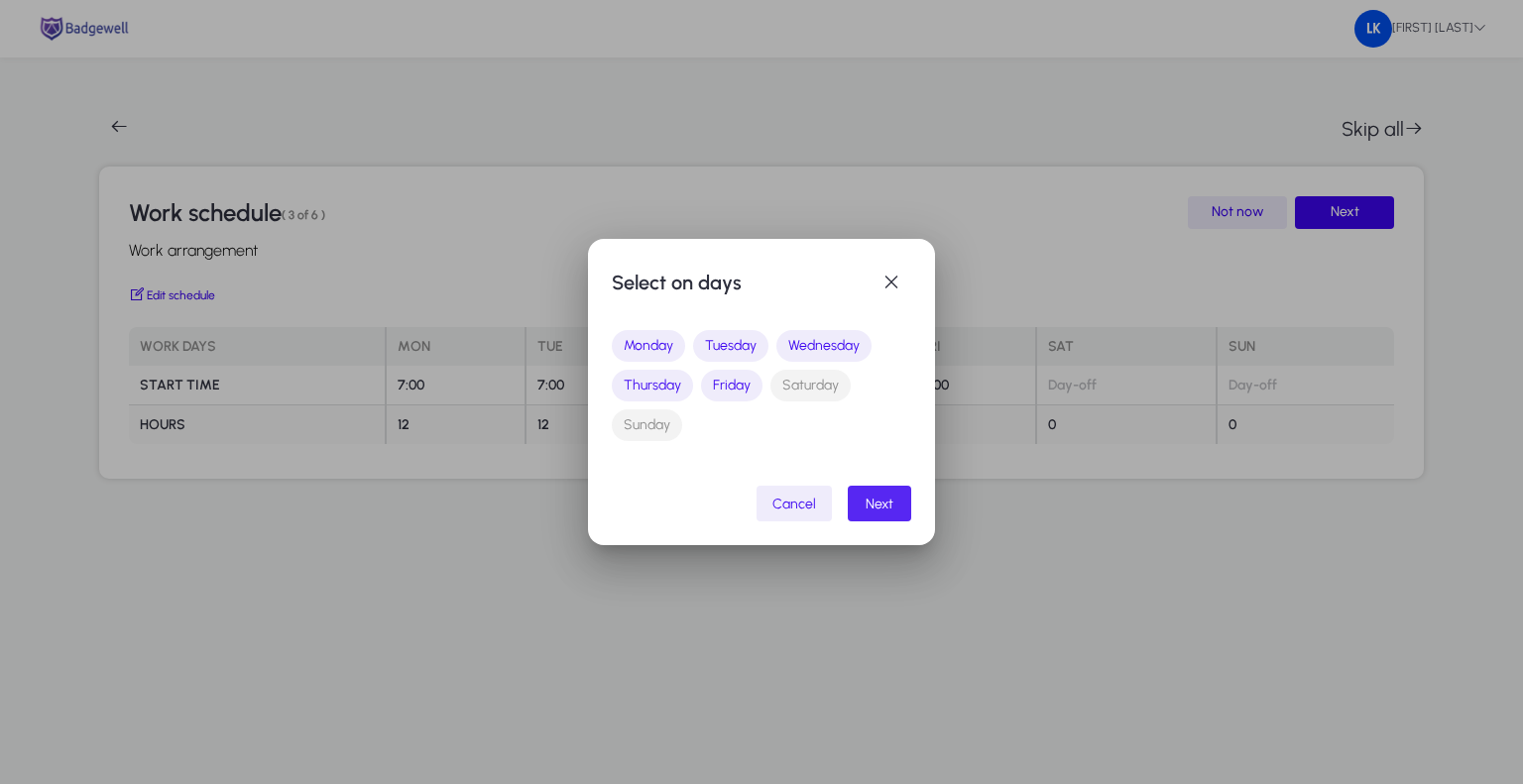 click on "Next" at bounding box center (879, 504) 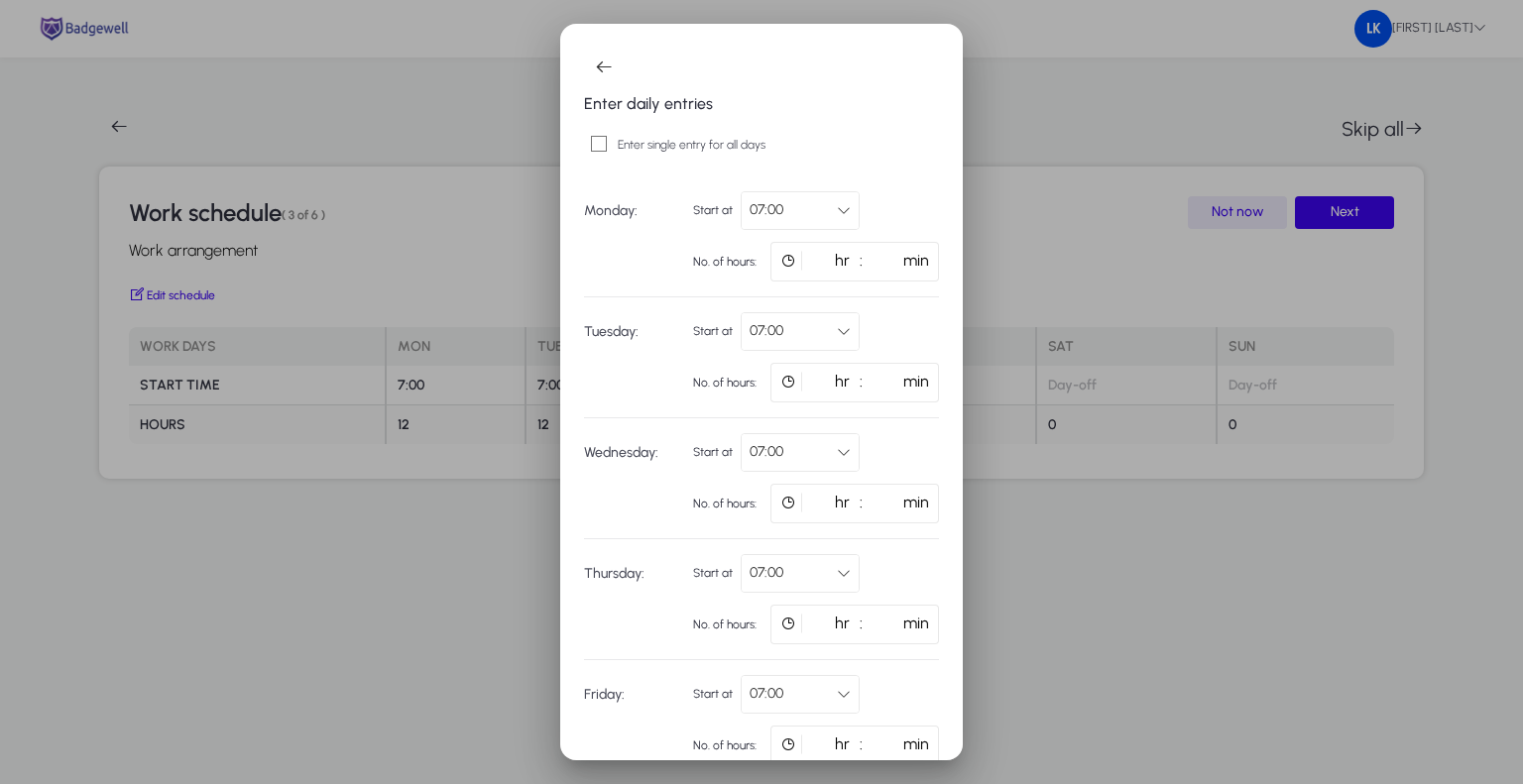 click at bounding box center [844, 331] 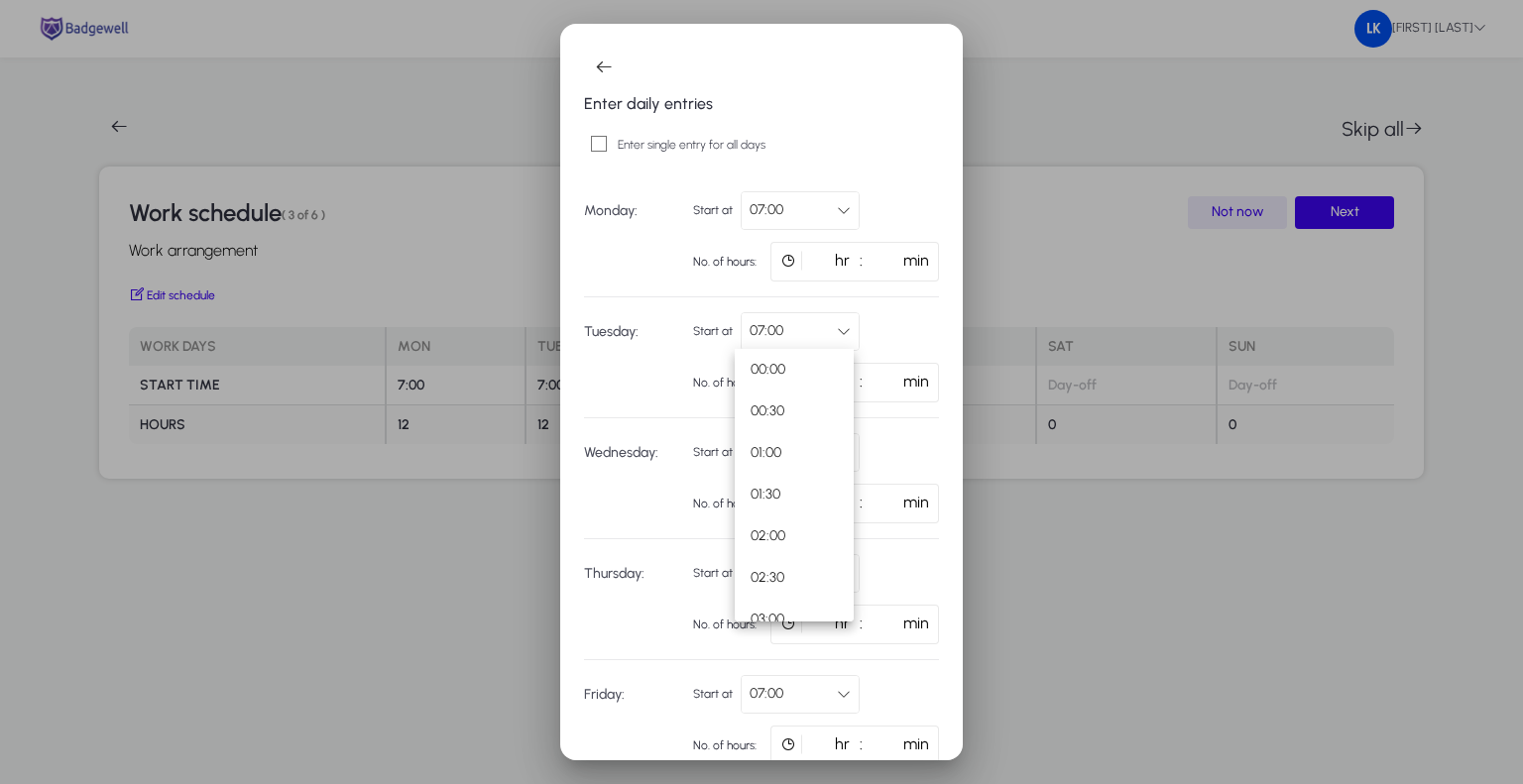 scroll, scrollTop: 352, scrollLeft: 0, axis: vertical 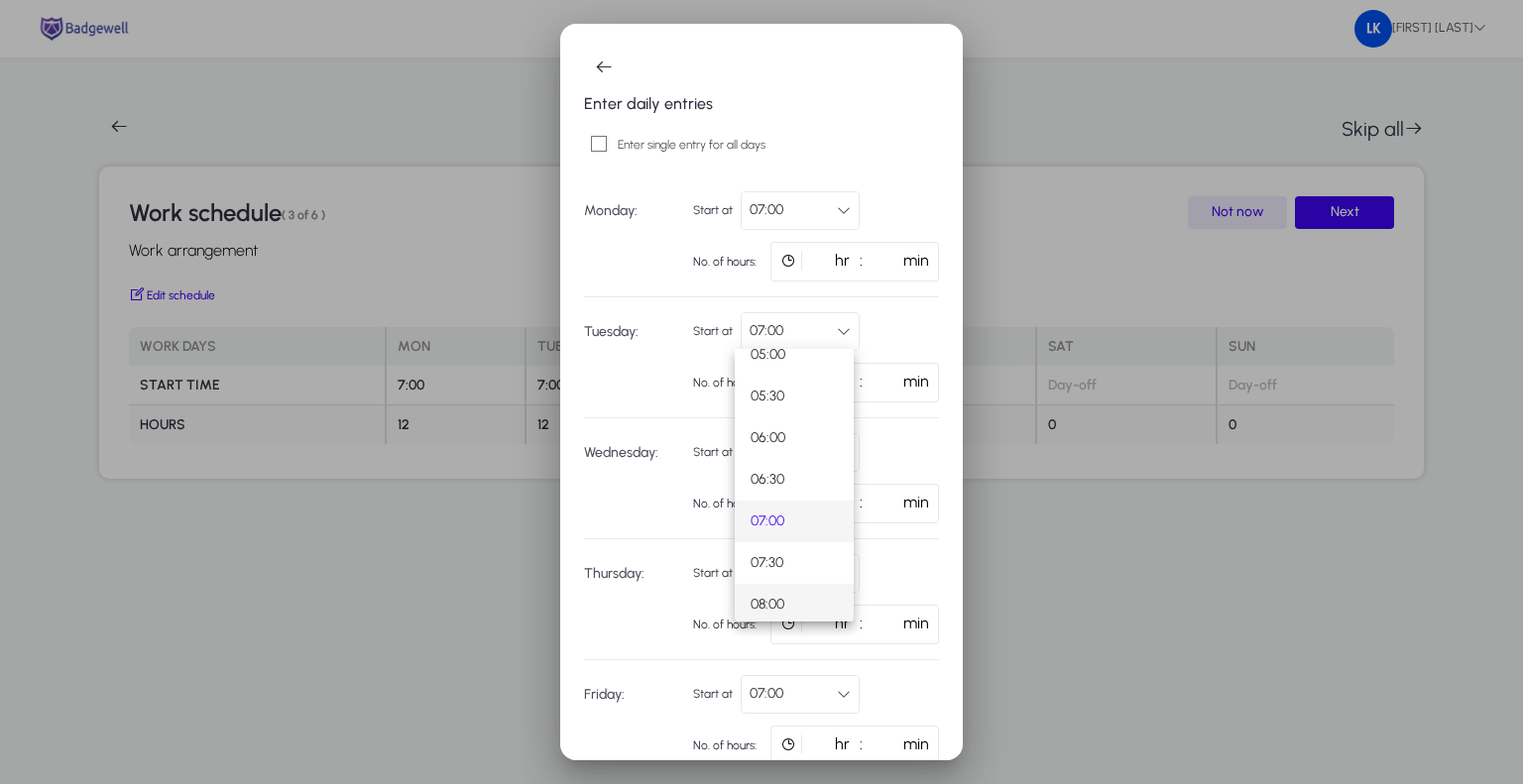 click on "08:00" at bounding box center [794, 605] 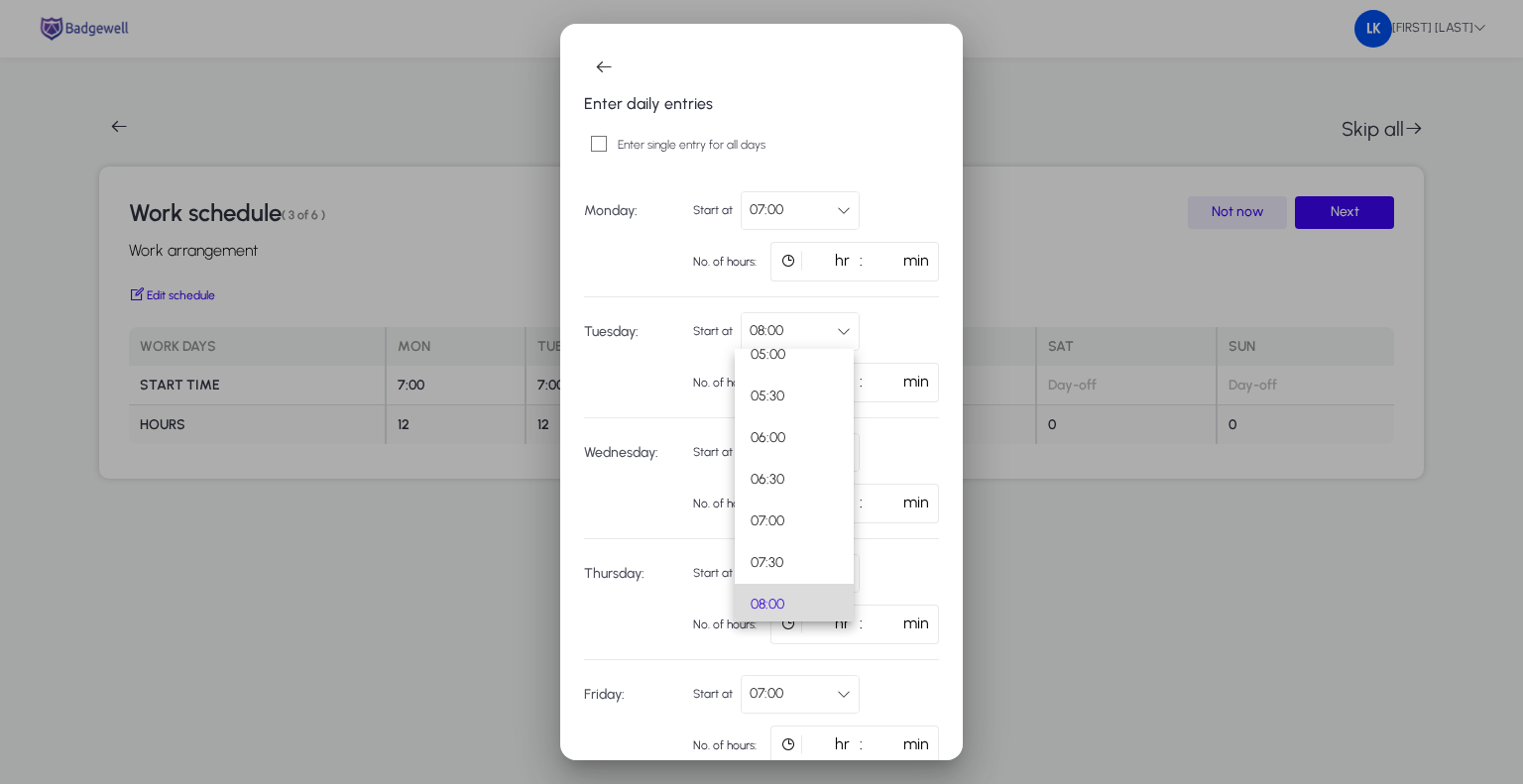 scroll, scrollTop: 0, scrollLeft: 0, axis: both 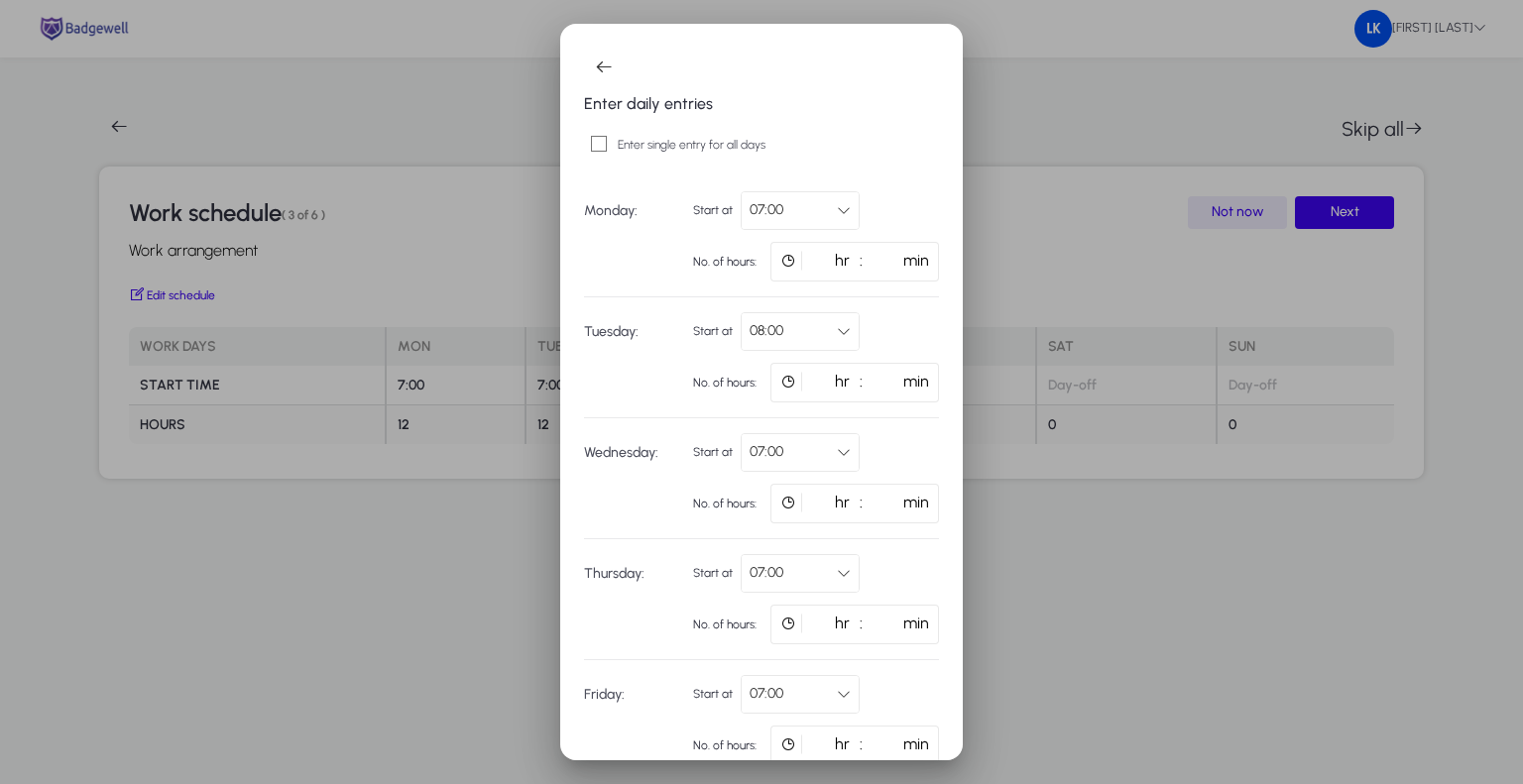 click at bounding box center (844, 210) 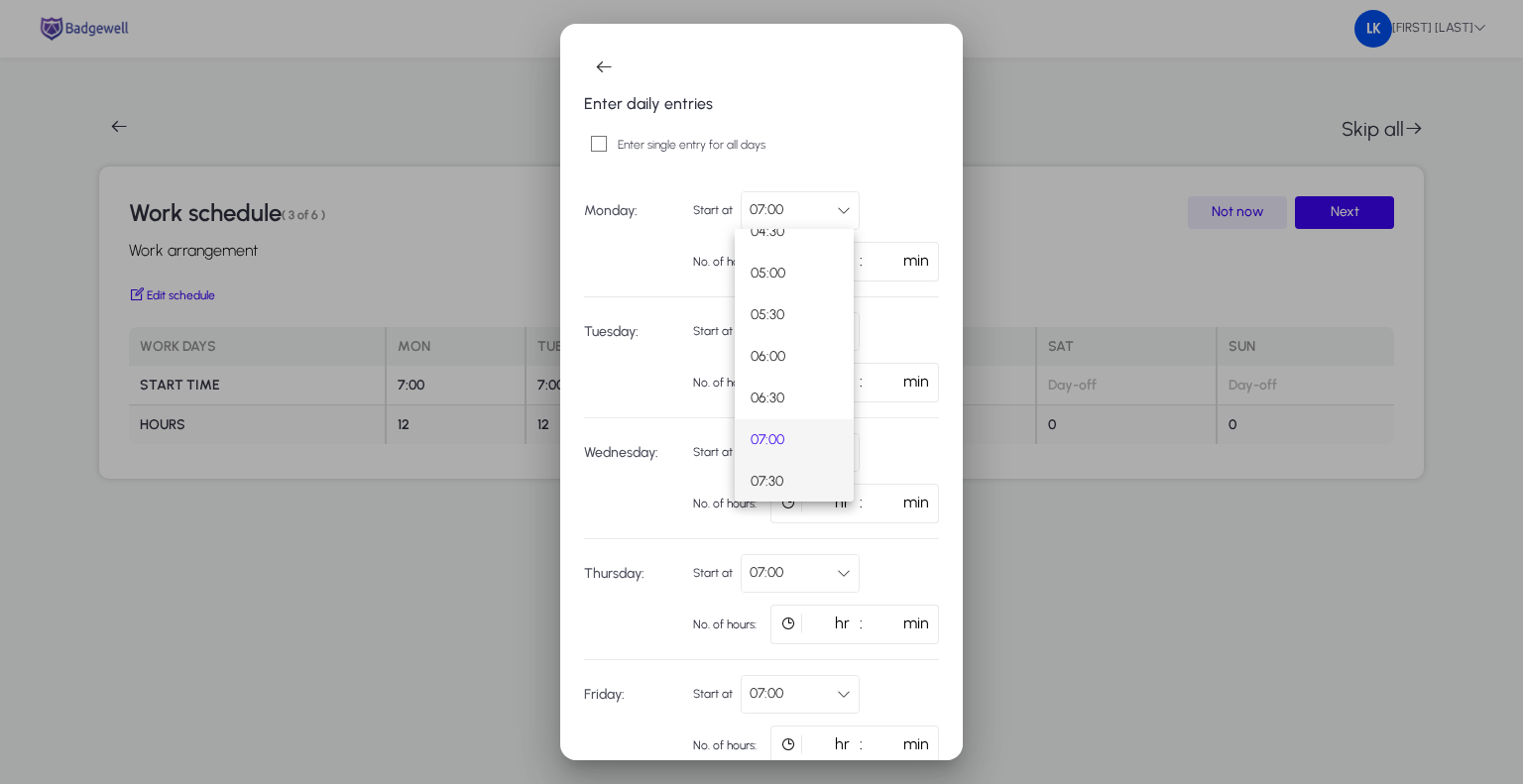 scroll, scrollTop: 435, scrollLeft: 0, axis: vertical 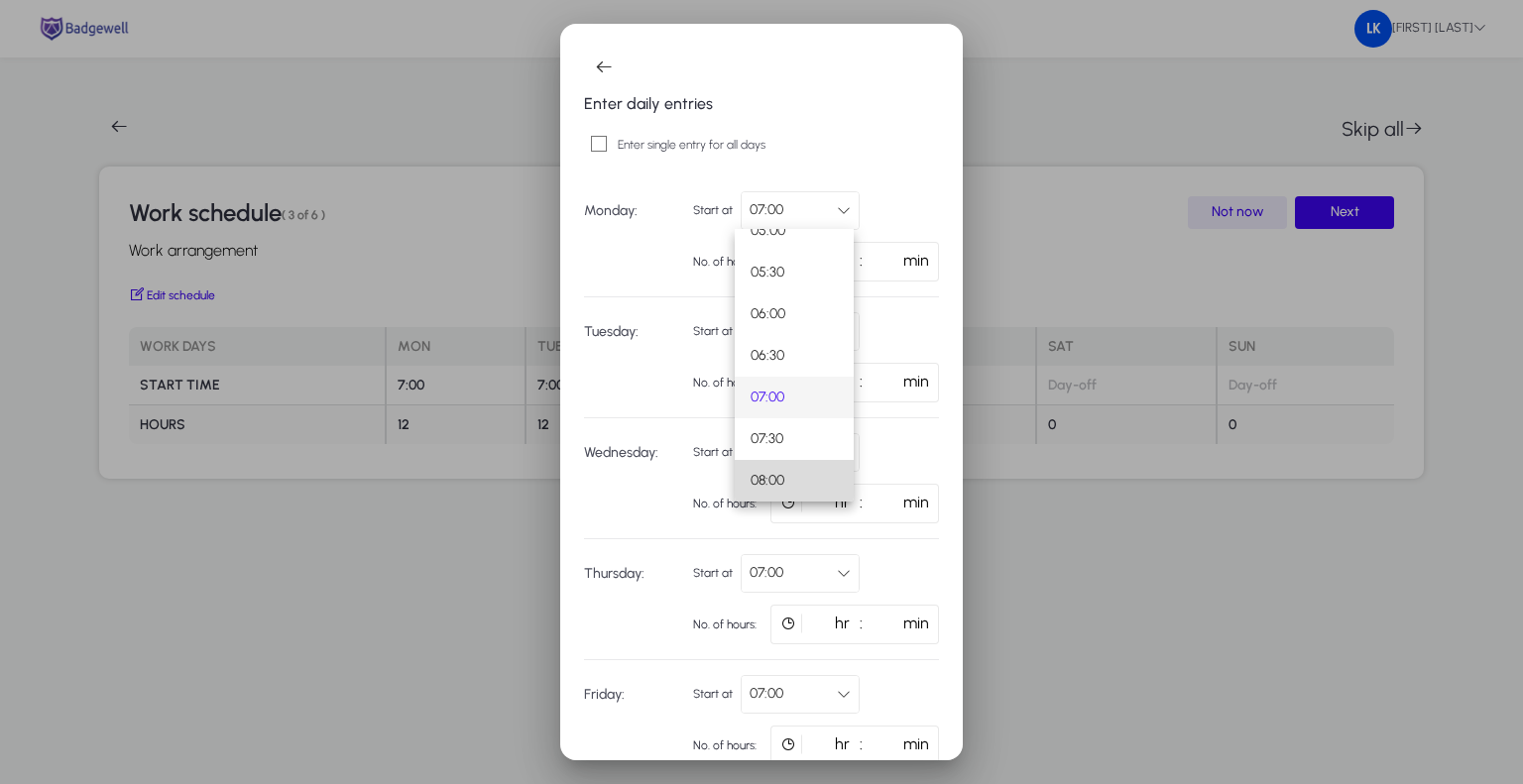 click on "08:00" at bounding box center [794, 481] 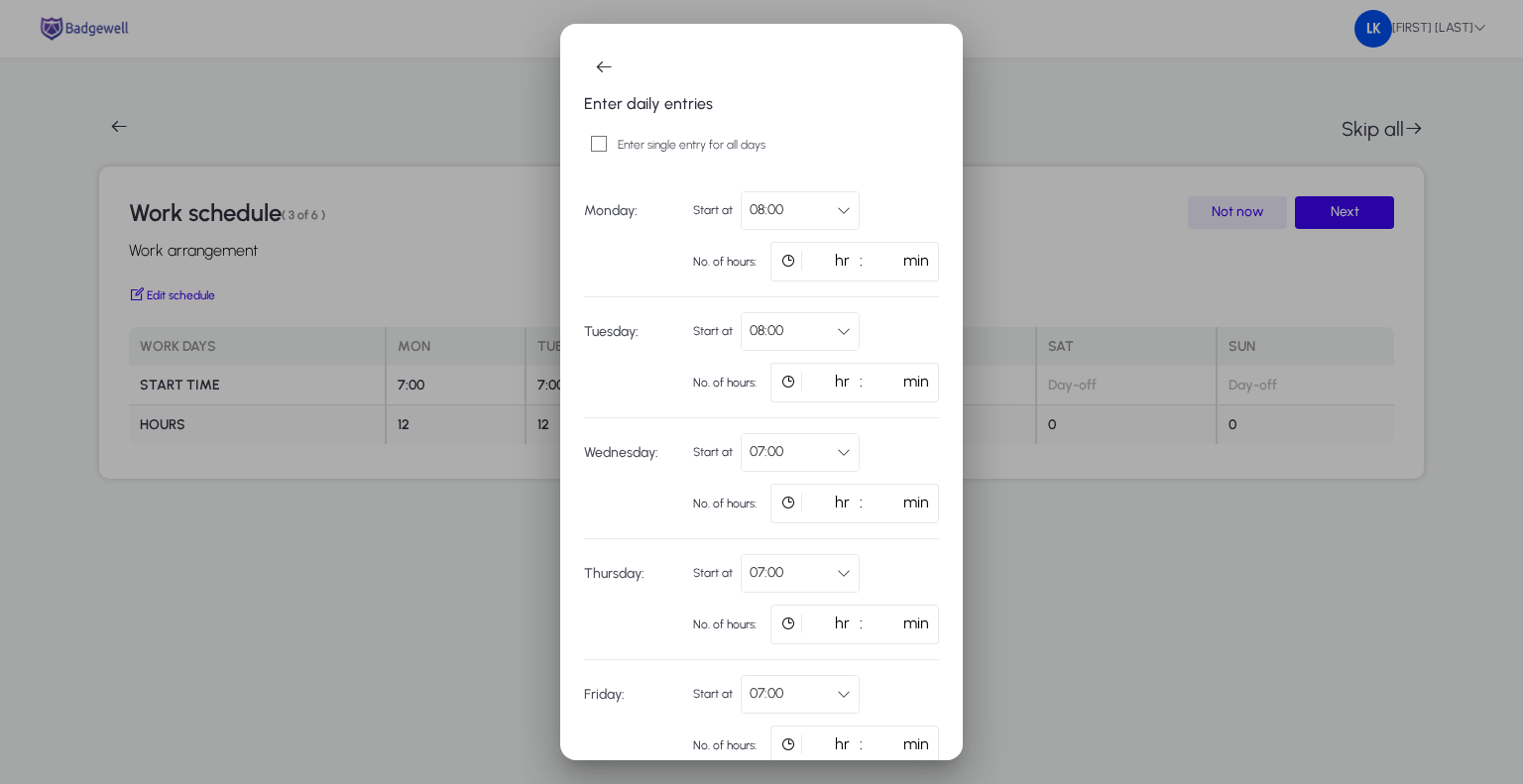 click at bounding box center [844, 452] 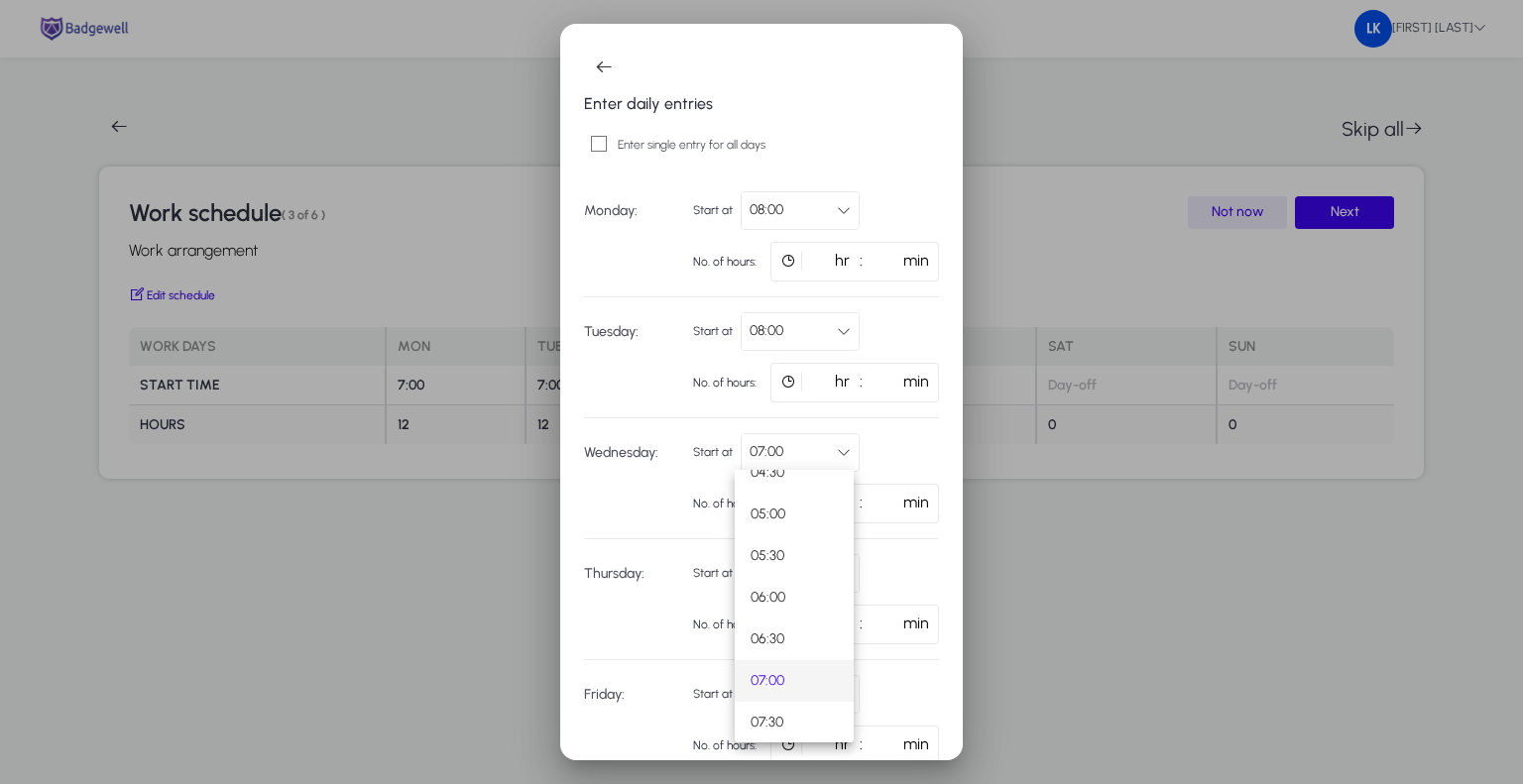 scroll, scrollTop: 435, scrollLeft: 0, axis: vertical 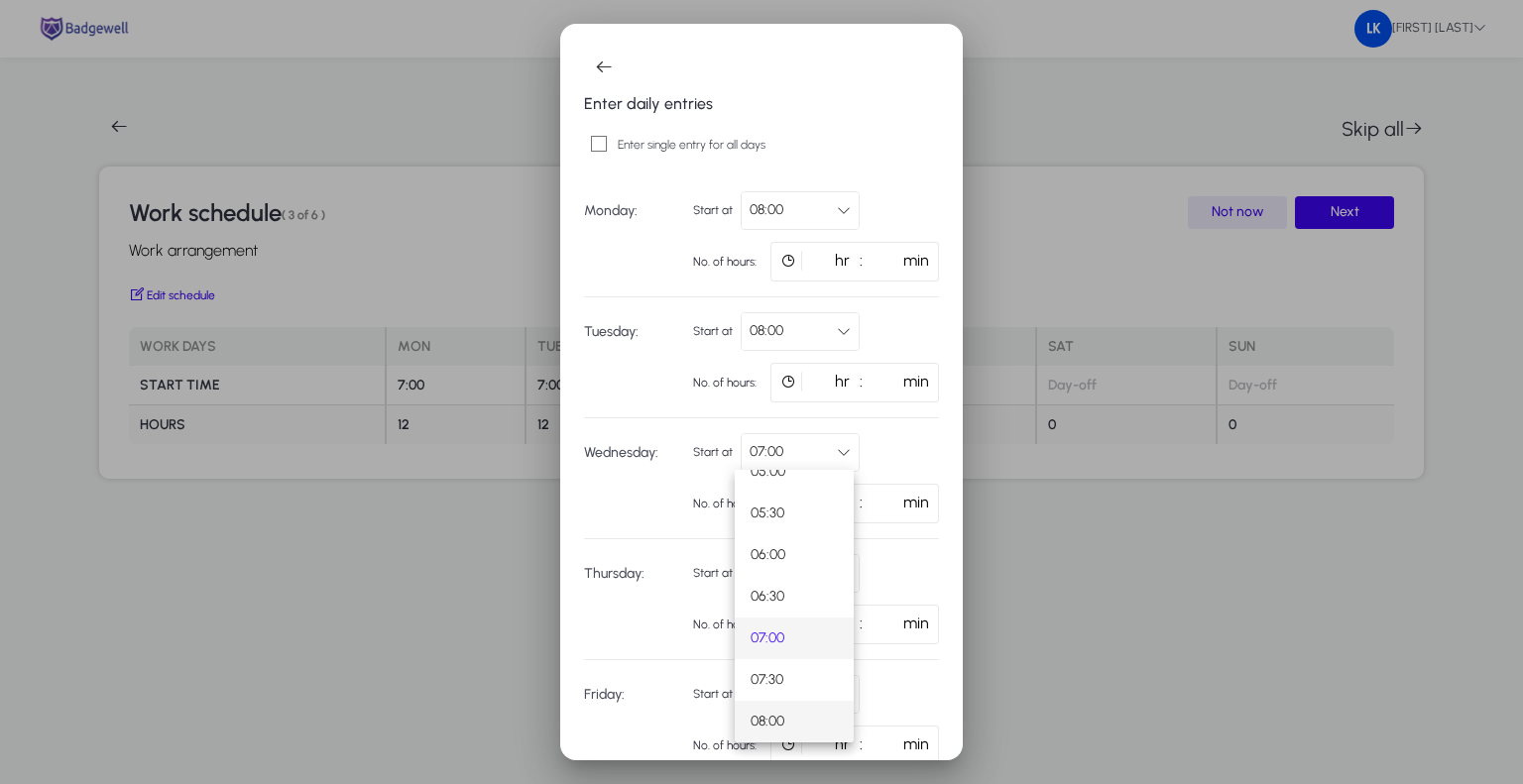 click on "08:00" at bounding box center [767, 722] 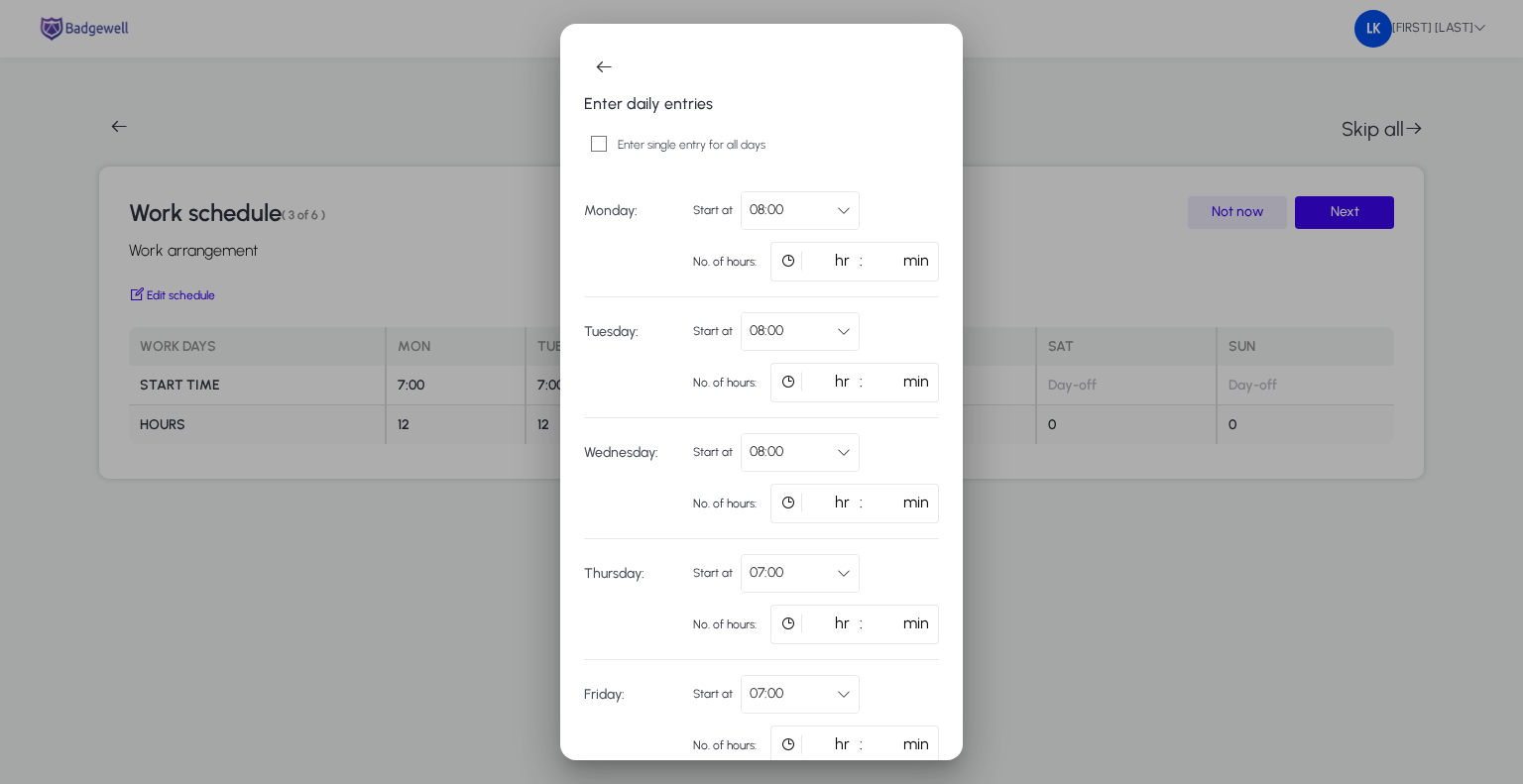 click at bounding box center [844, 573] 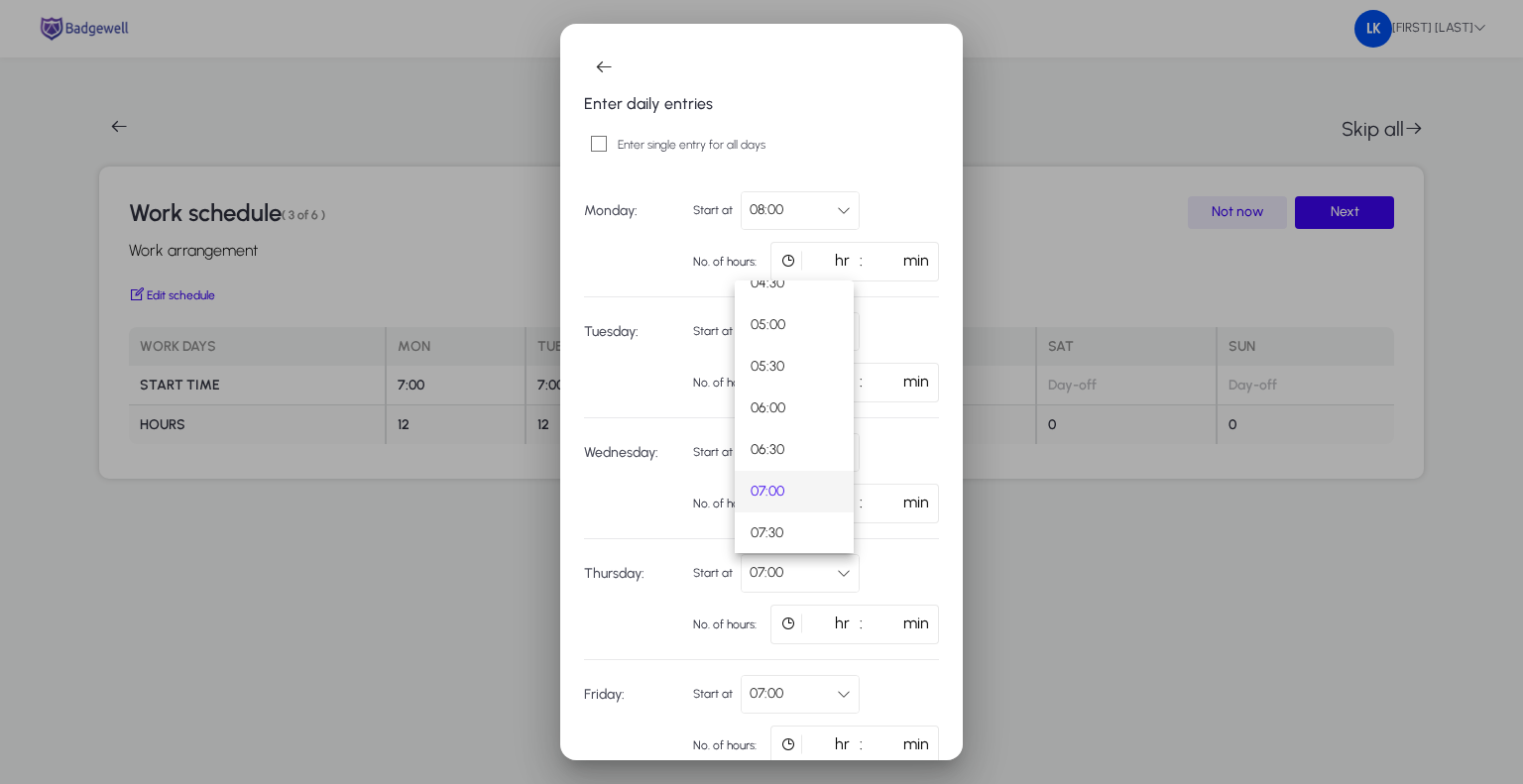 scroll, scrollTop: 435, scrollLeft: 0, axis: vertical 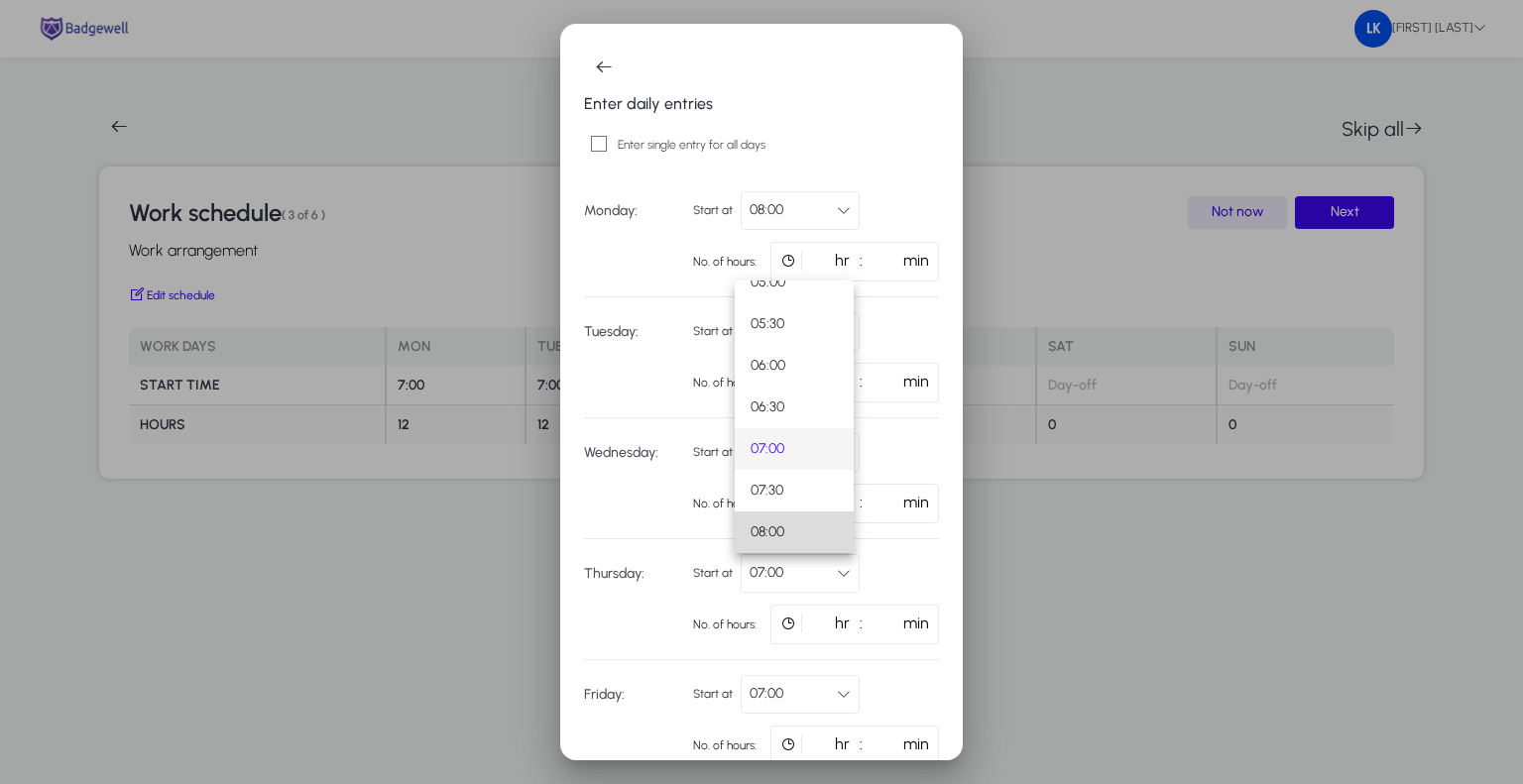 click on "08:00" at bounding box center (794, 532) 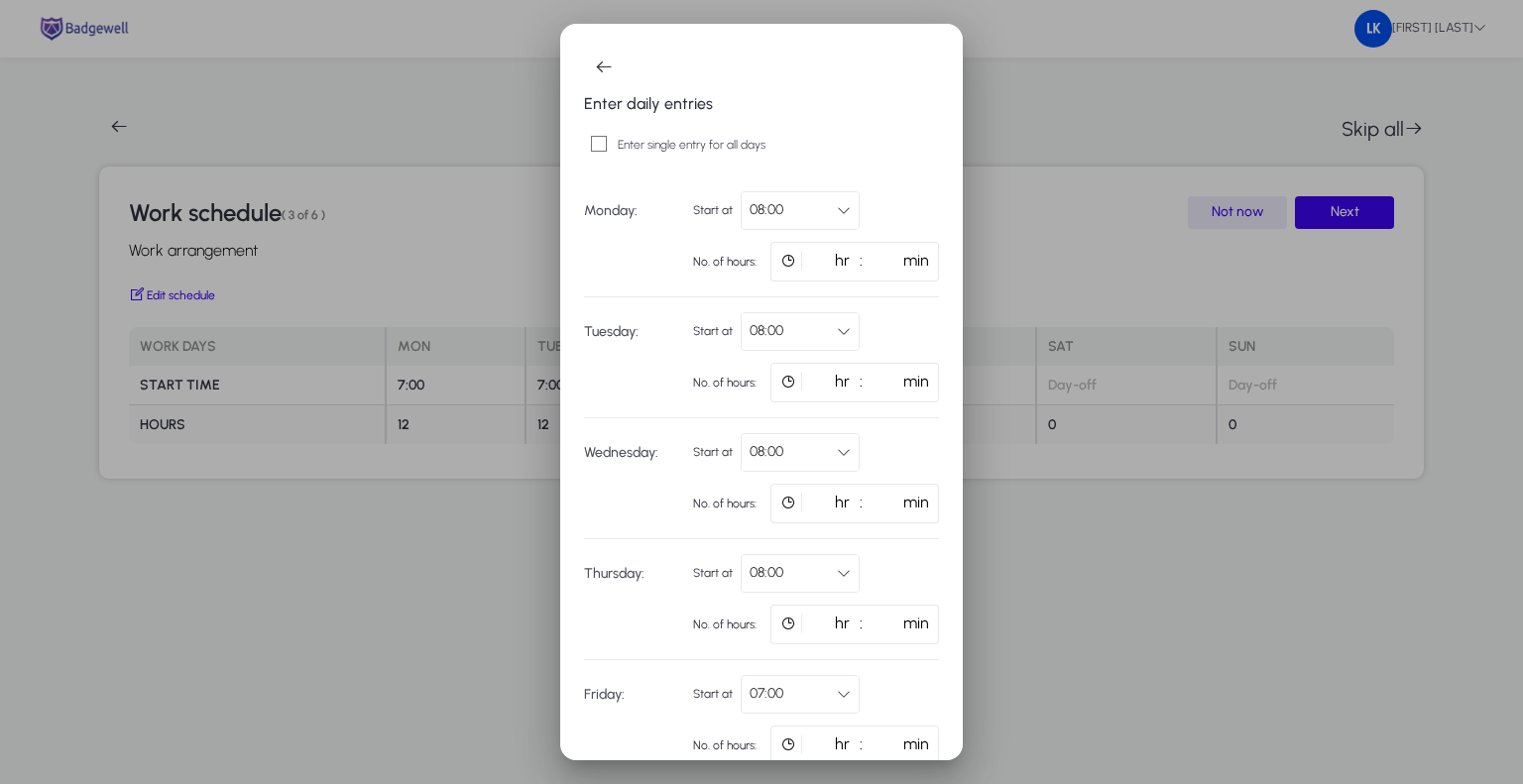 click on "07:00" at bounding box center [800, 694] 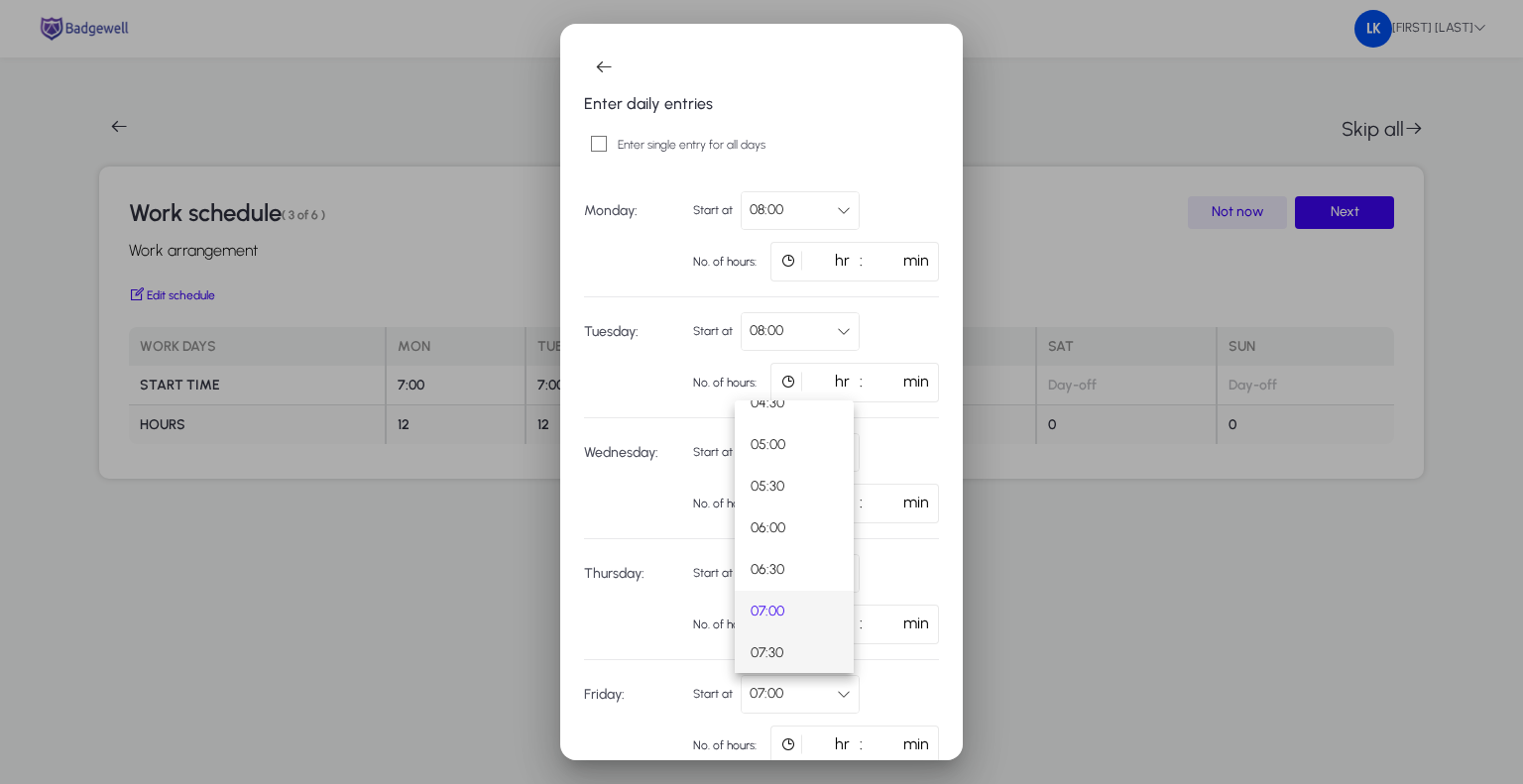scroll, scrollTop: 435, scrollLeft: 0, axis: vertical 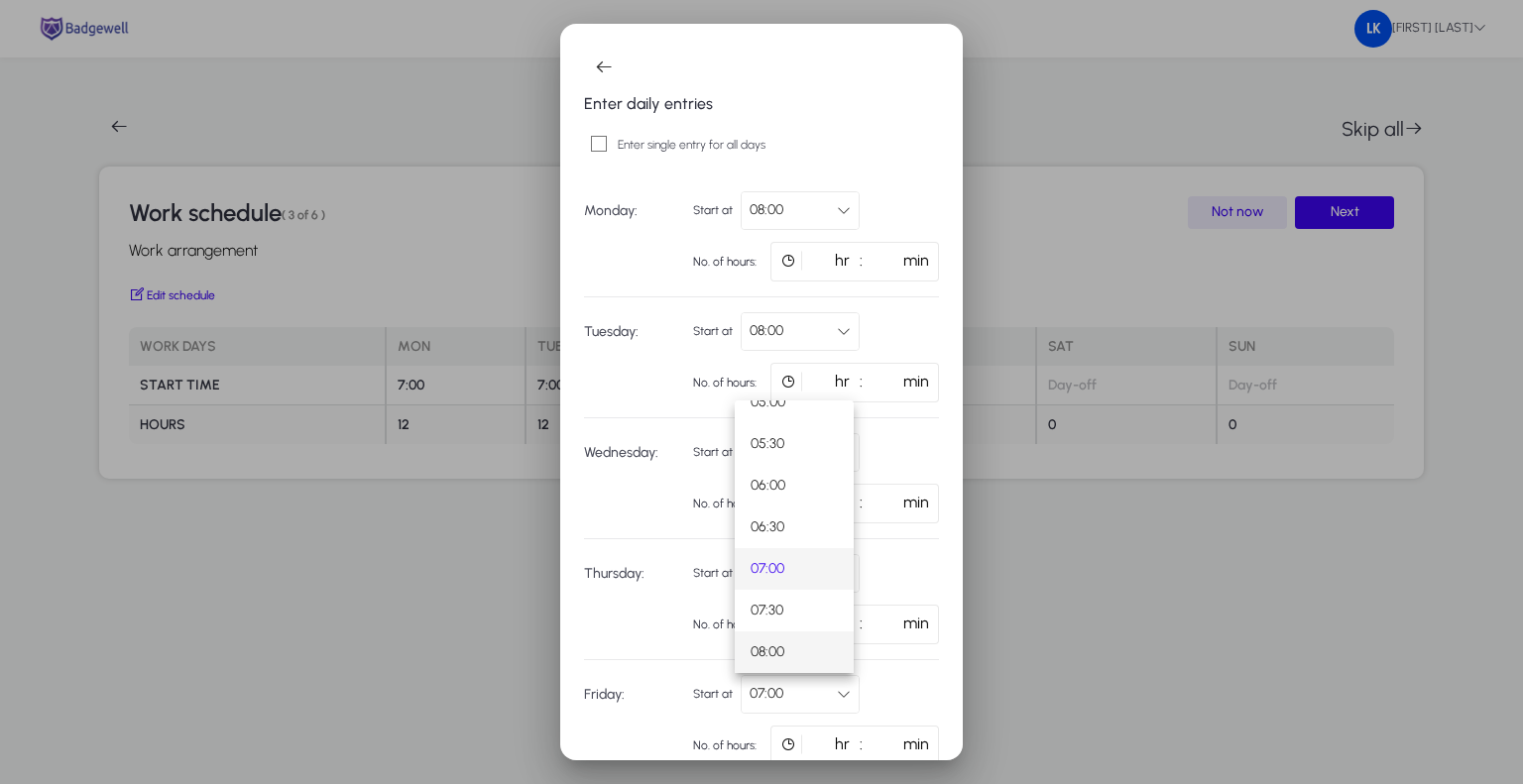 click on "08:00" at bounding box center (794, 652) 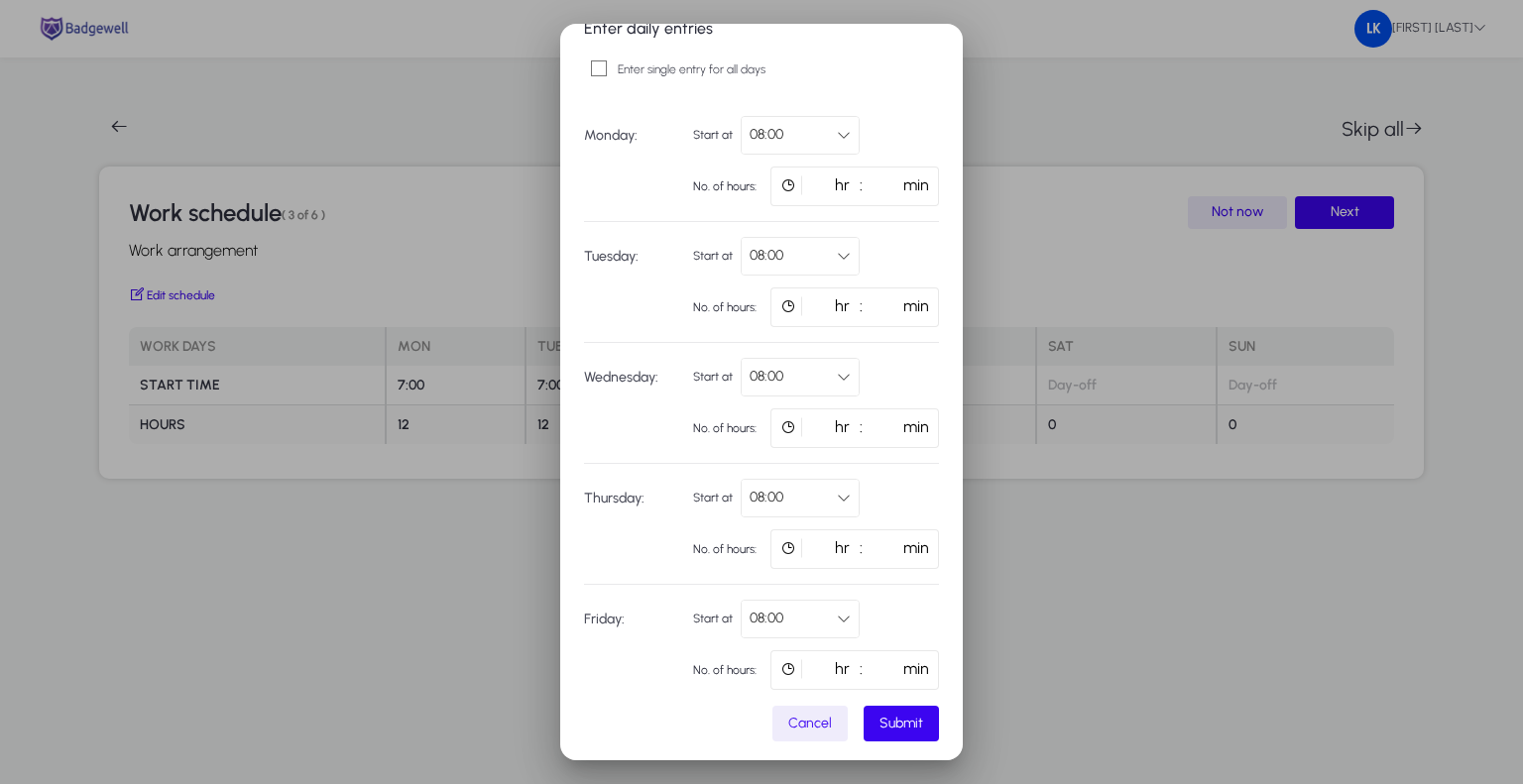 scroll, scrollTop: 76, scrollLeft: 0, axis: vertical 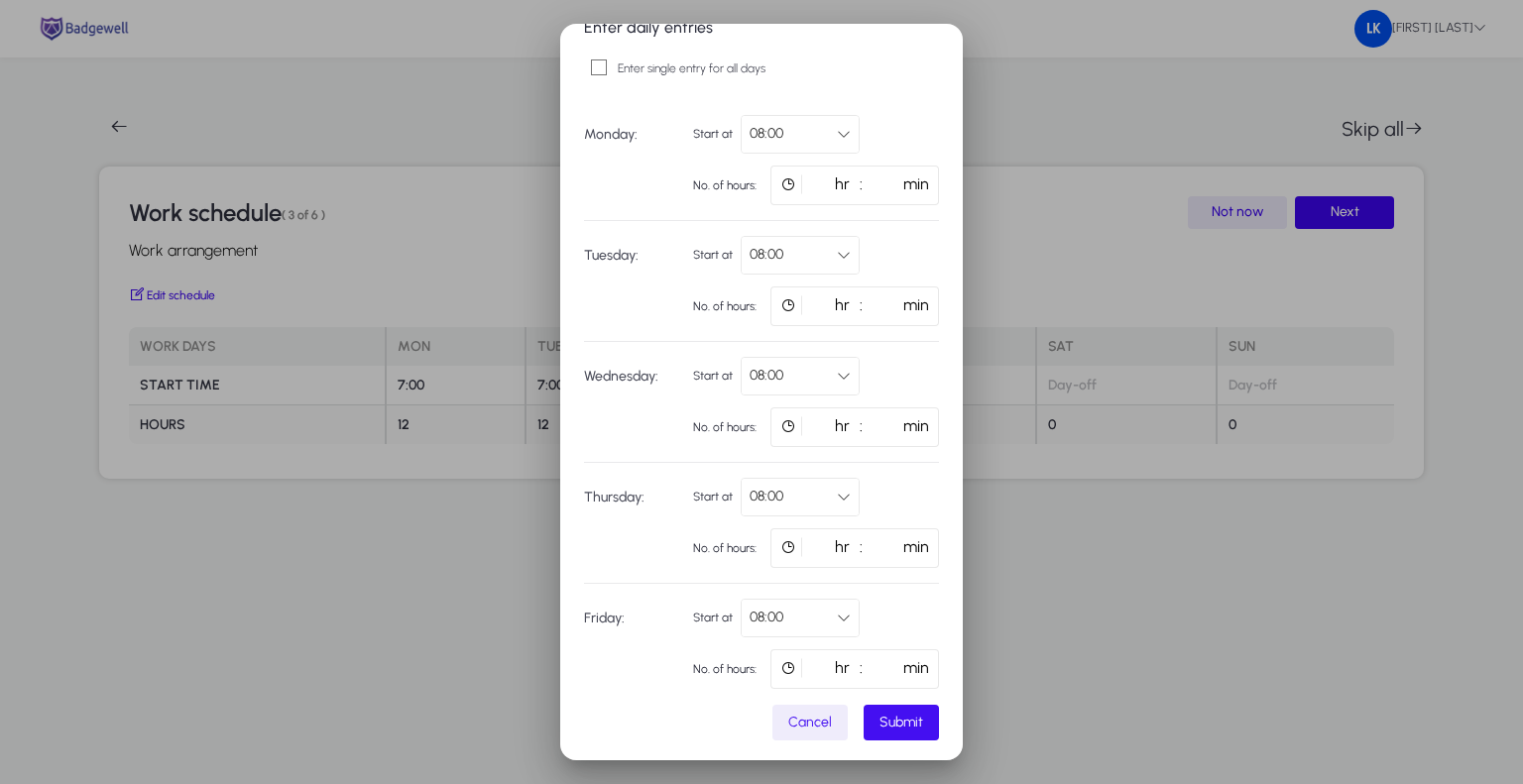 click on "Submit" 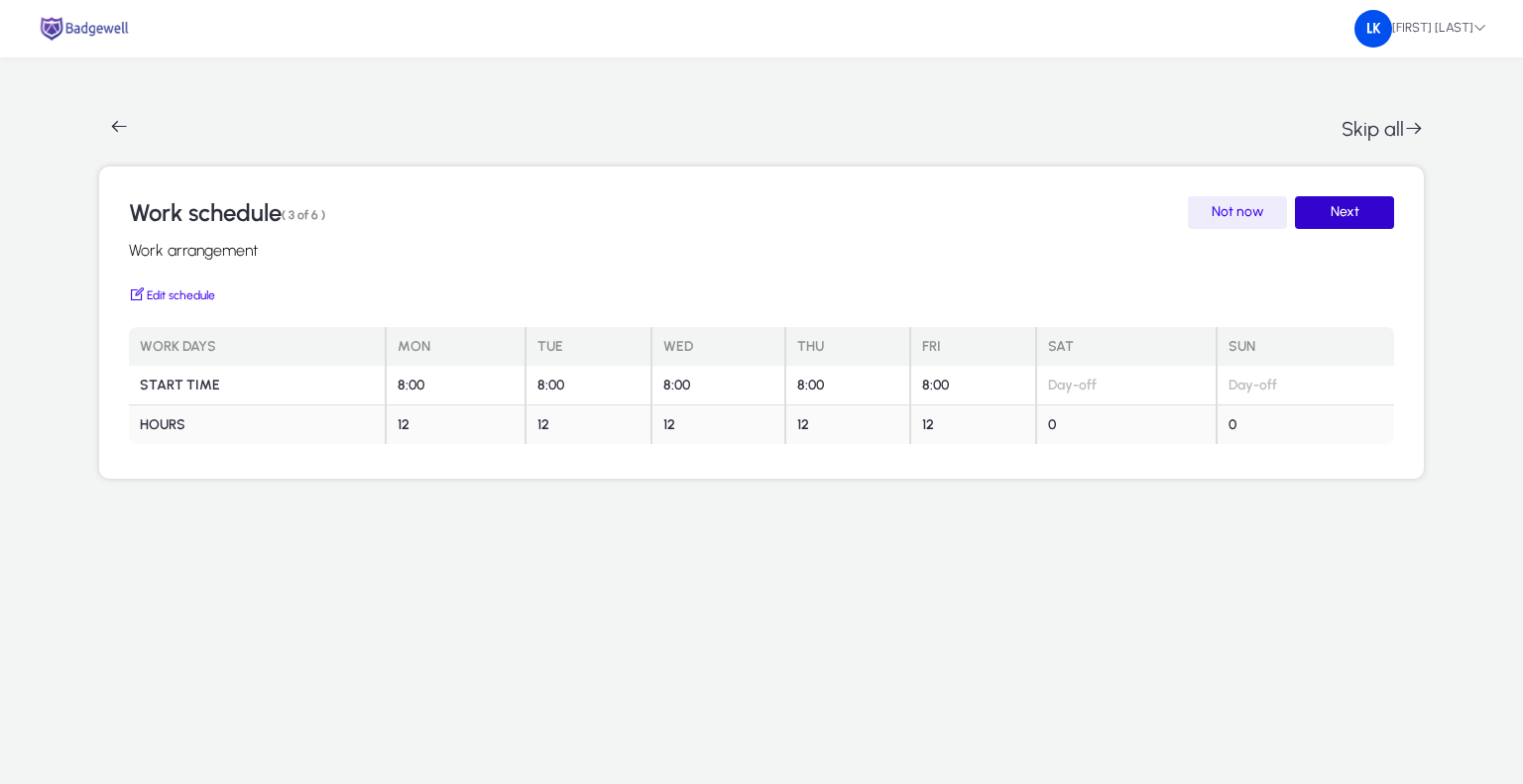 click on "Next" 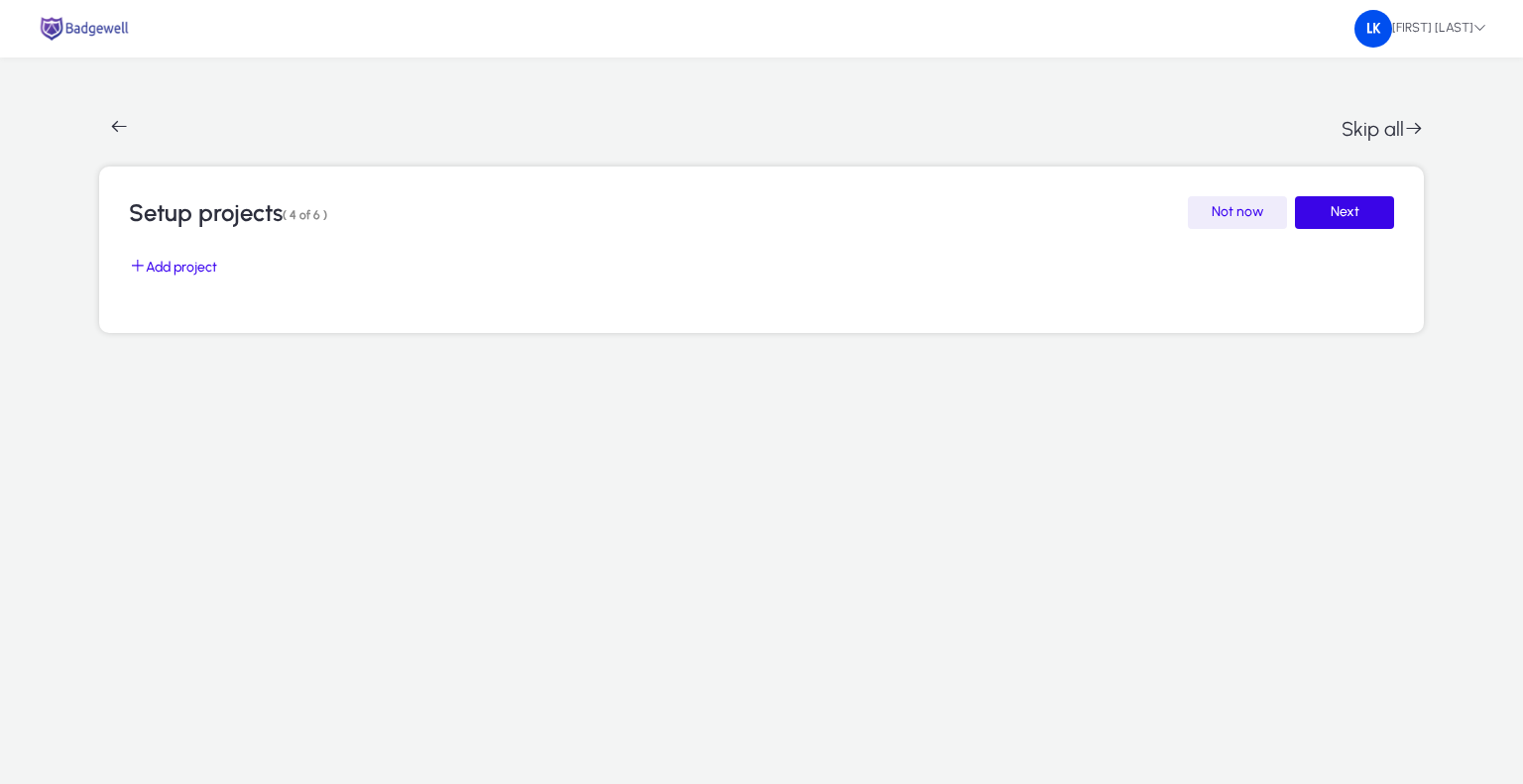 click 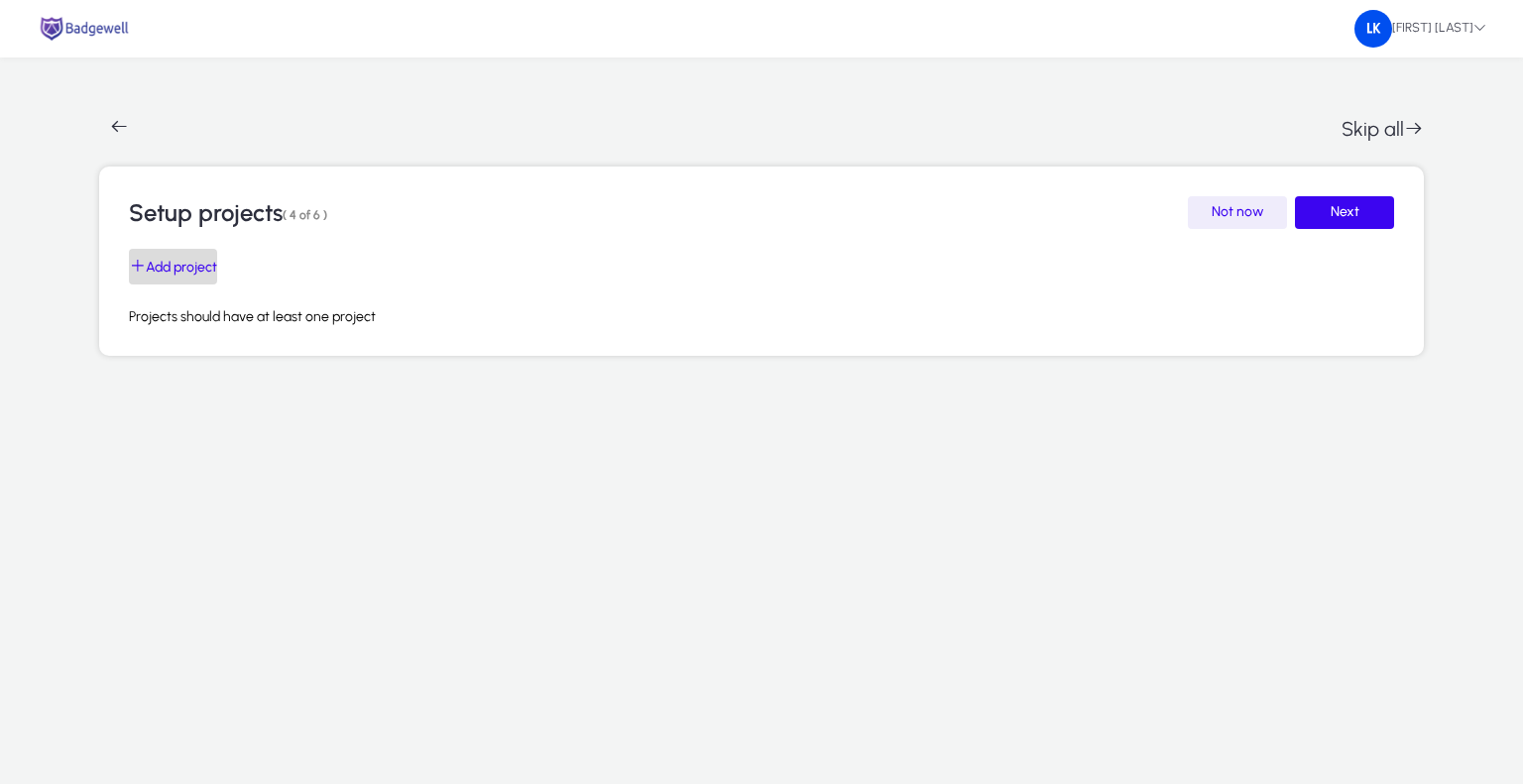 click on "Add project" 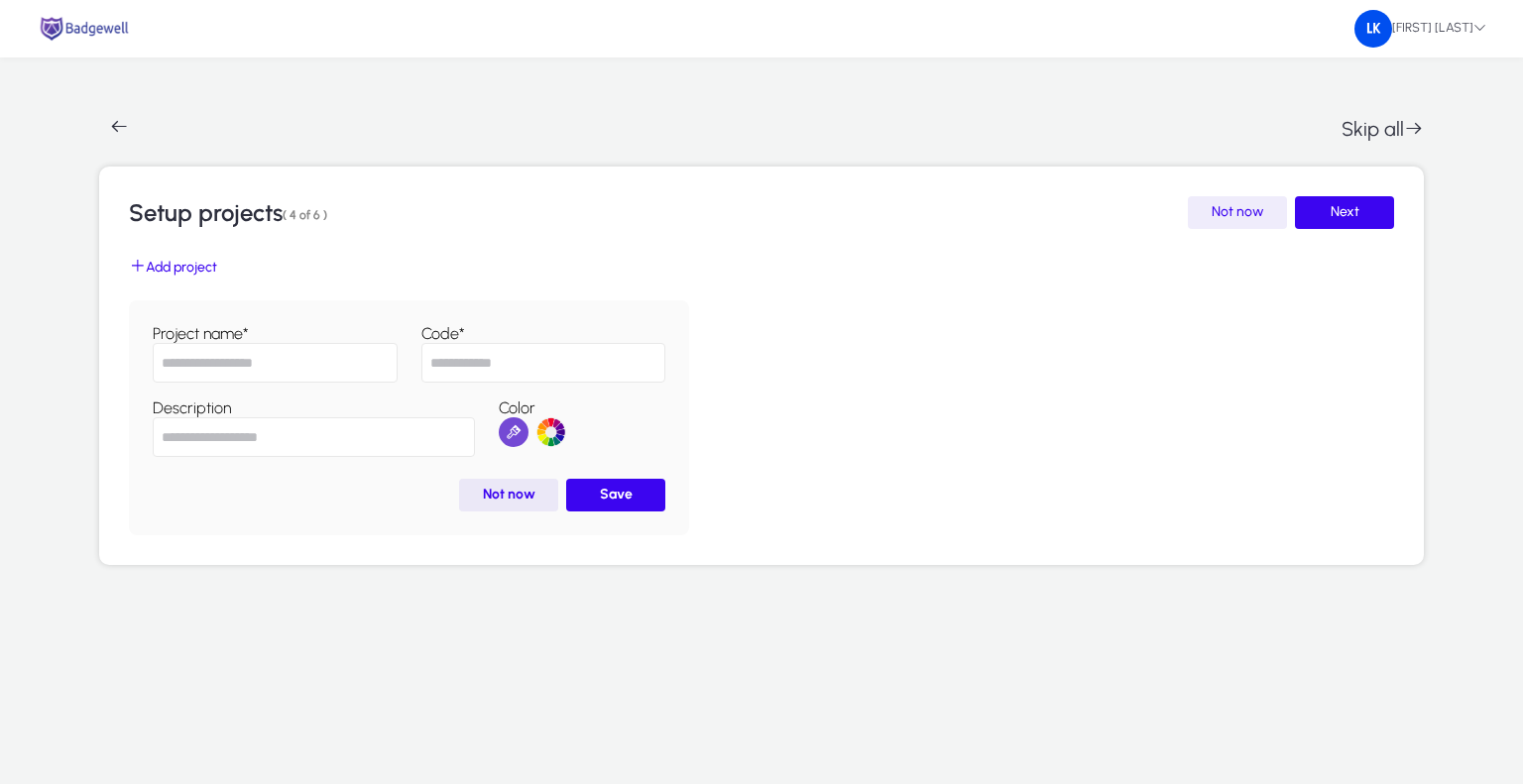 click on "Project name  *" at bounding box center (275, 363) 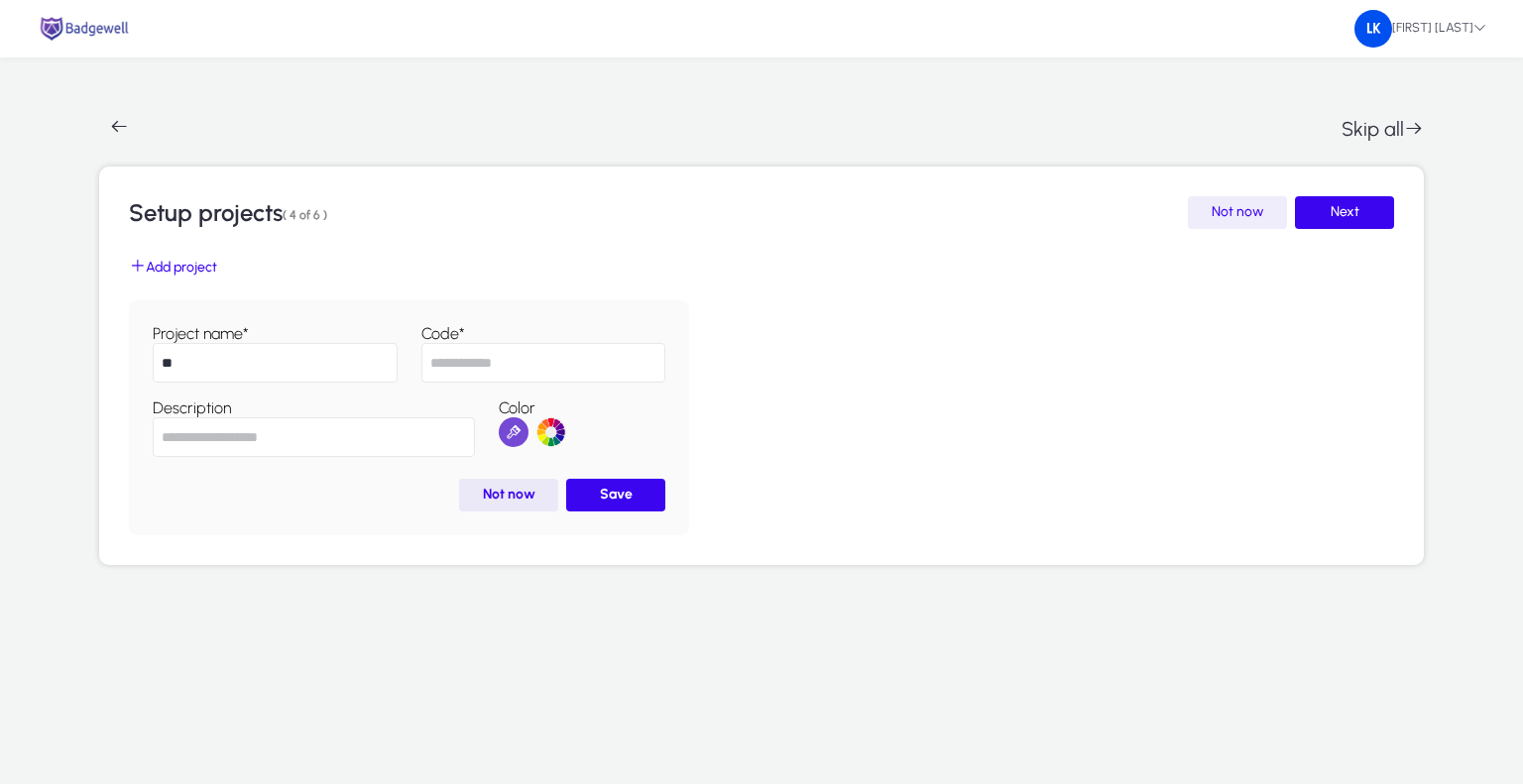 type on "***" 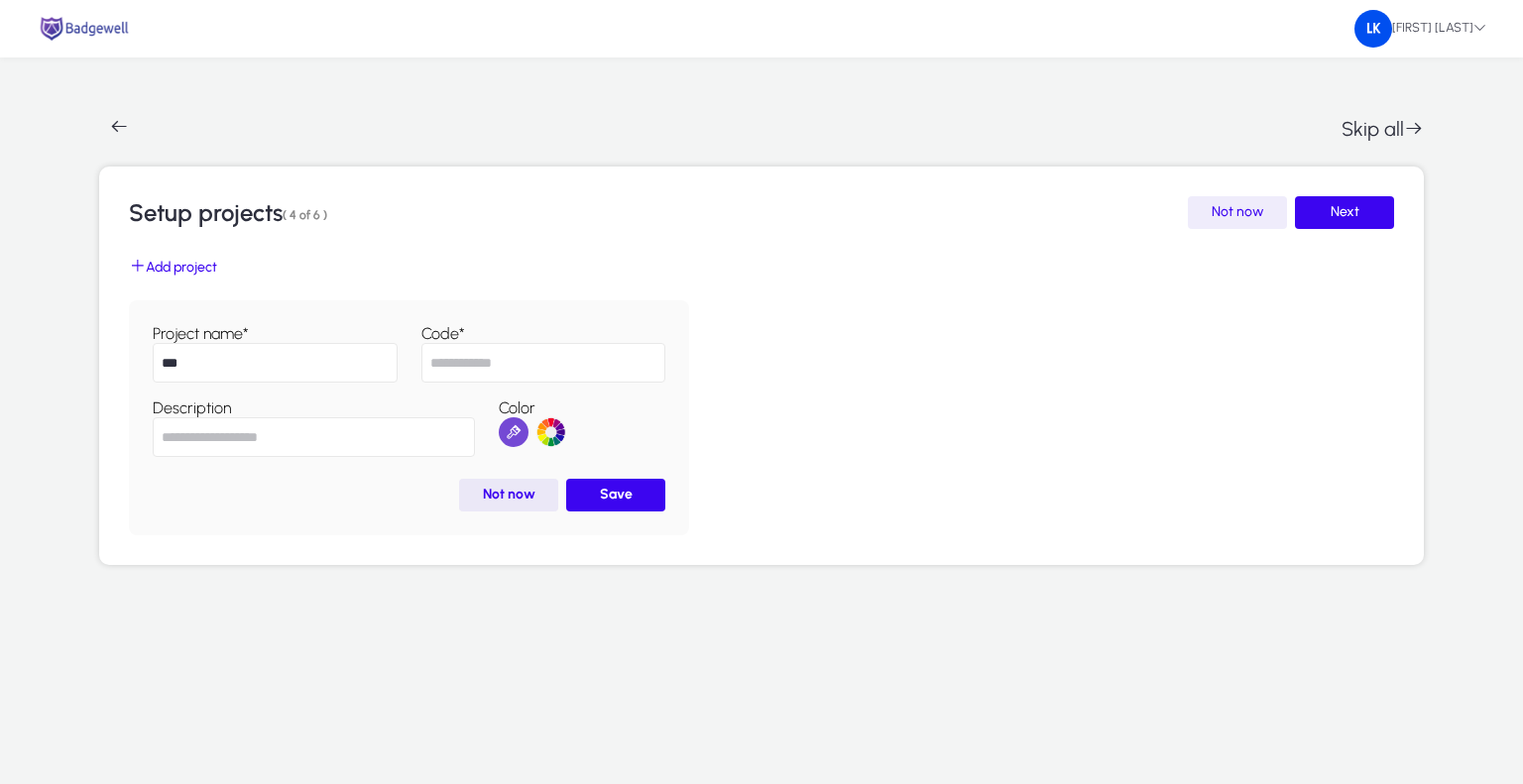 type on "*" 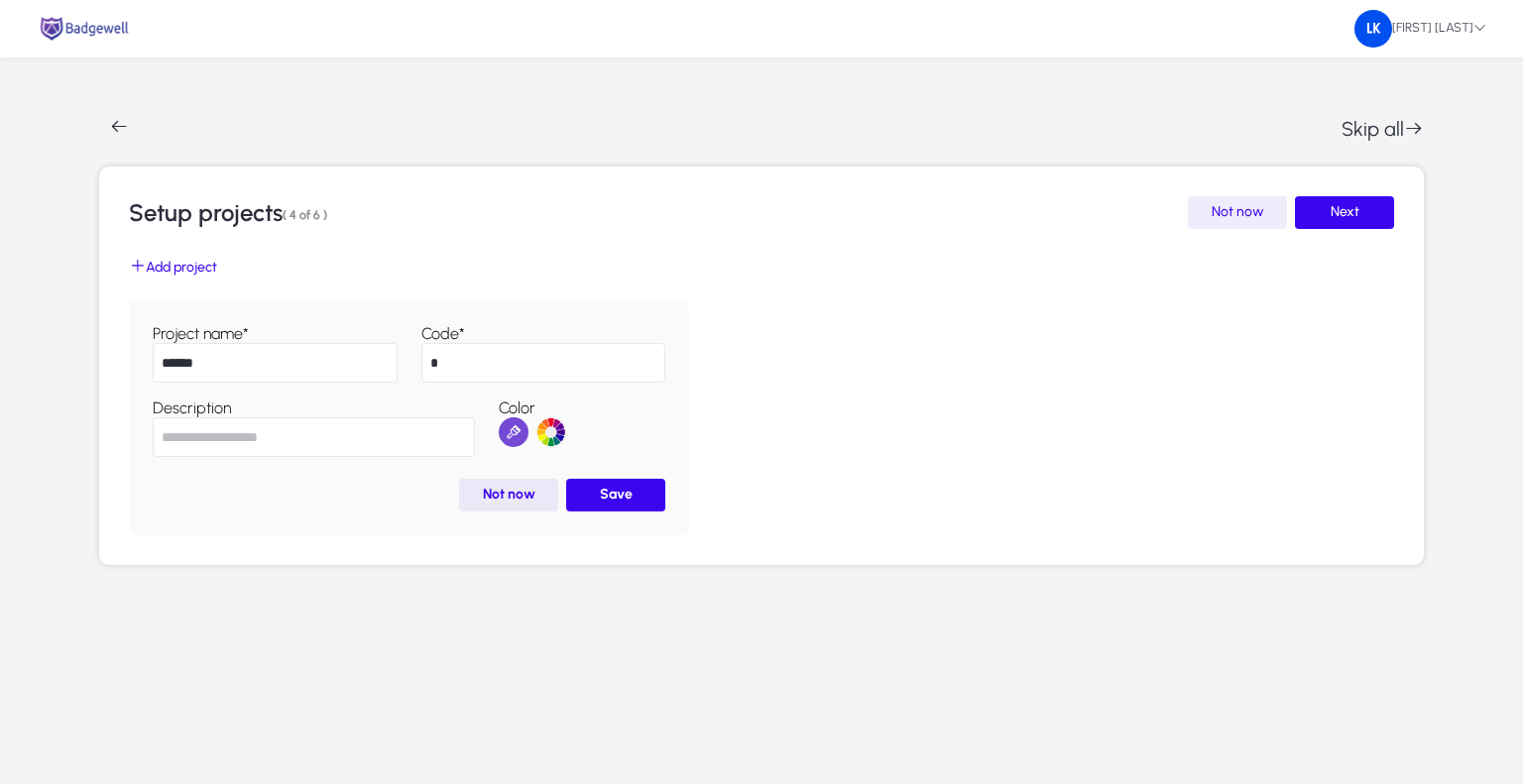 type on "*******" 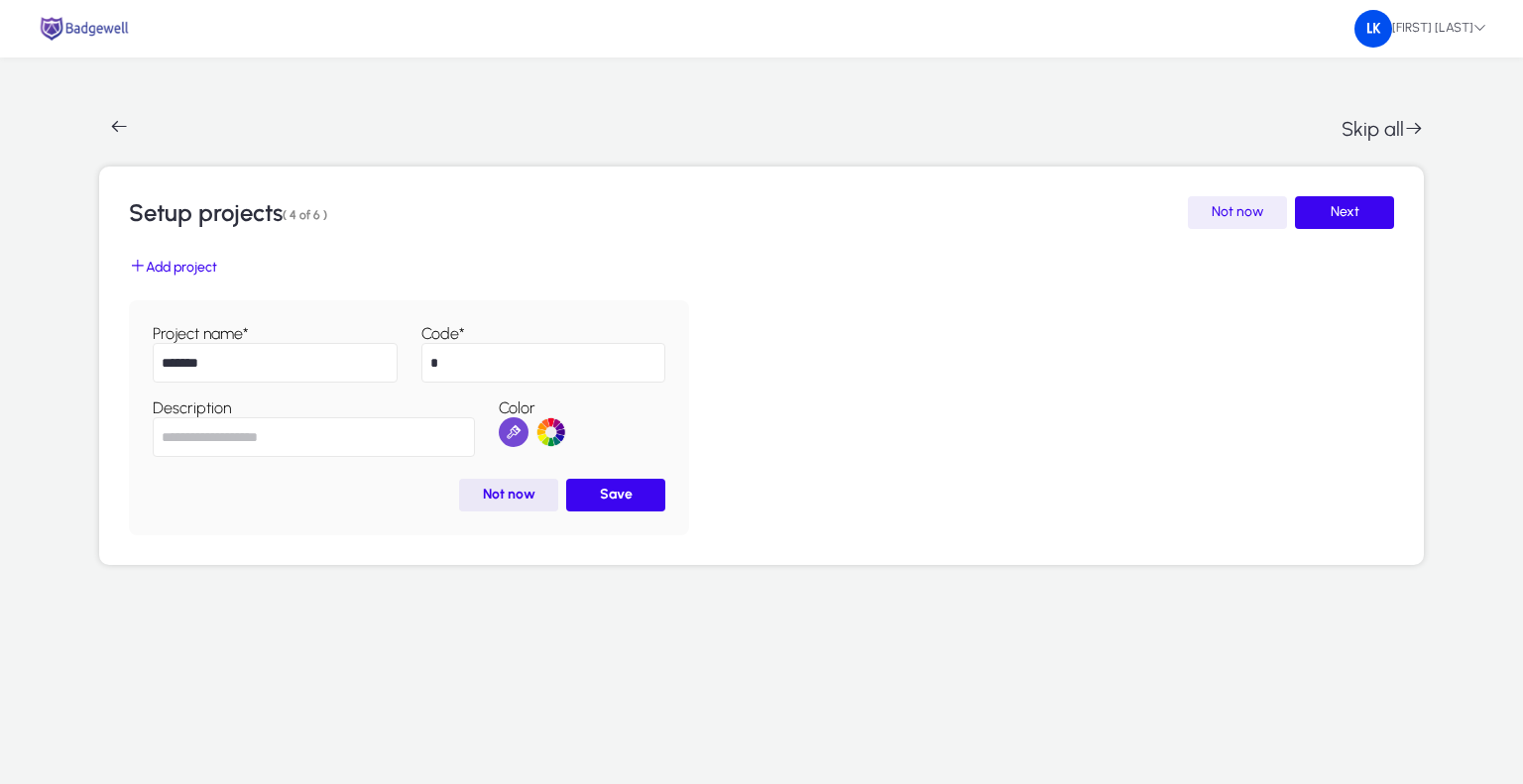type on "**" 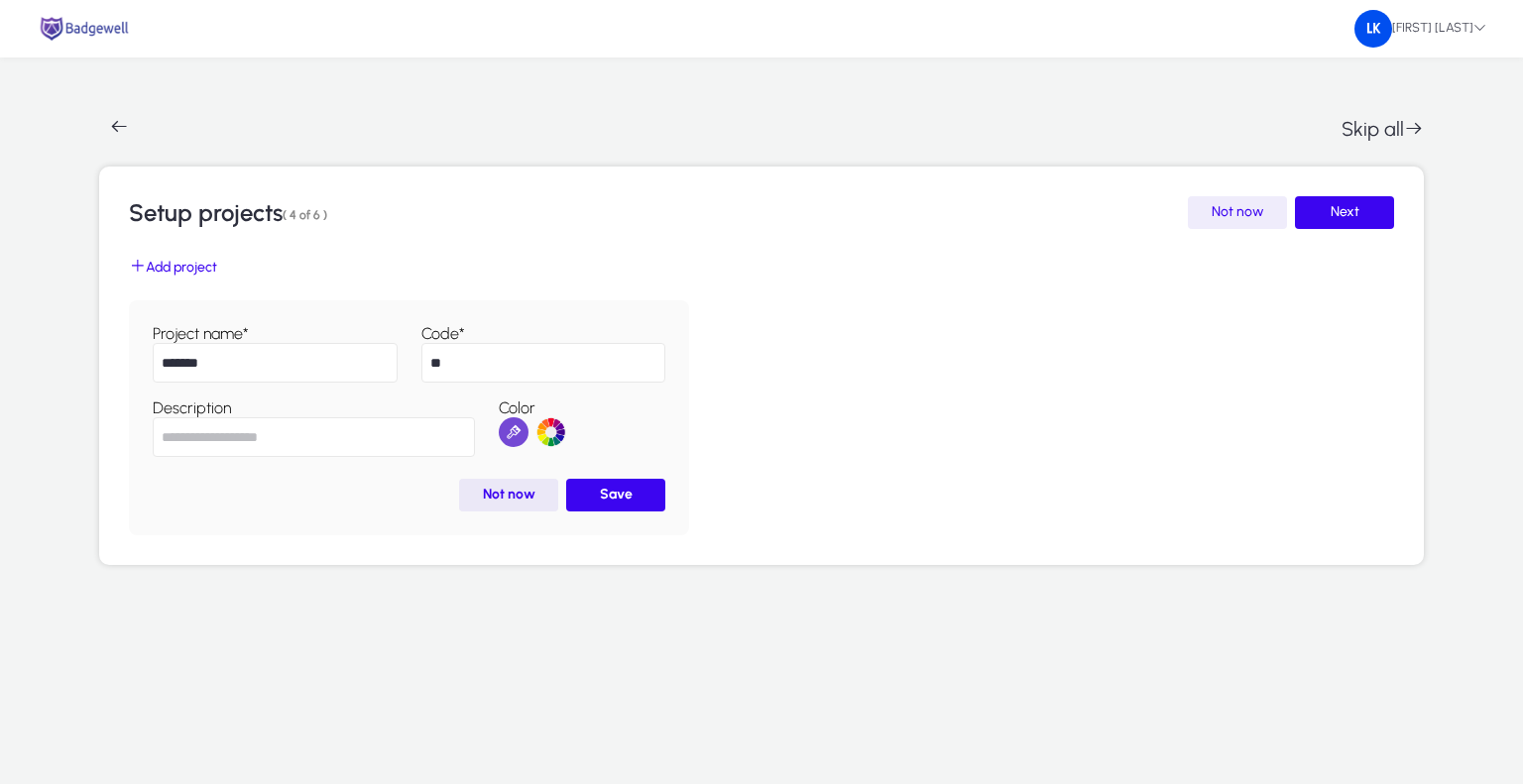 type on "*******" 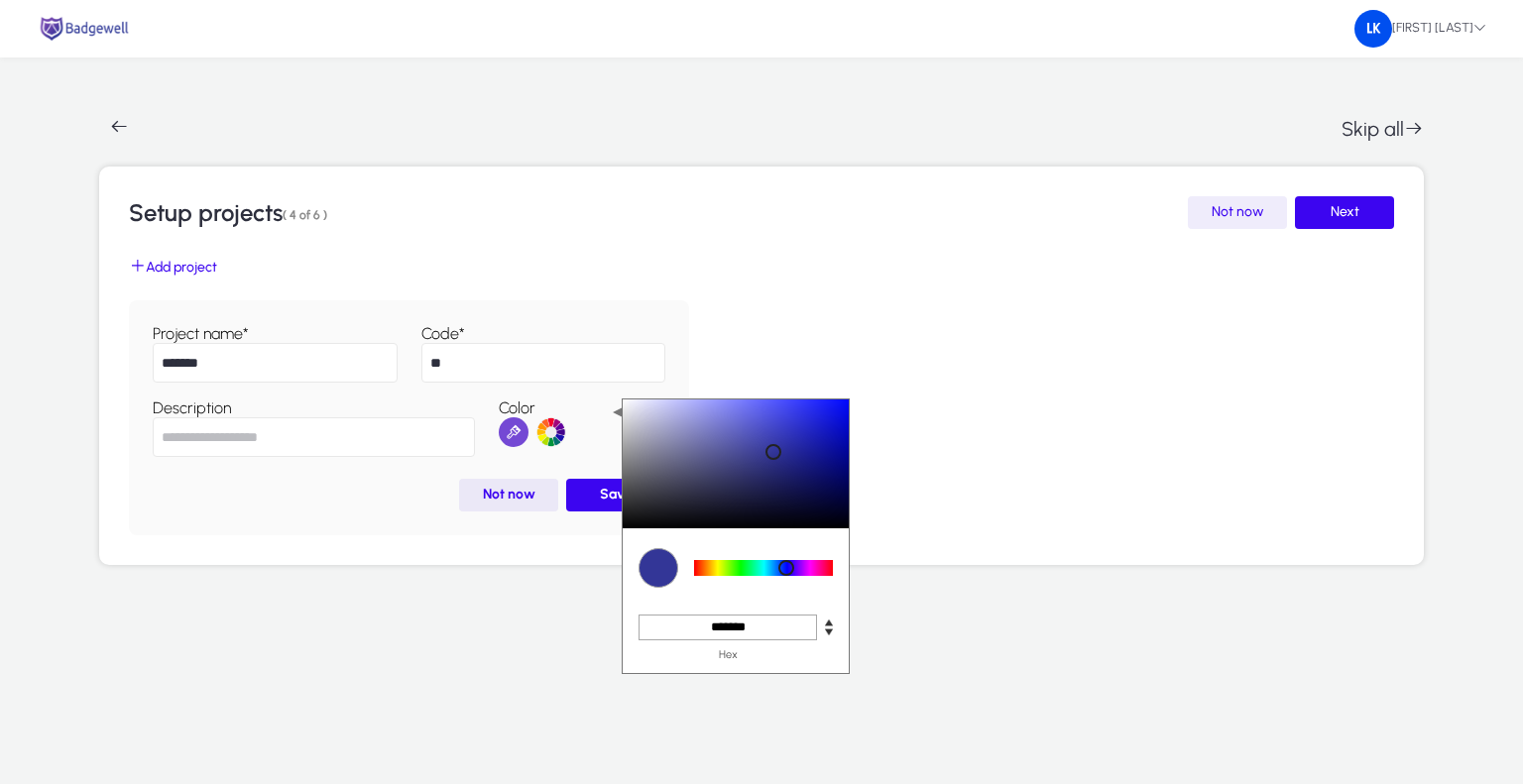 click on "Add project  Project name  * ******* Code  * ** Description Color C M Y K *** ** ** H S L ** ** *** R G B ******* Hex  Not now   Save" 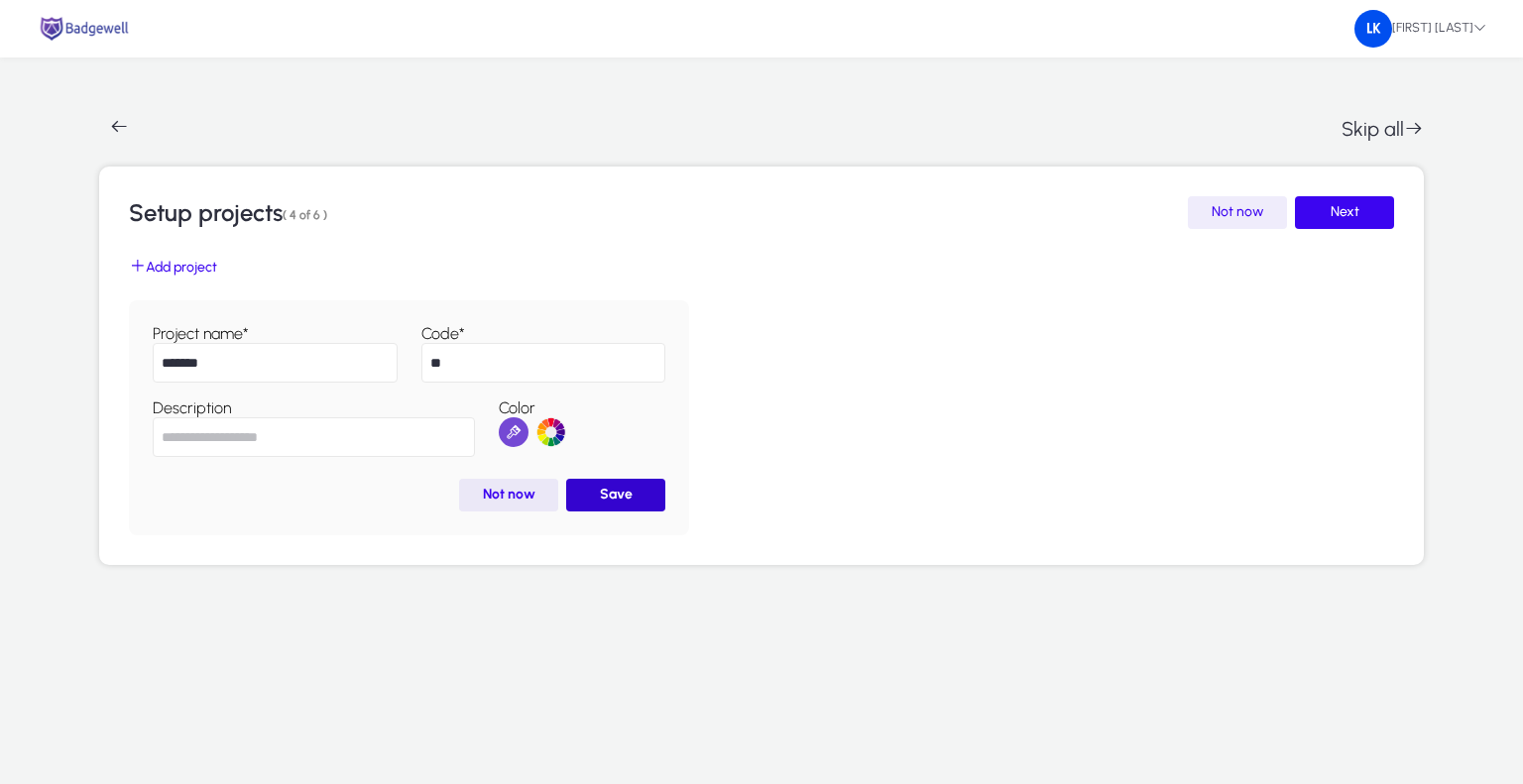 click 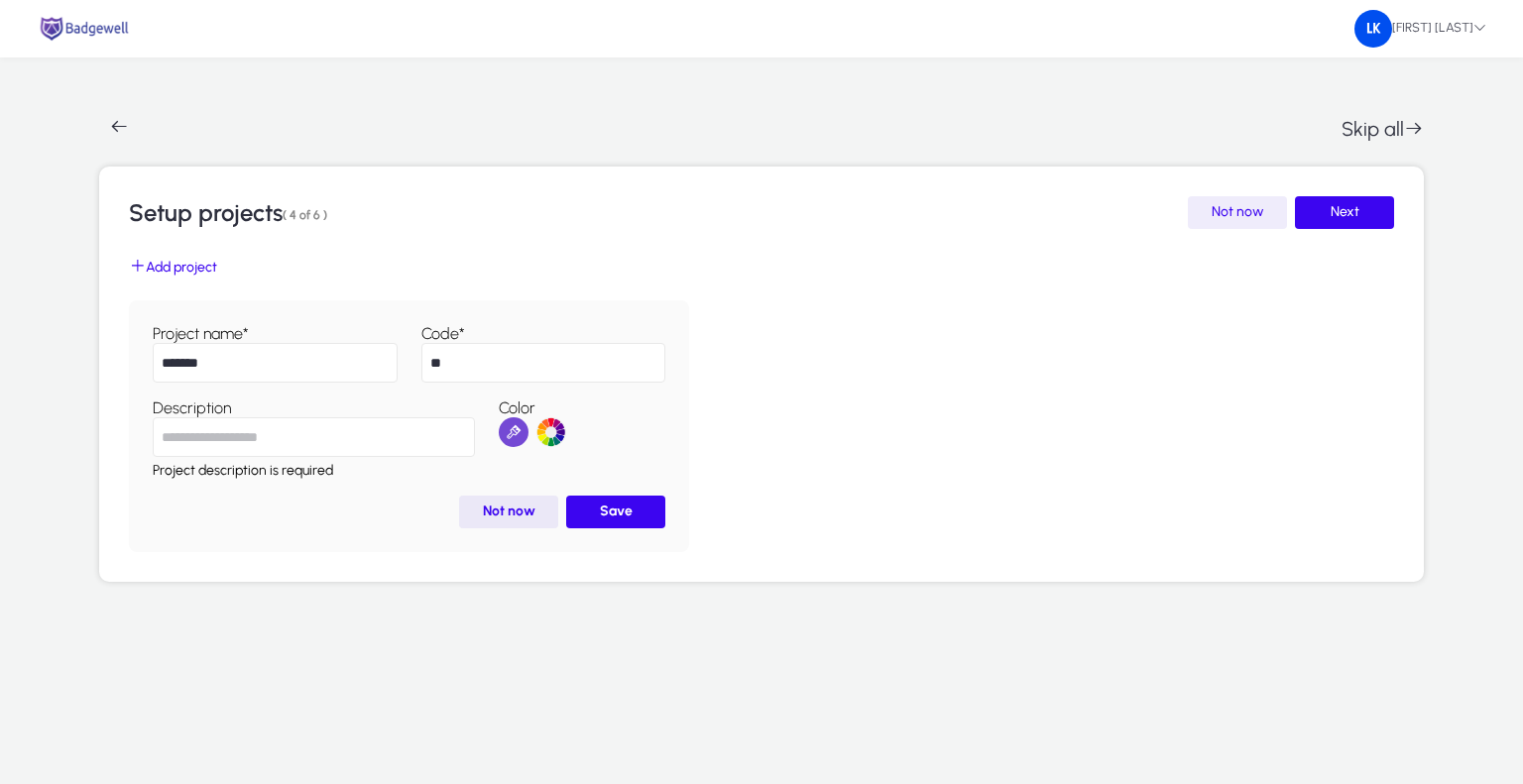 click on "Description" at bounding box center (313, 437) 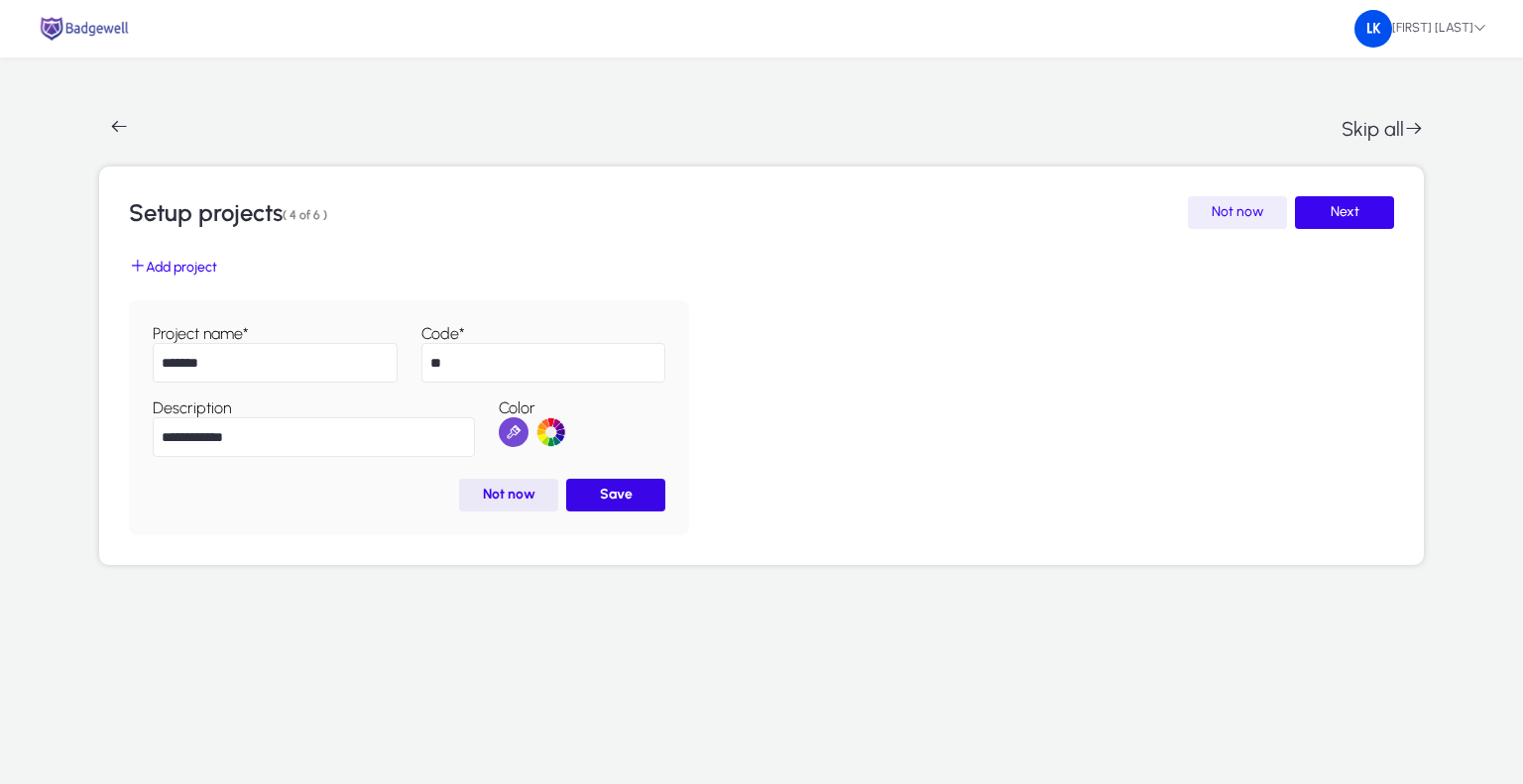 type on "**********" 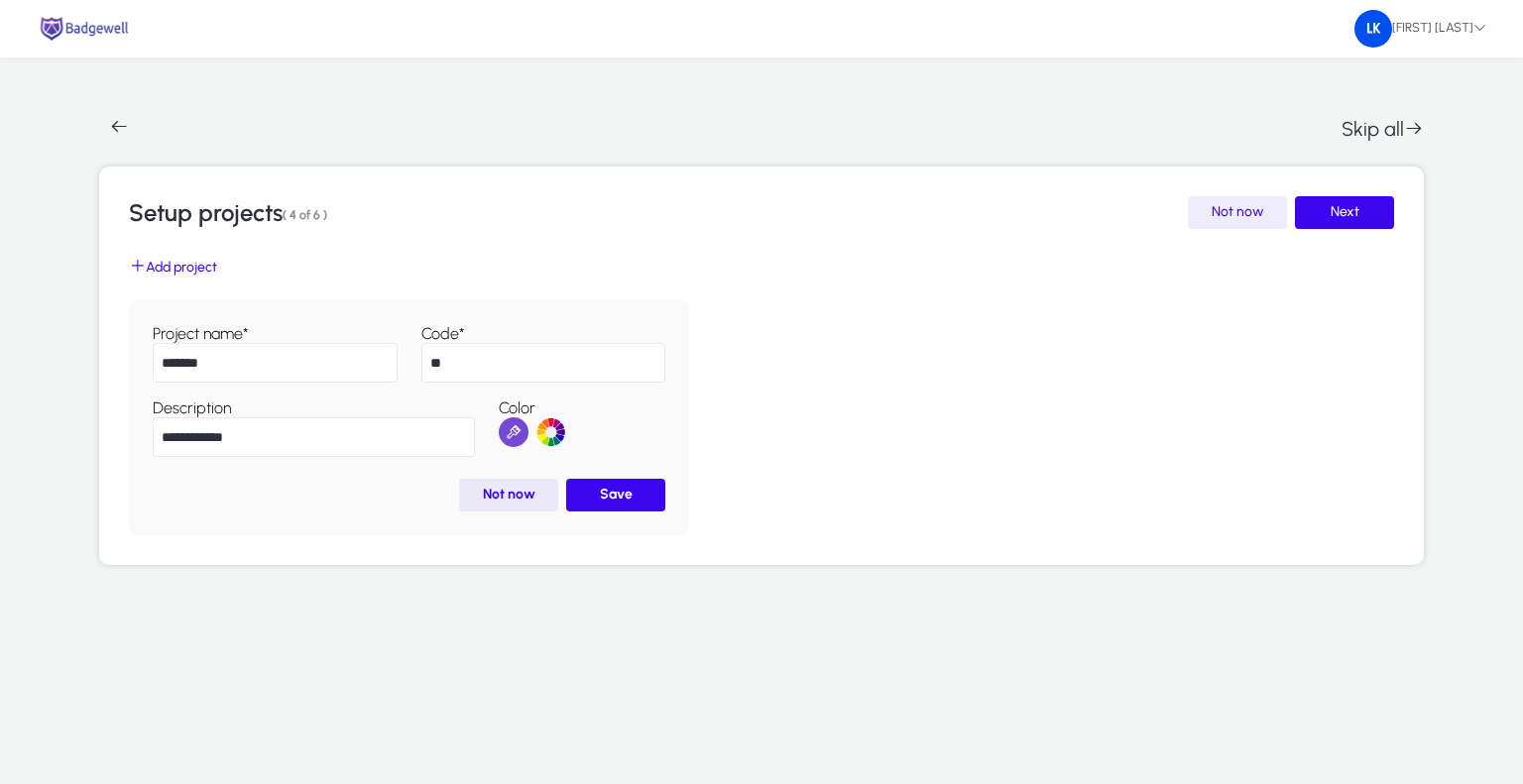 click 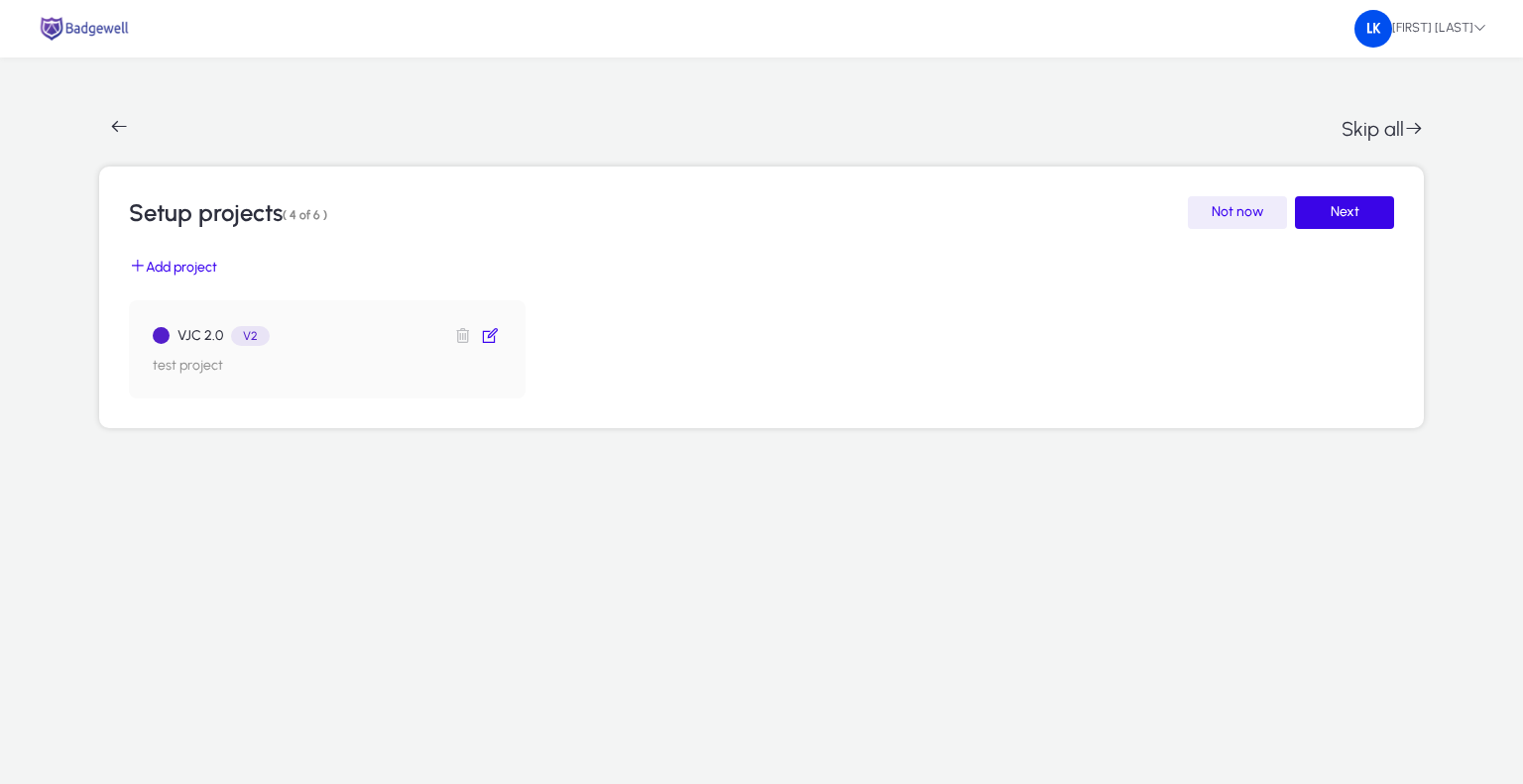 click on "Next" 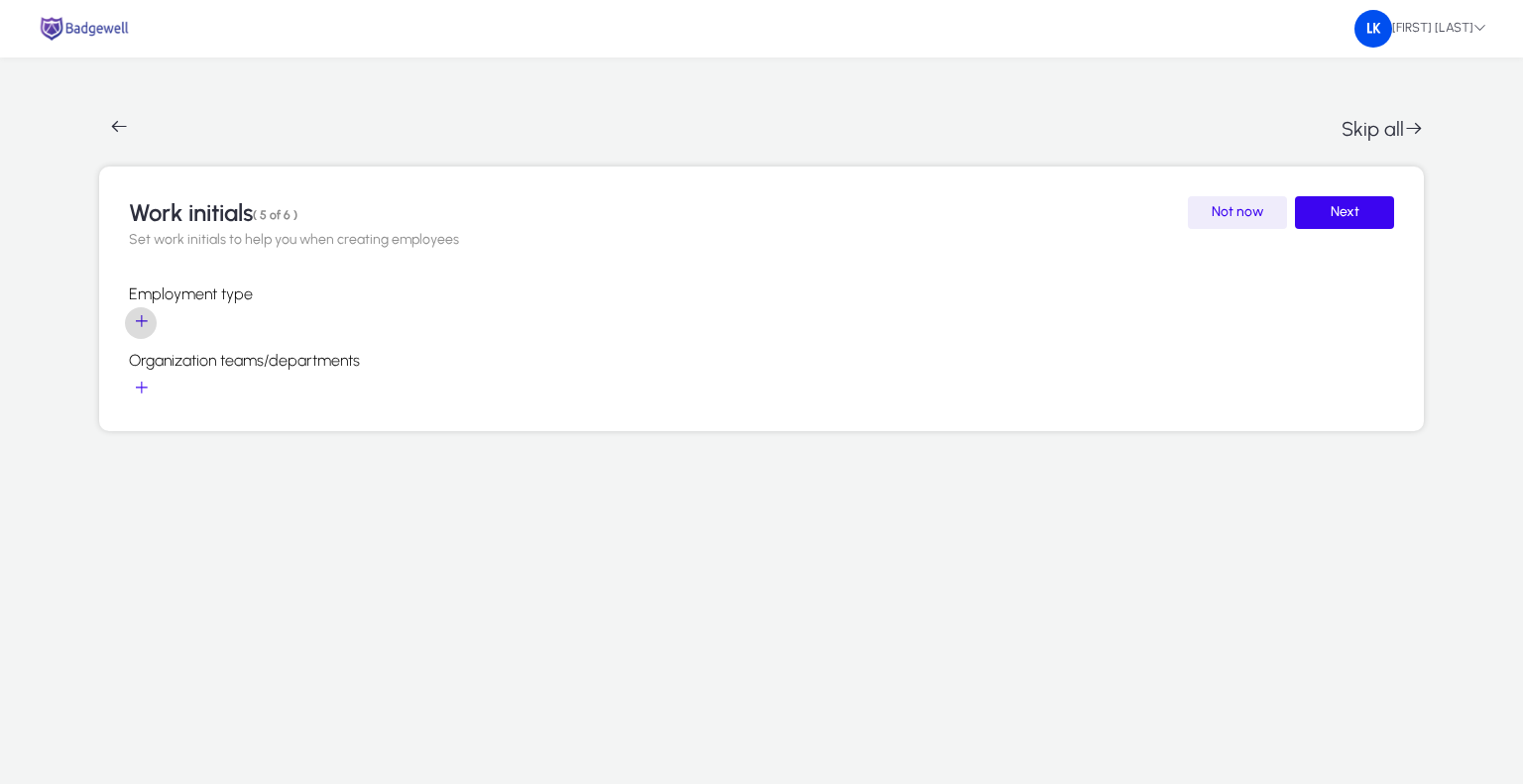 click at bounding box center [141, 323] 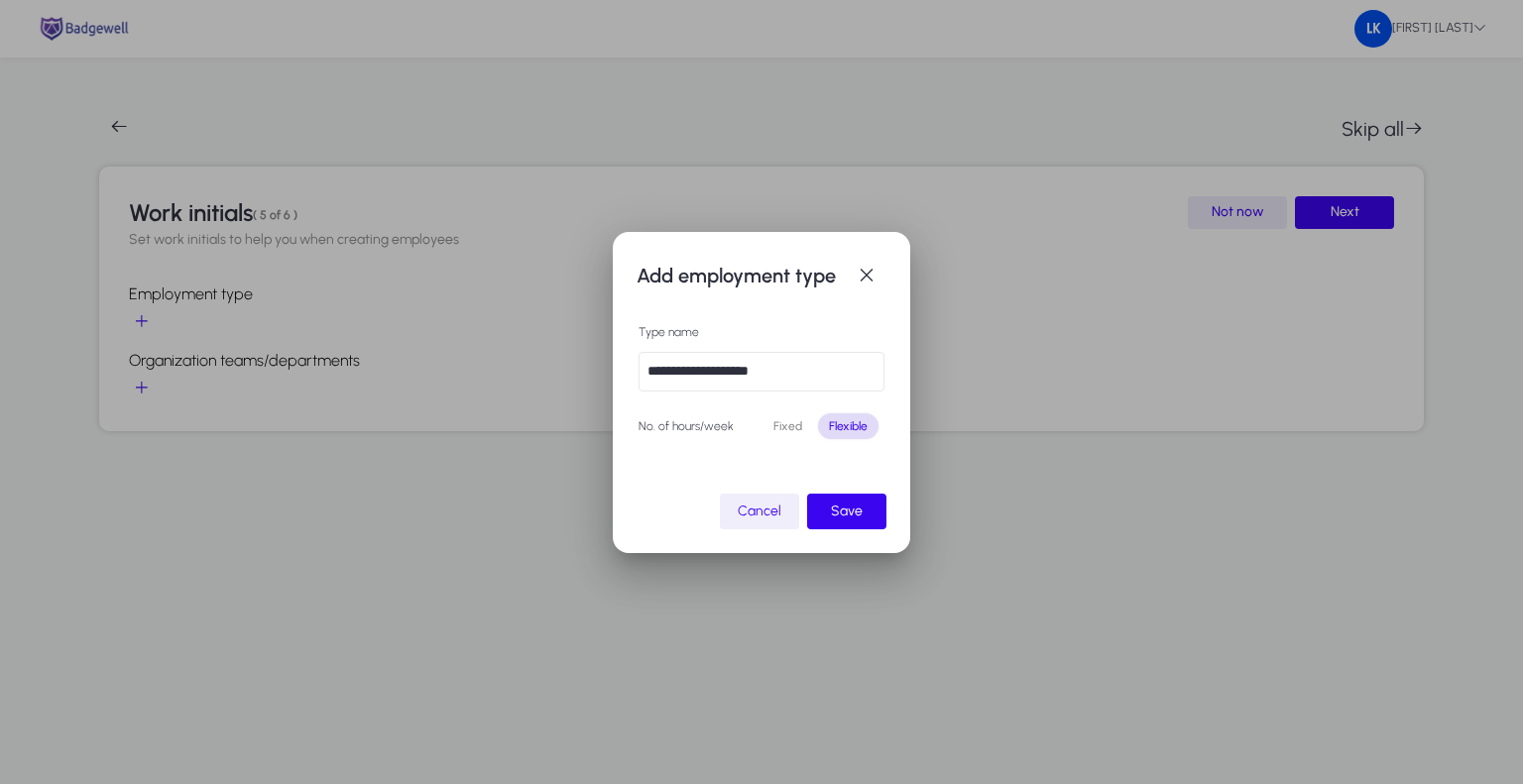 click on "Cancel" 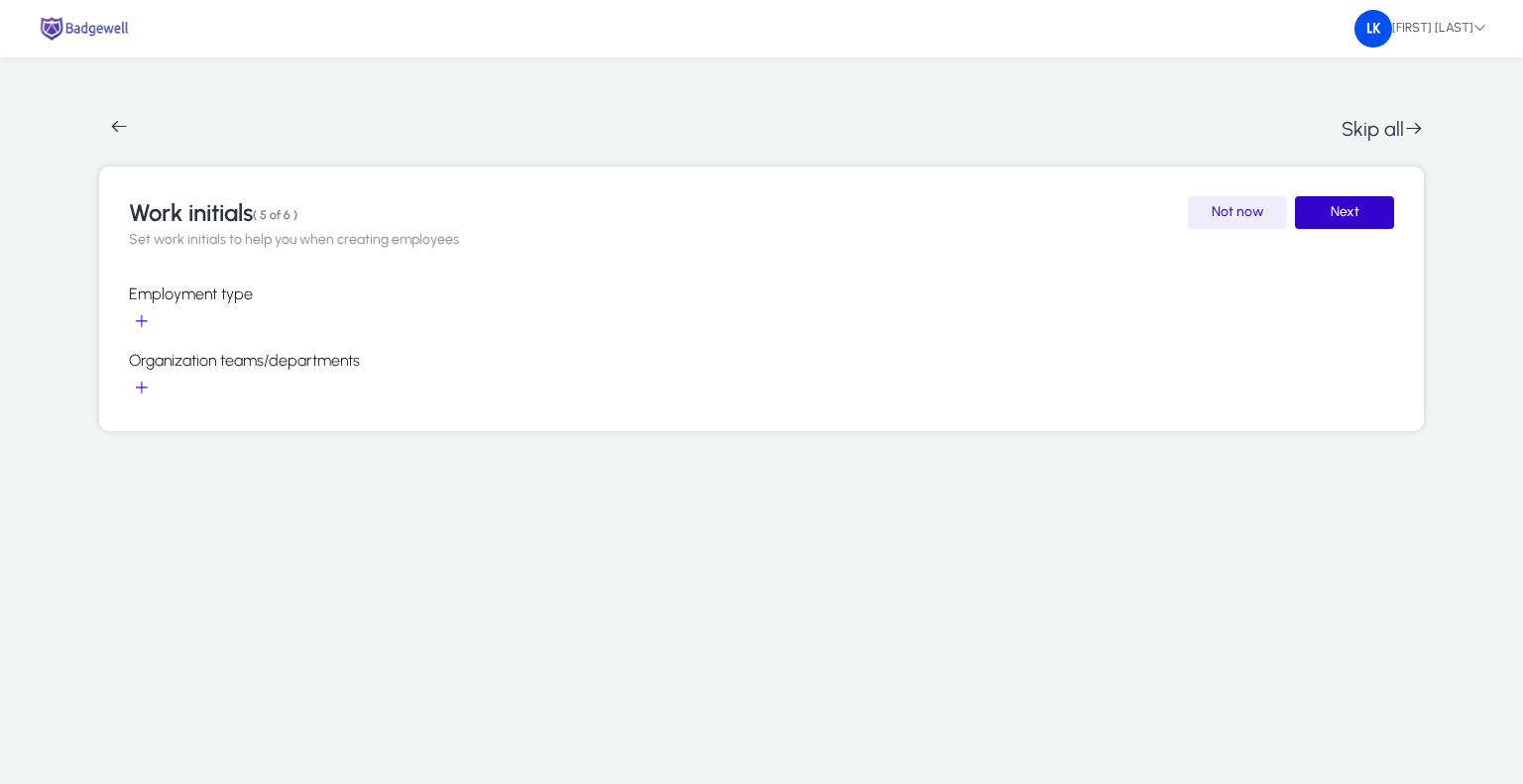 click 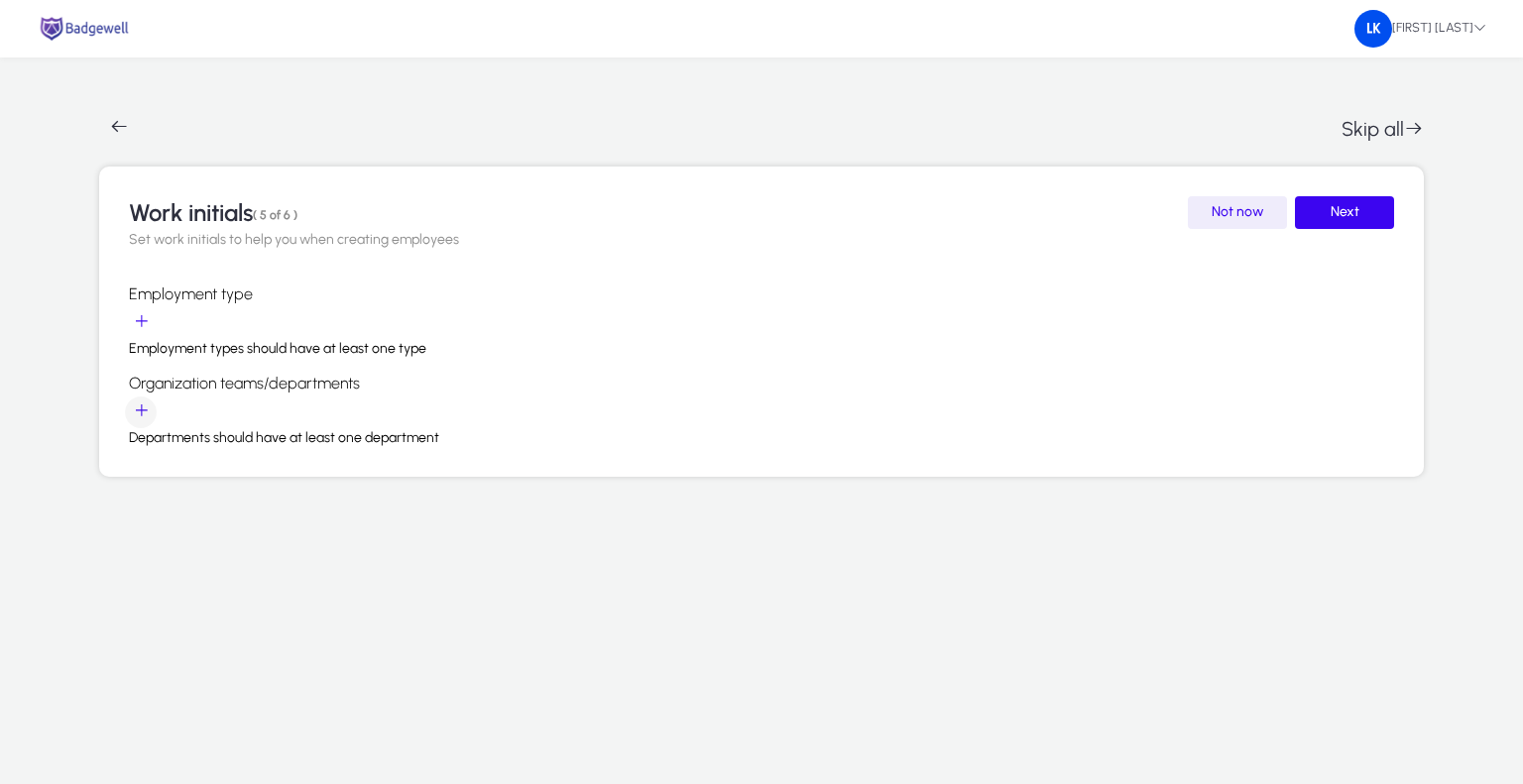 click at bounding box center [141, 412] 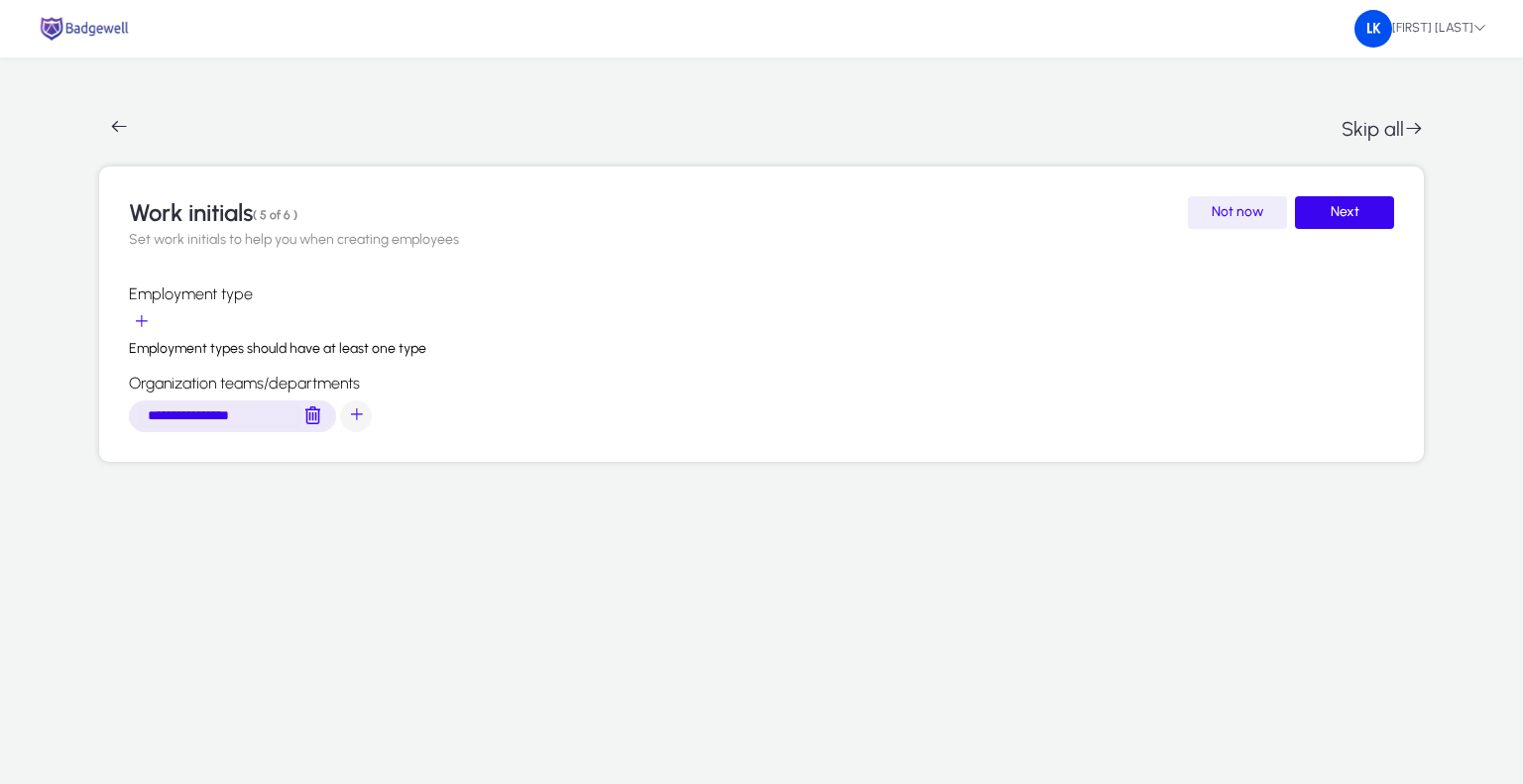 click at bounding box center [356, 416] 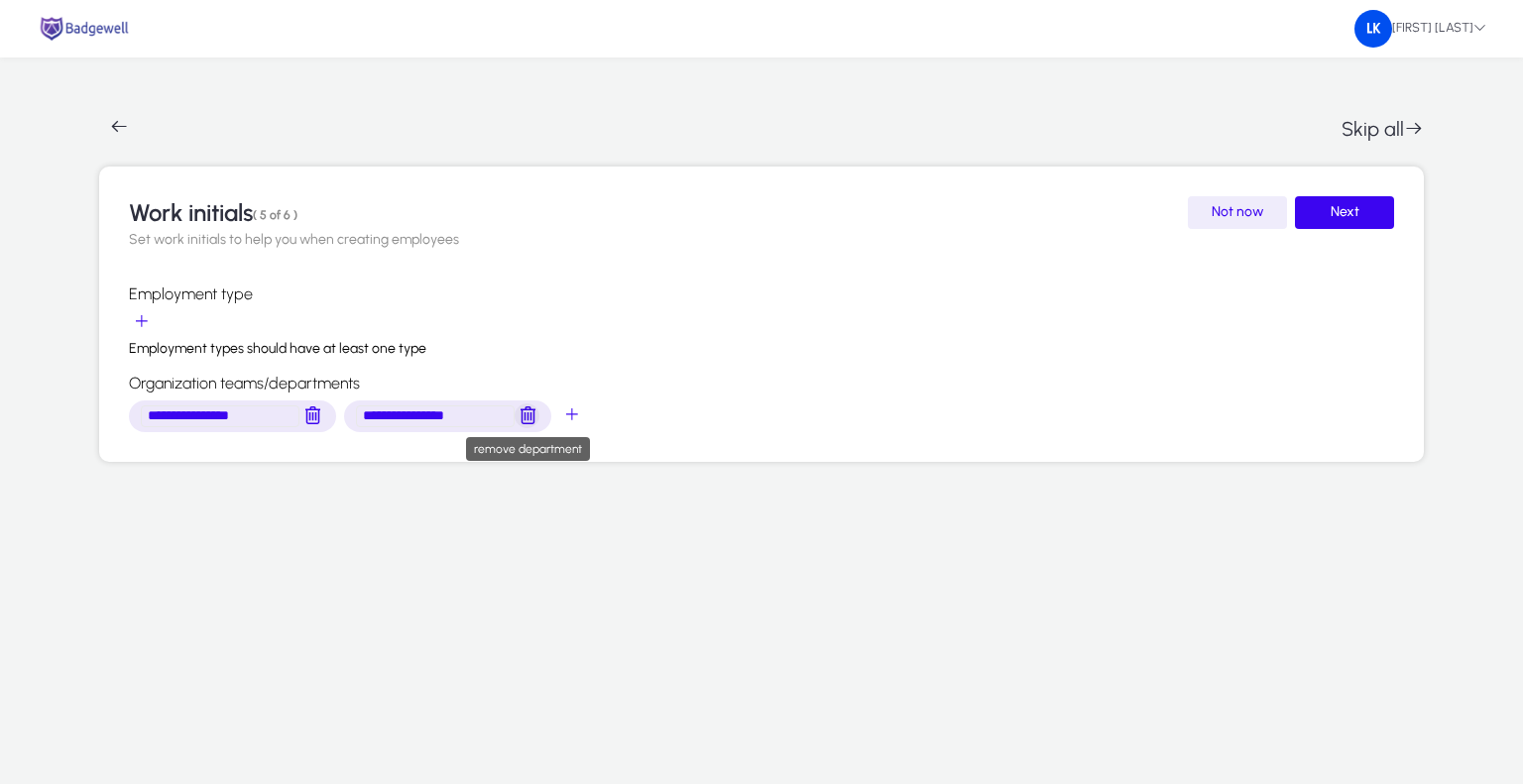 click at bounding box center (527, 416) 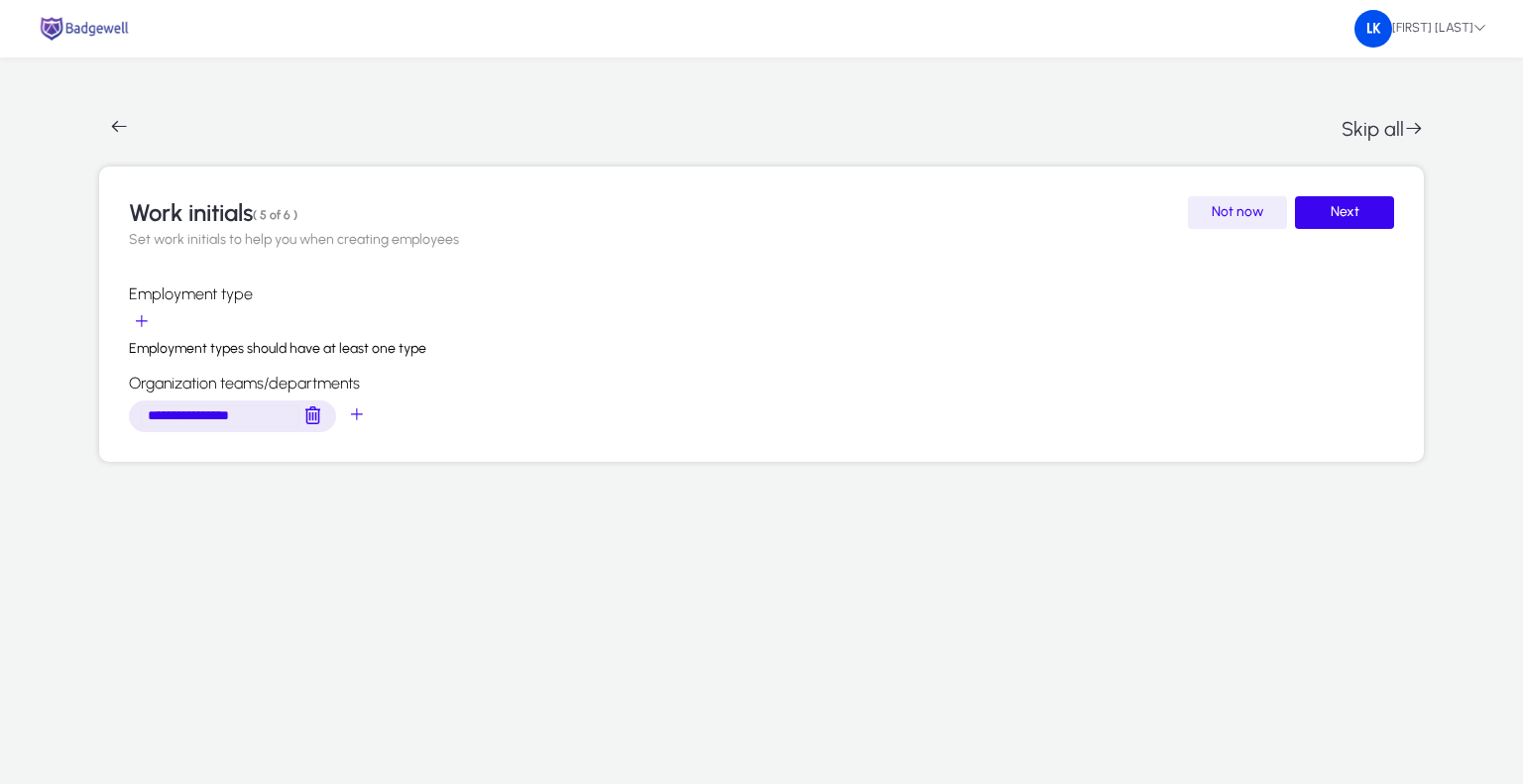 click on "**********" at bounding box center [220, 416] 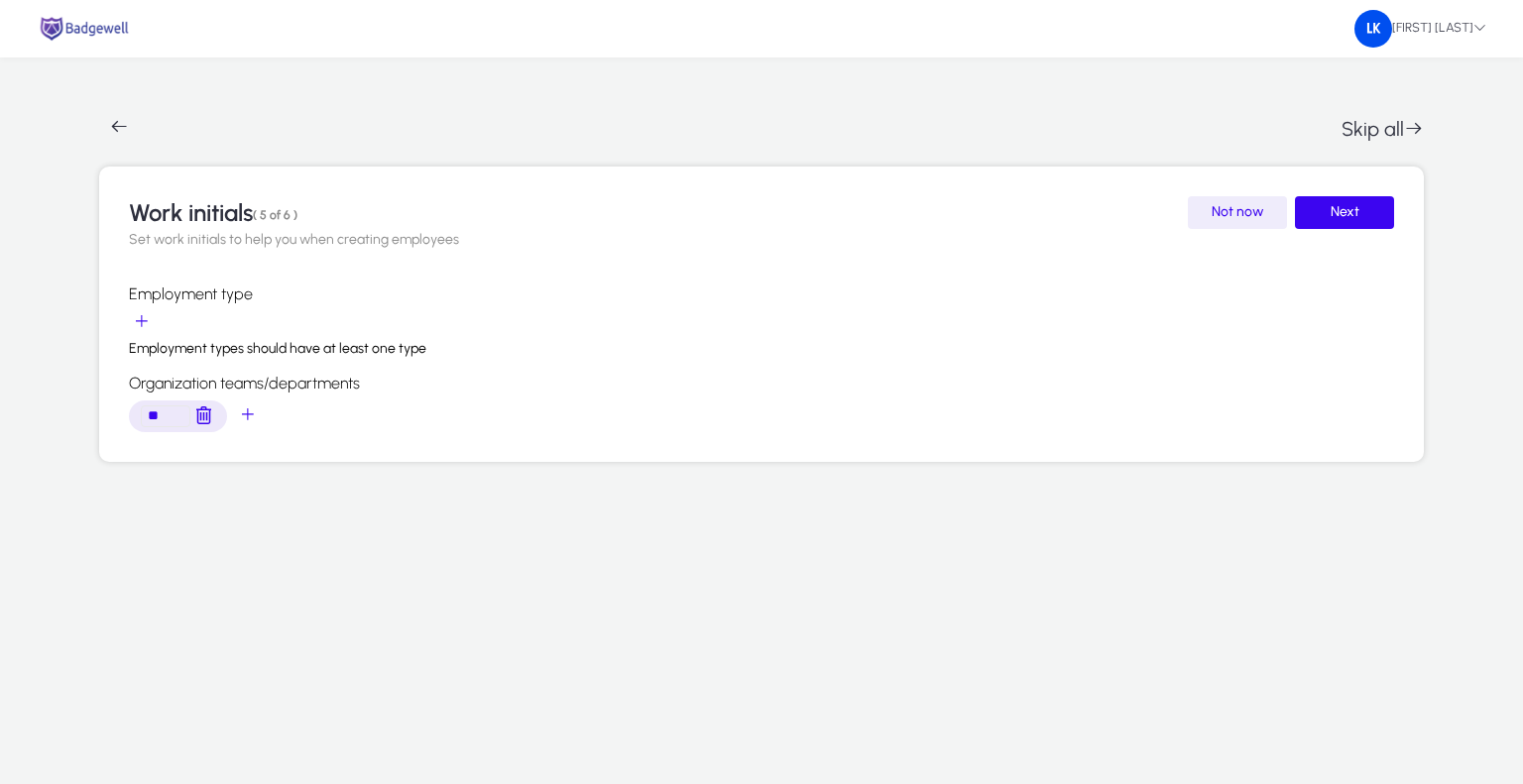 type on "*" 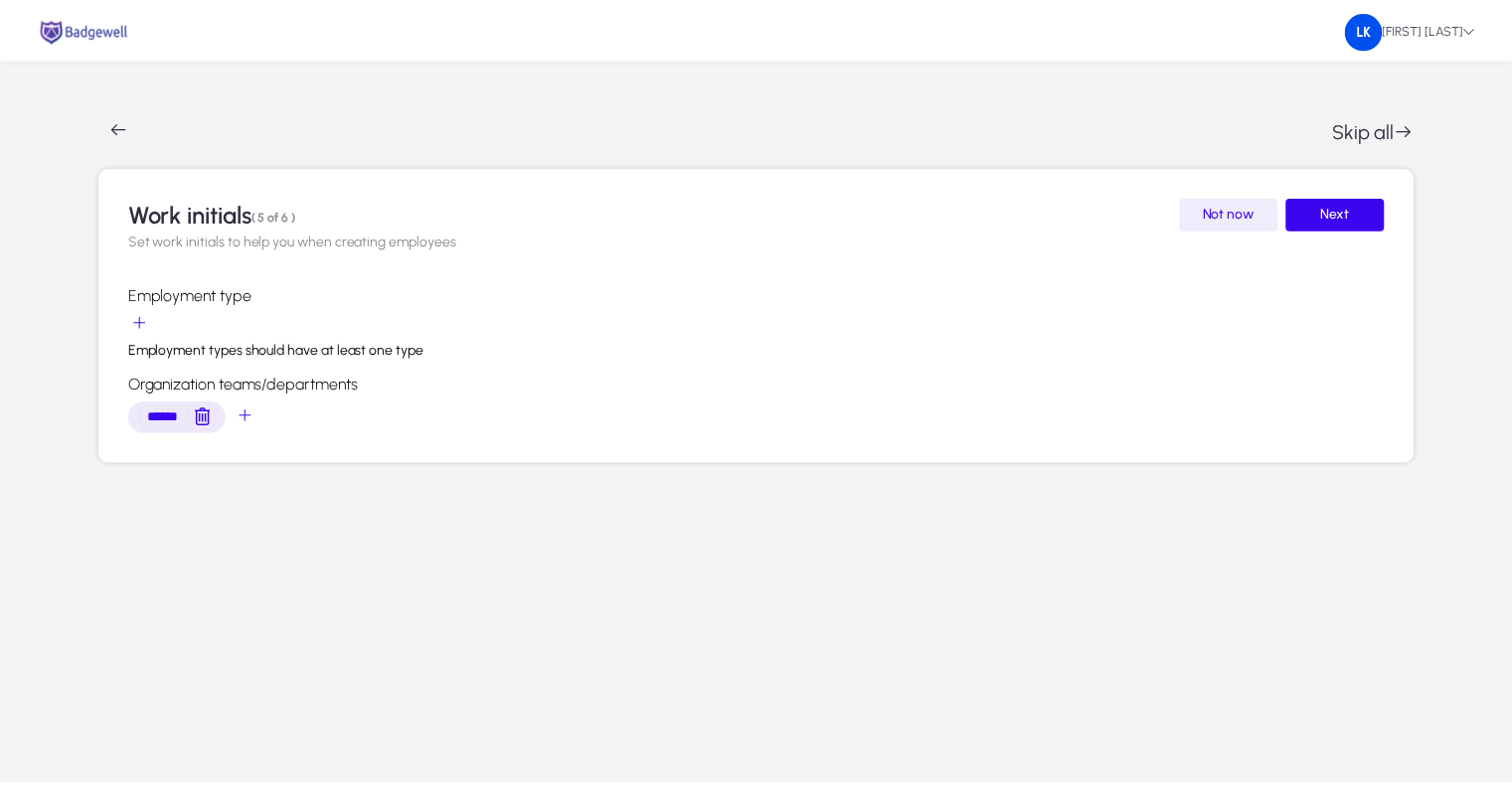 scroll, scrollTop: 0, scrollLeft: 0, axis: both 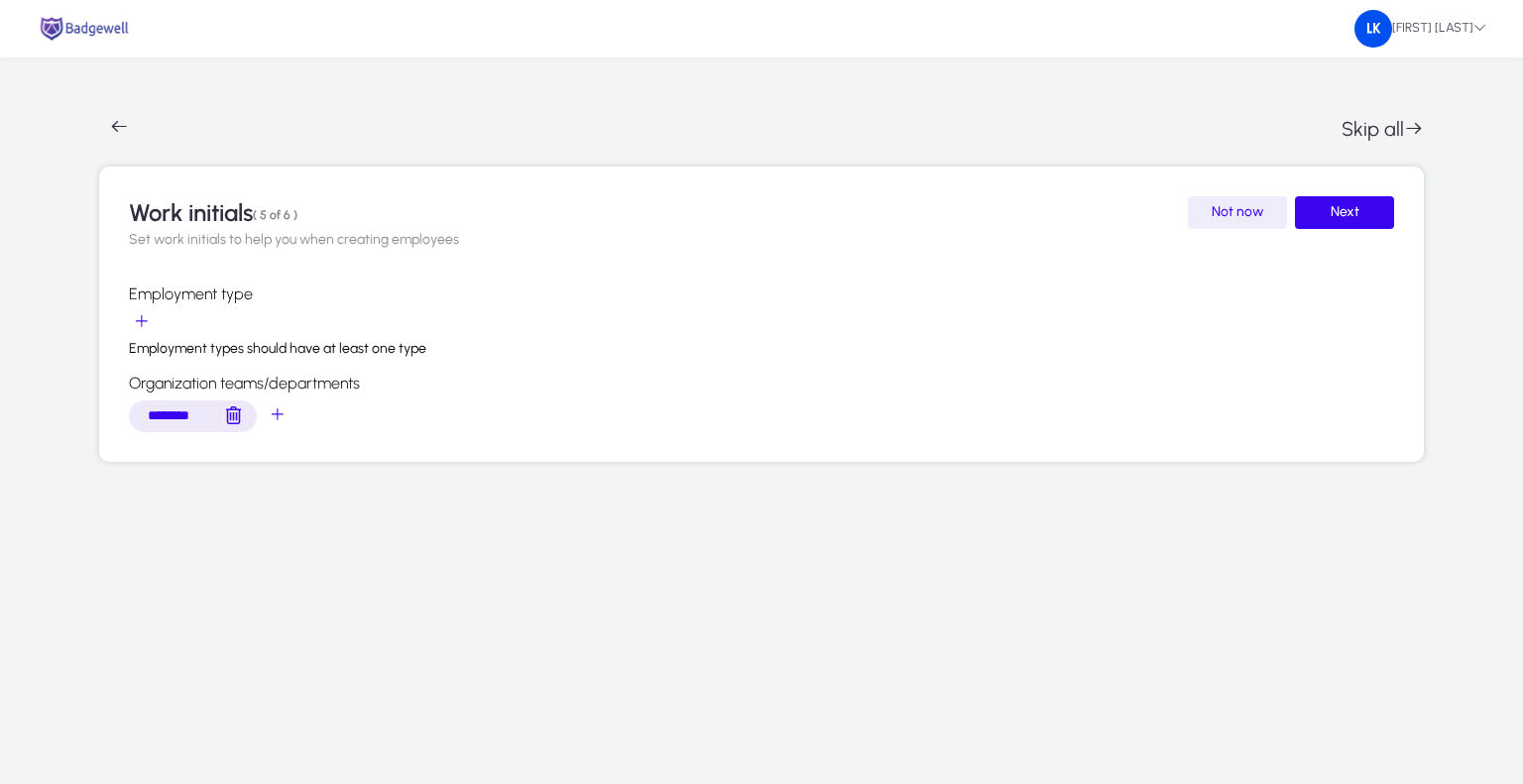 type on "********" 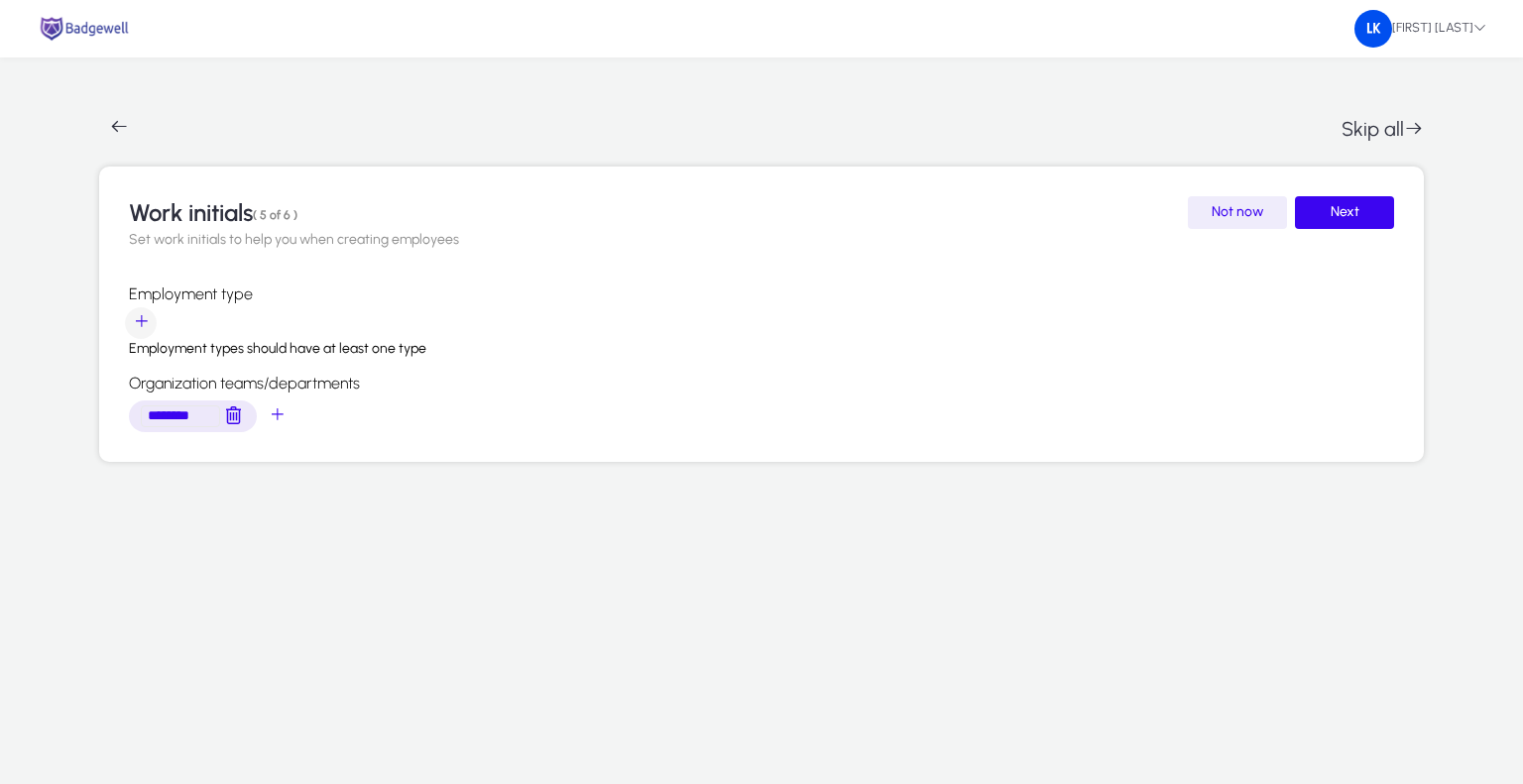 click at bounding box center (141, 323) 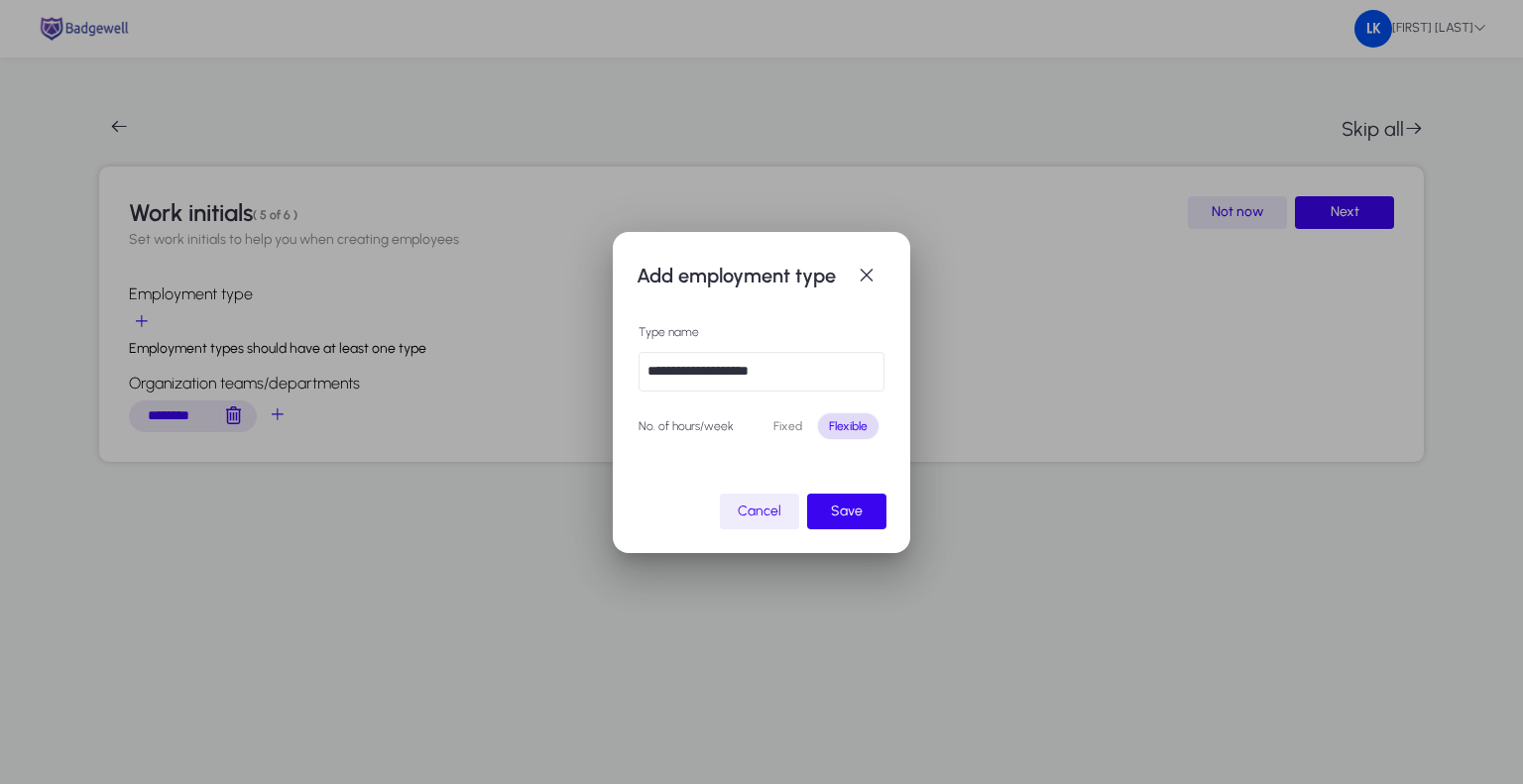 drag, startPoint x: 853, startPoint y: 369, endPoint x: 419, endPoint y: 346, distance: 434.60902 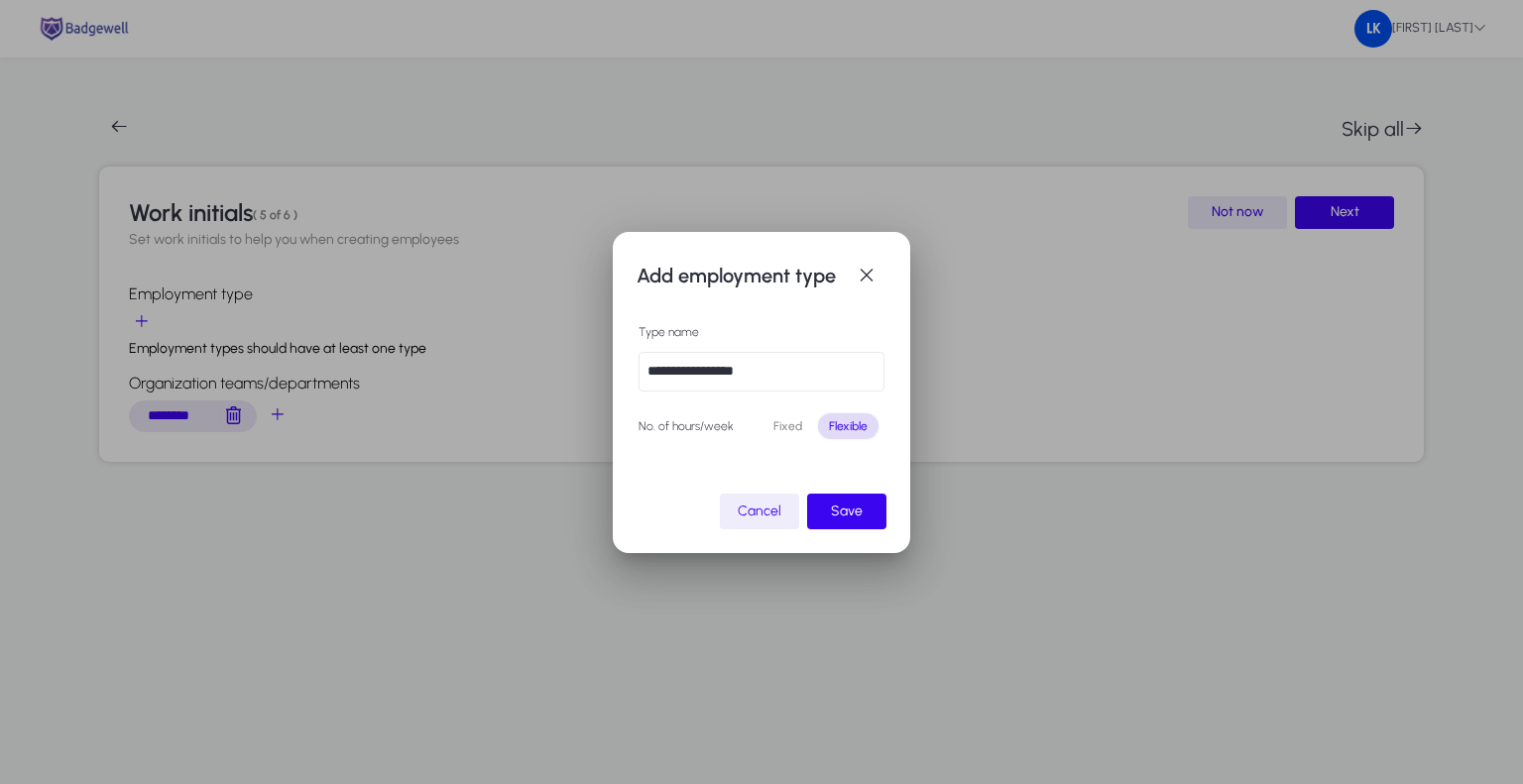 drag, startPoint x: 781, startPoint y: 372, endPoint x: 482, endPoint y: 372, distance: 299 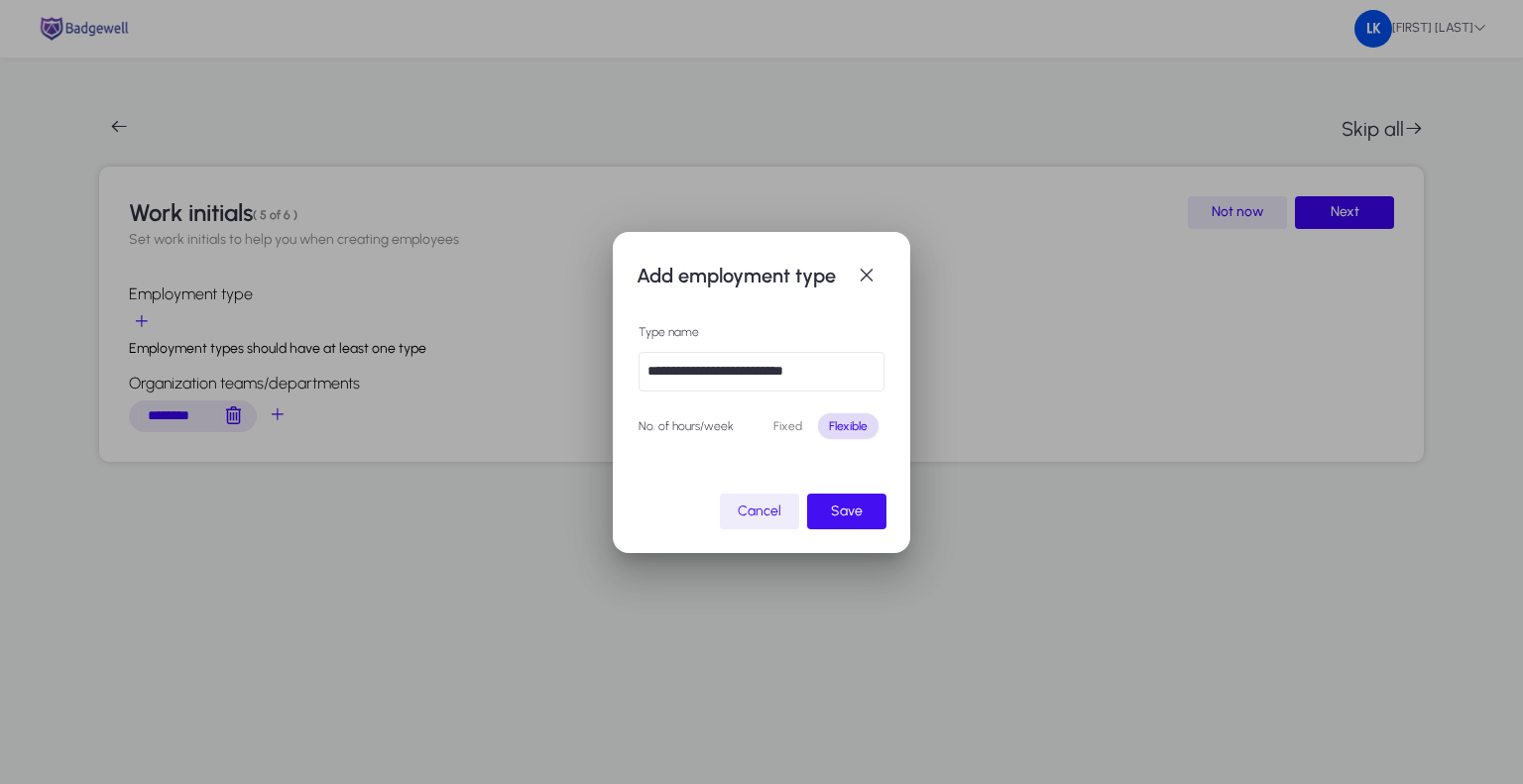 type on "**********" 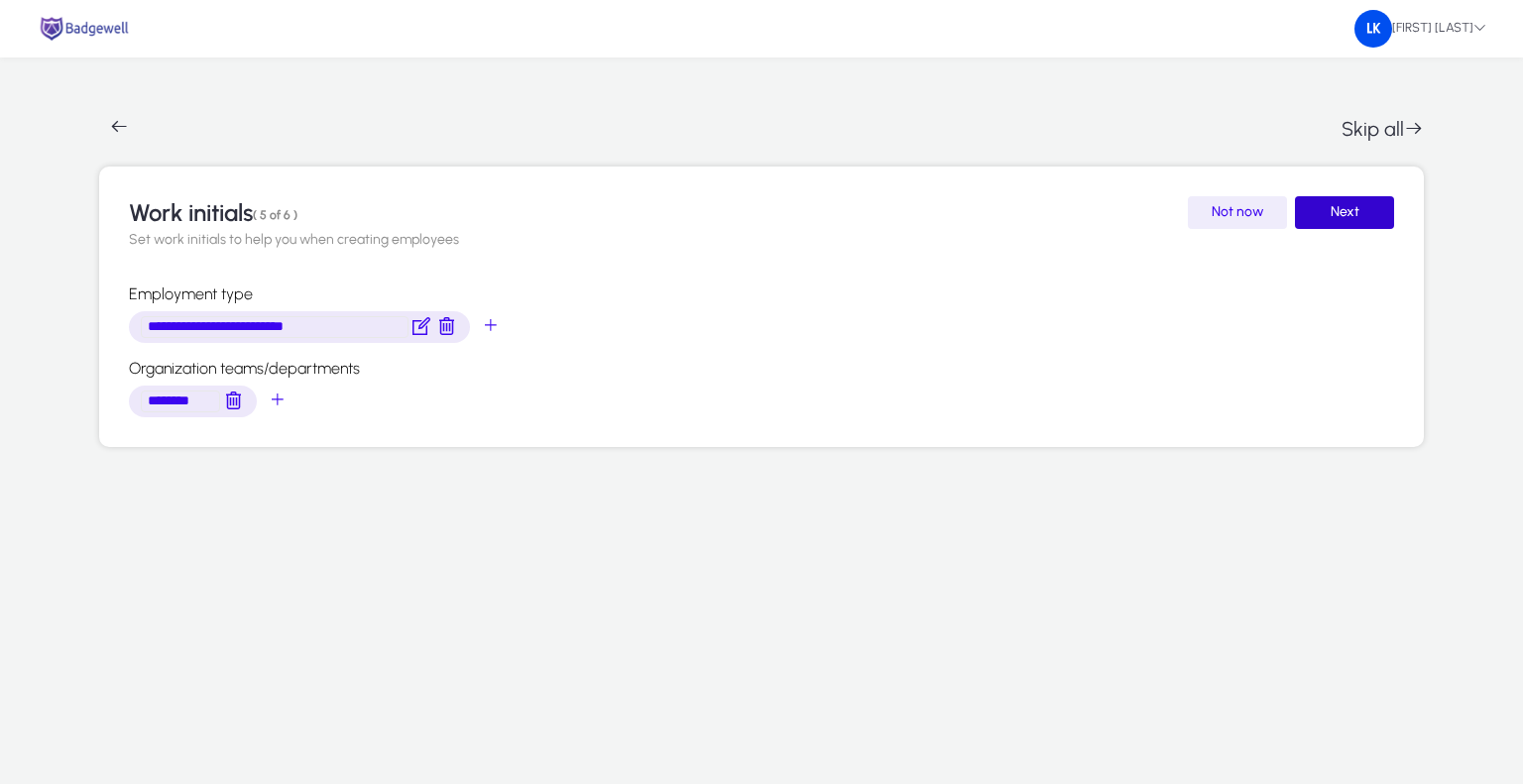 click 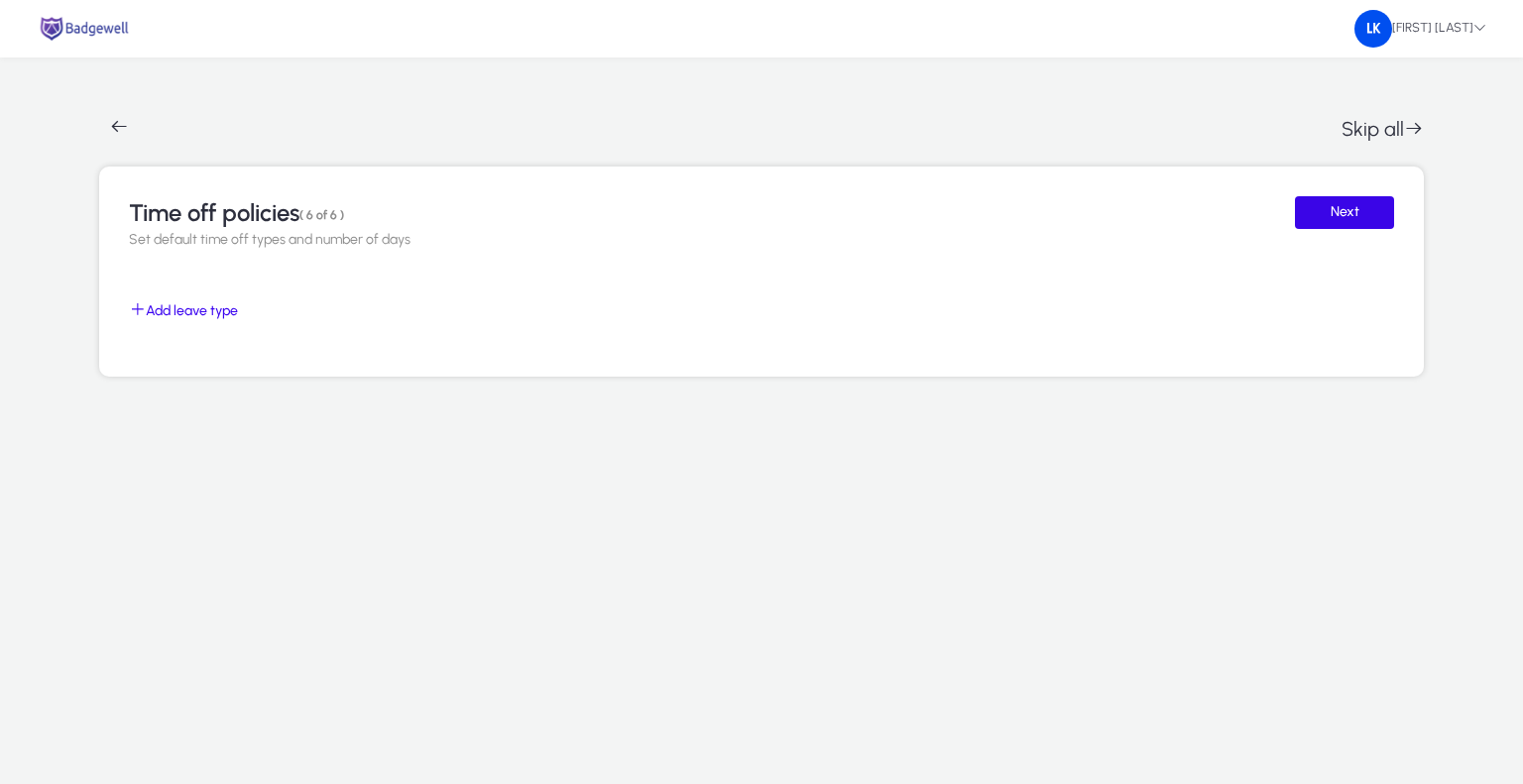 click 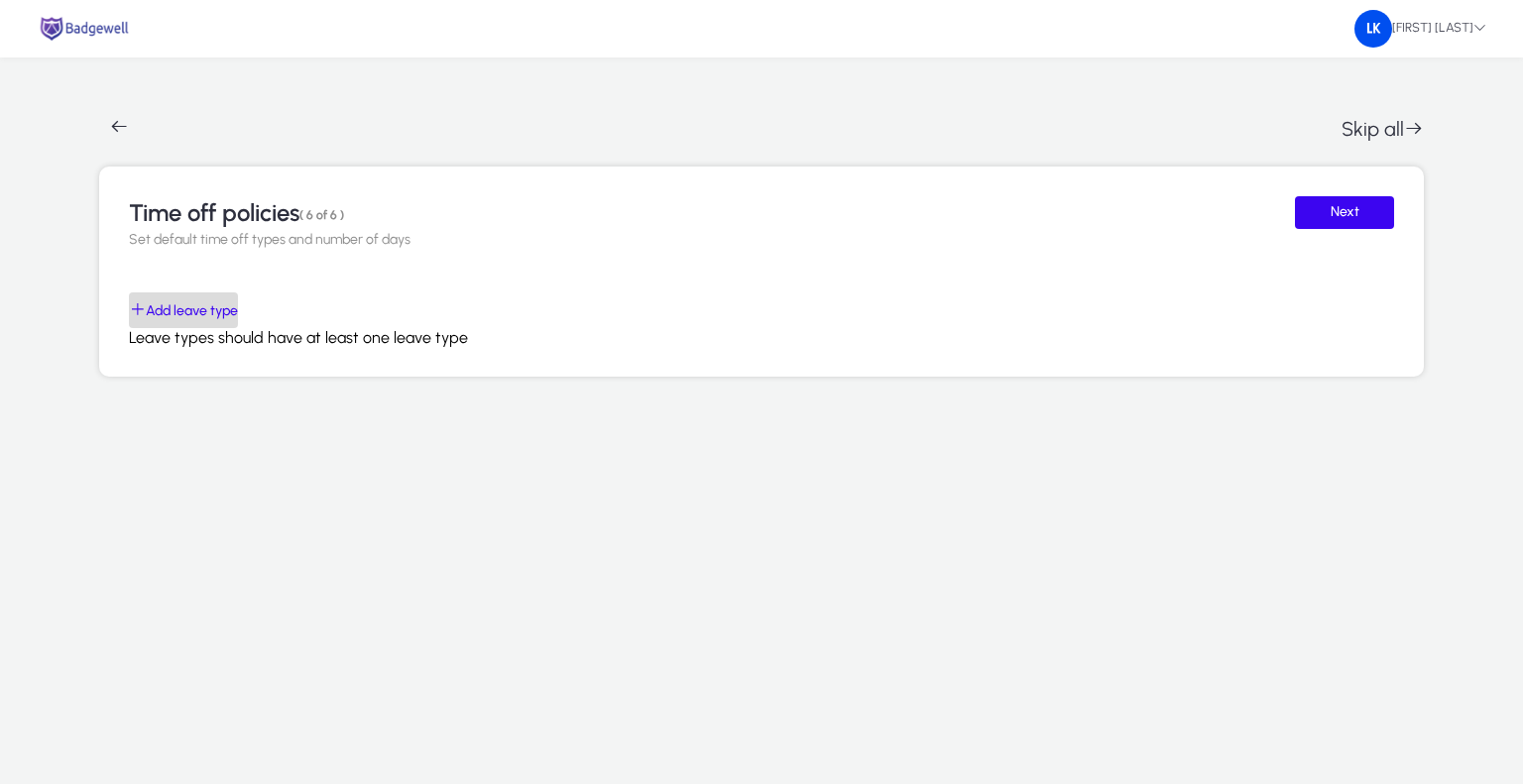 click on "Add leave type" 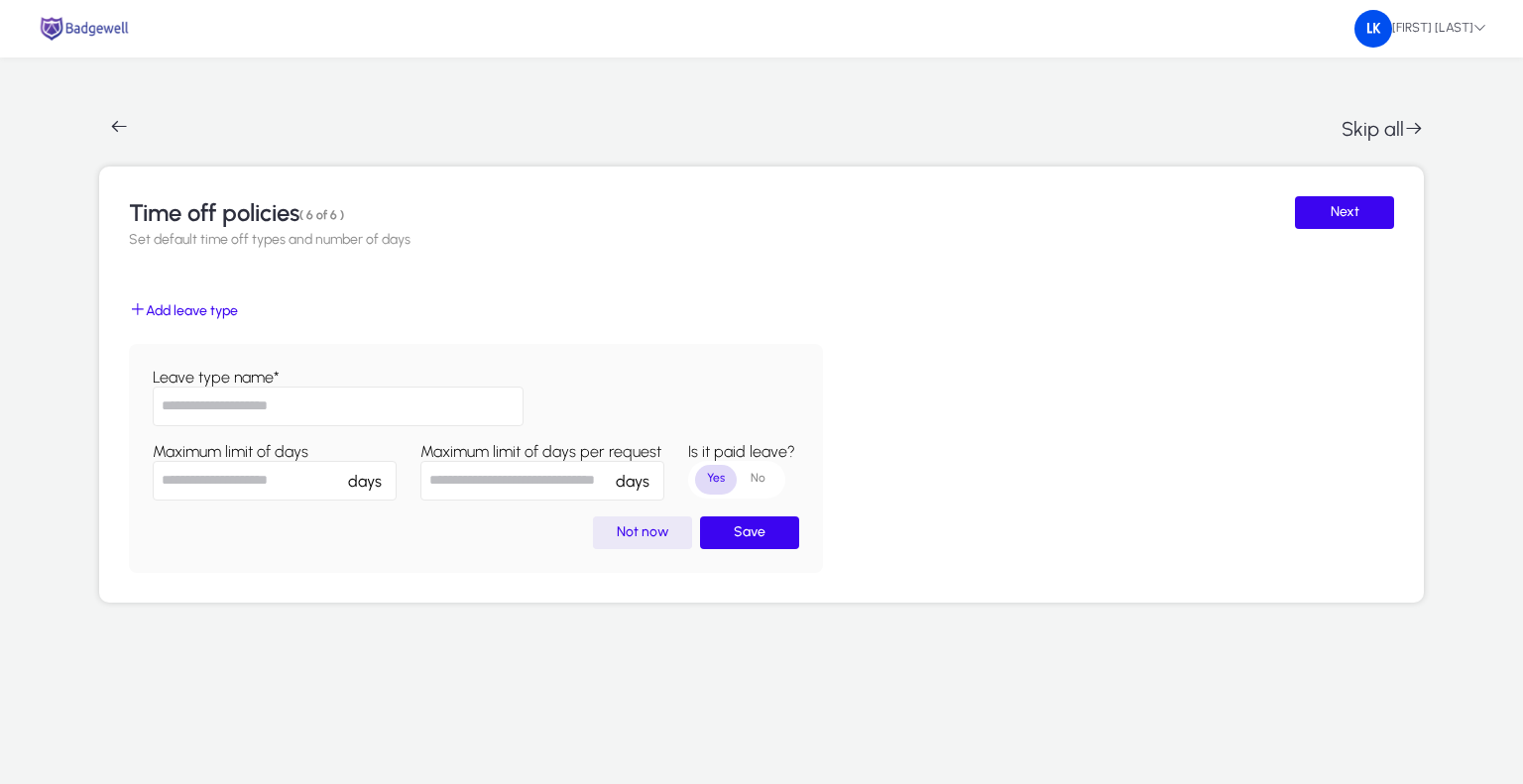 click on "*" at bounding box center [275, 481] 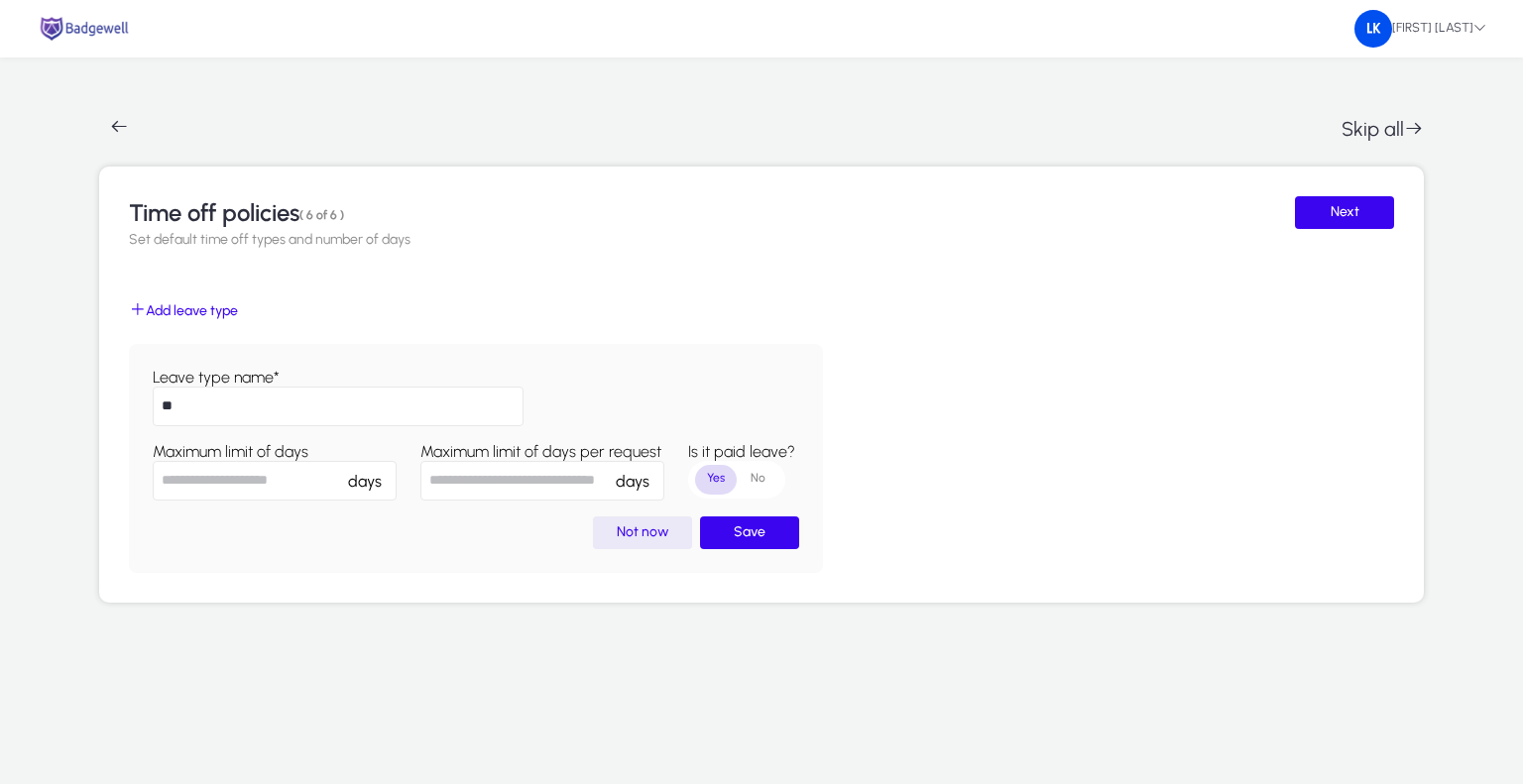 type on "*" 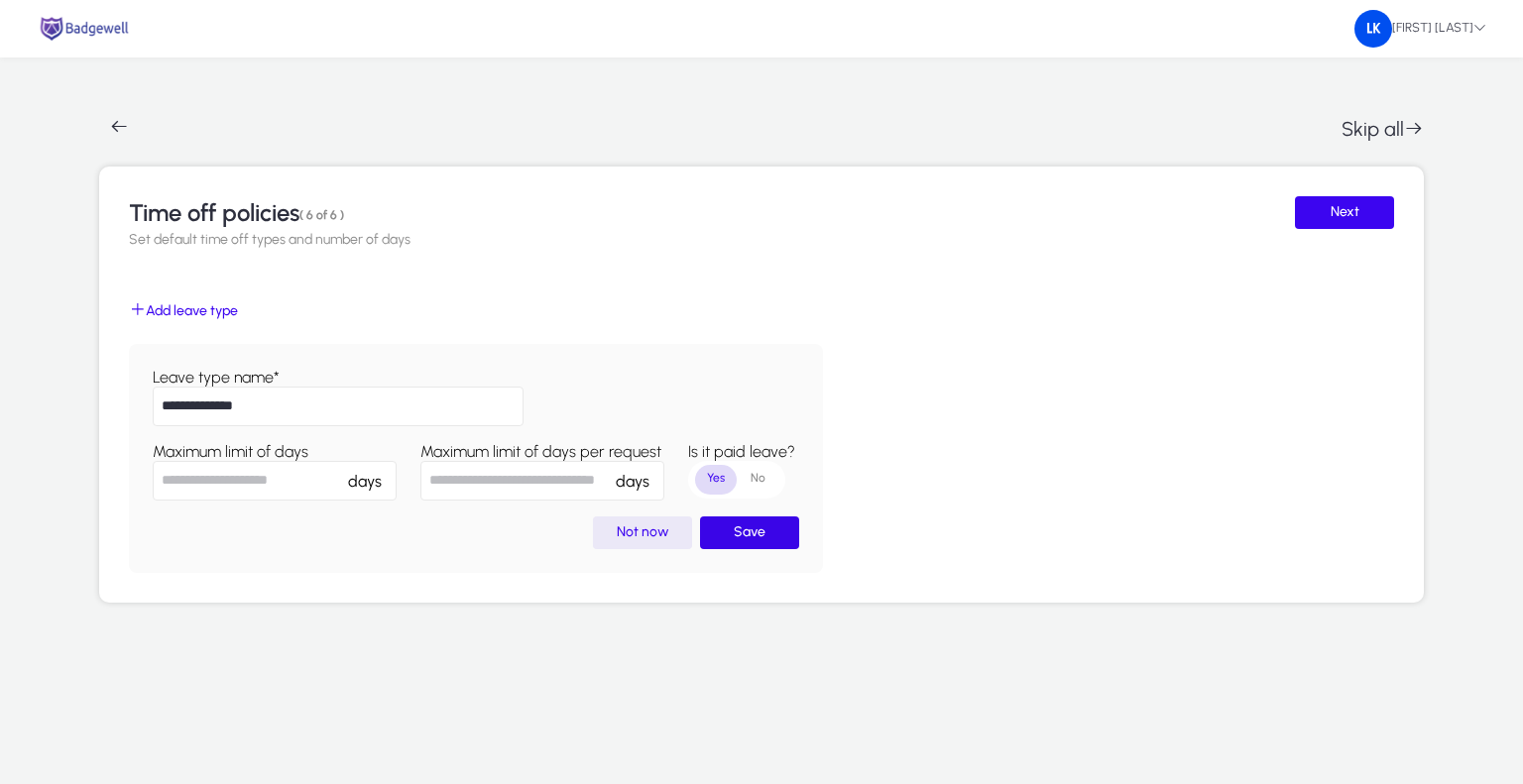 type on "**********" 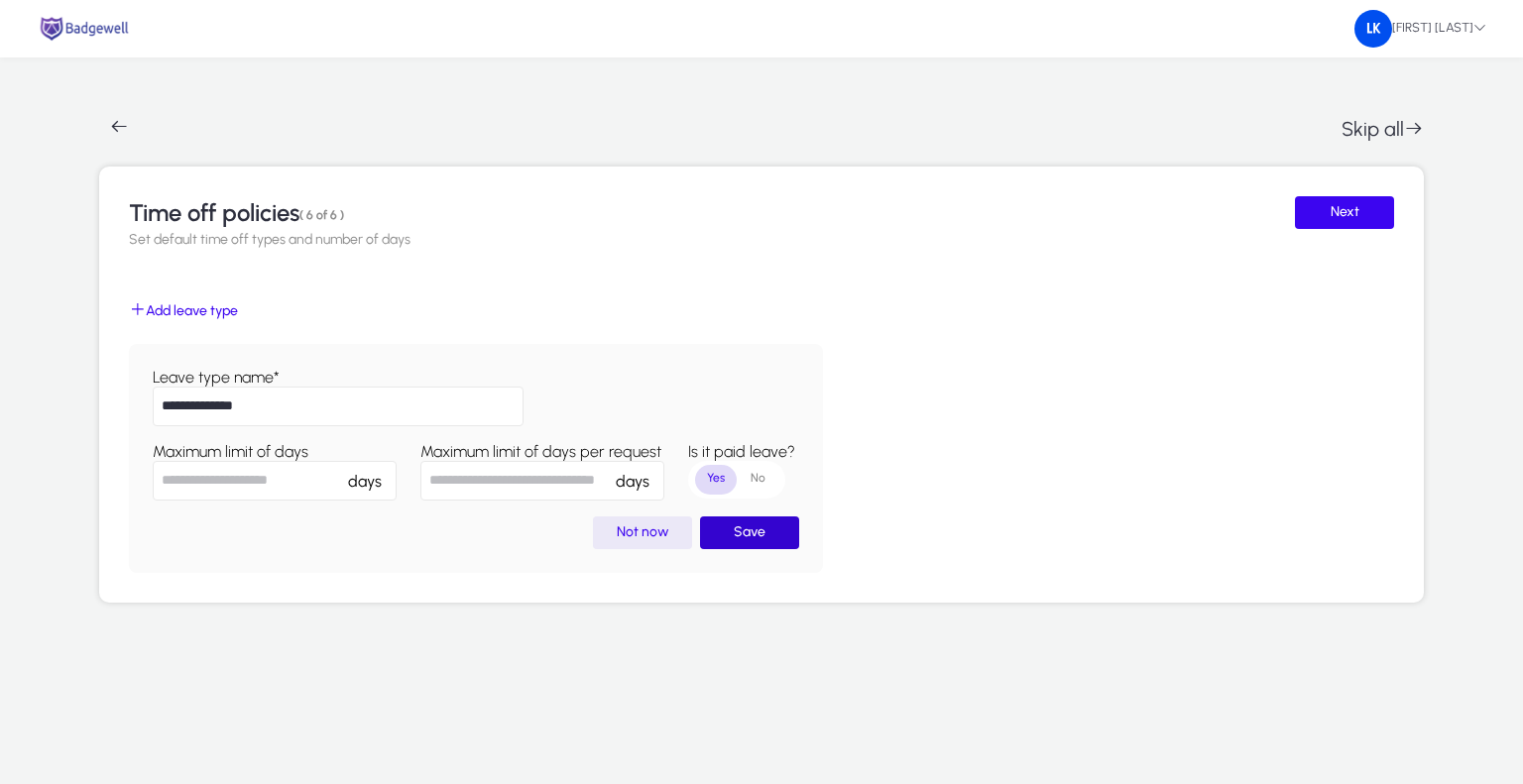 click 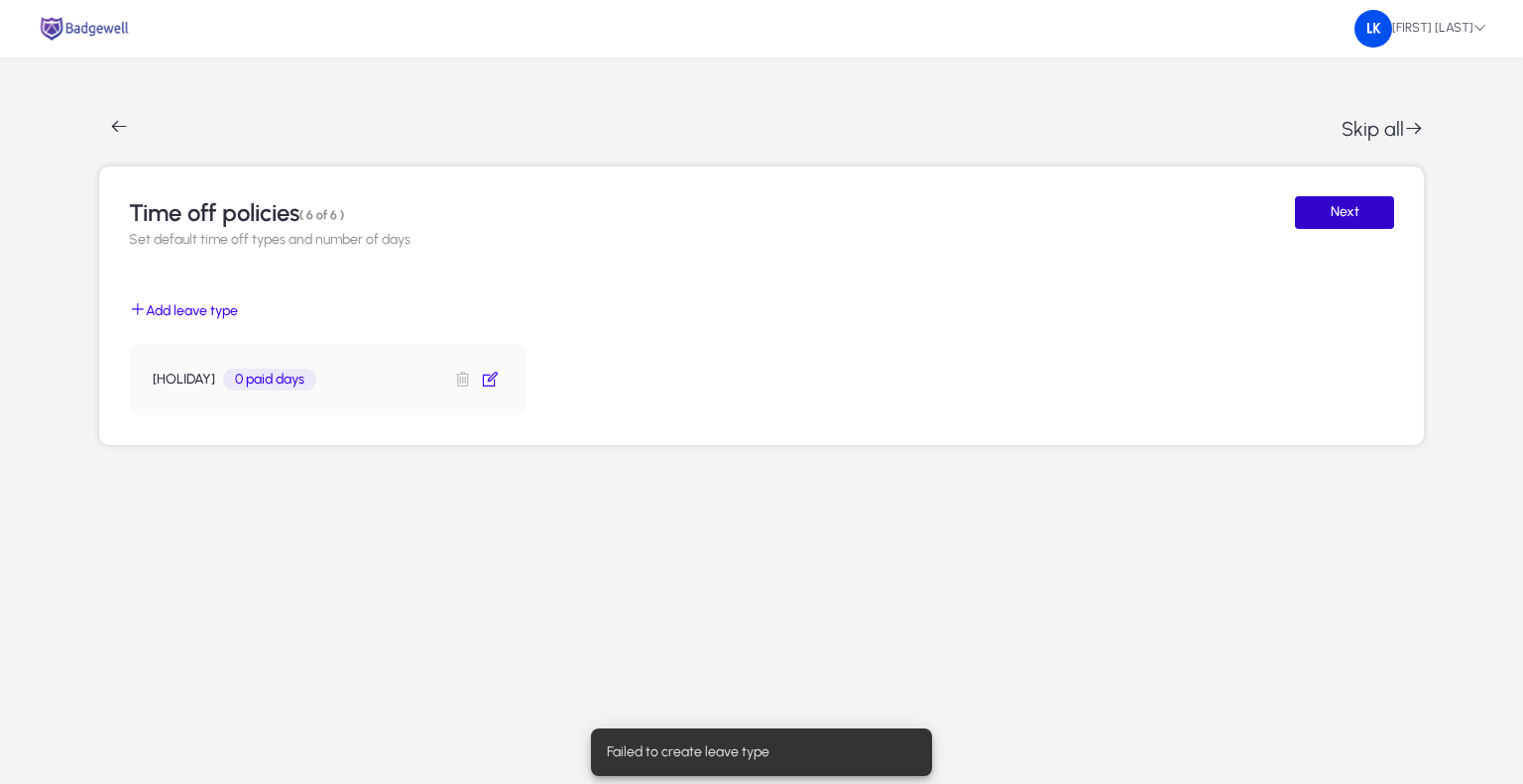 click 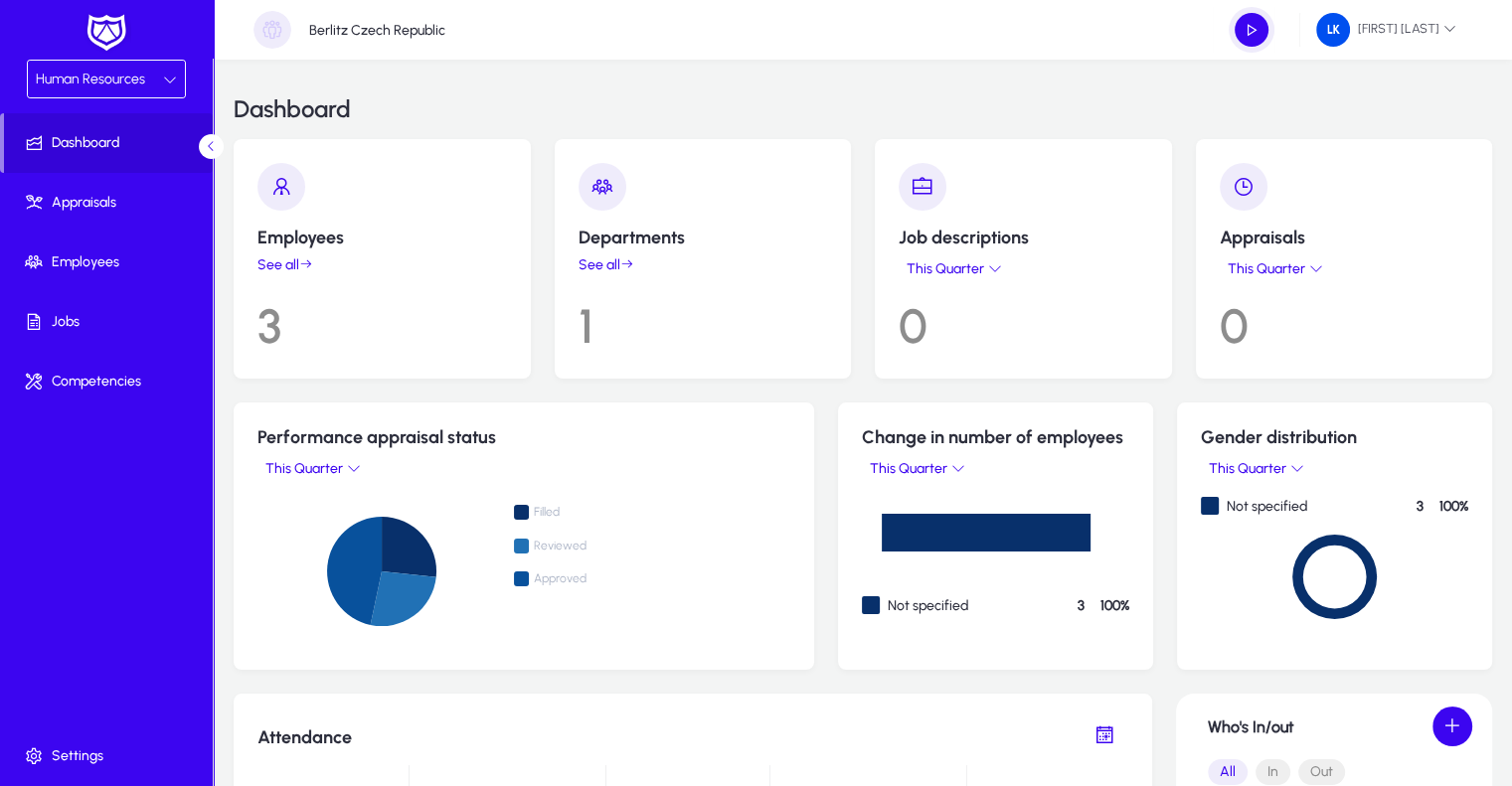 click 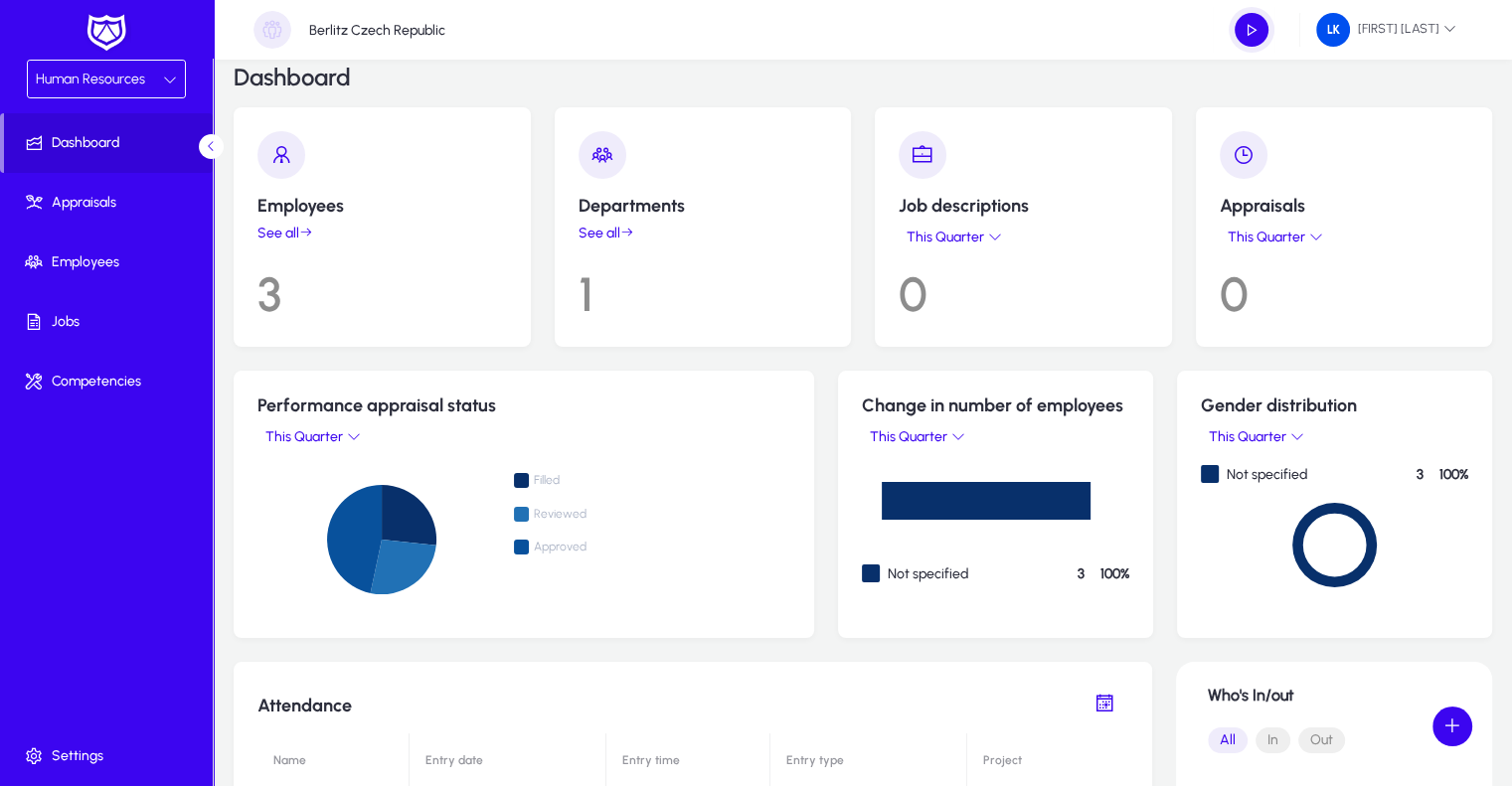 scroll, scrollTop: 0, scrollLeft: 0, axis: both 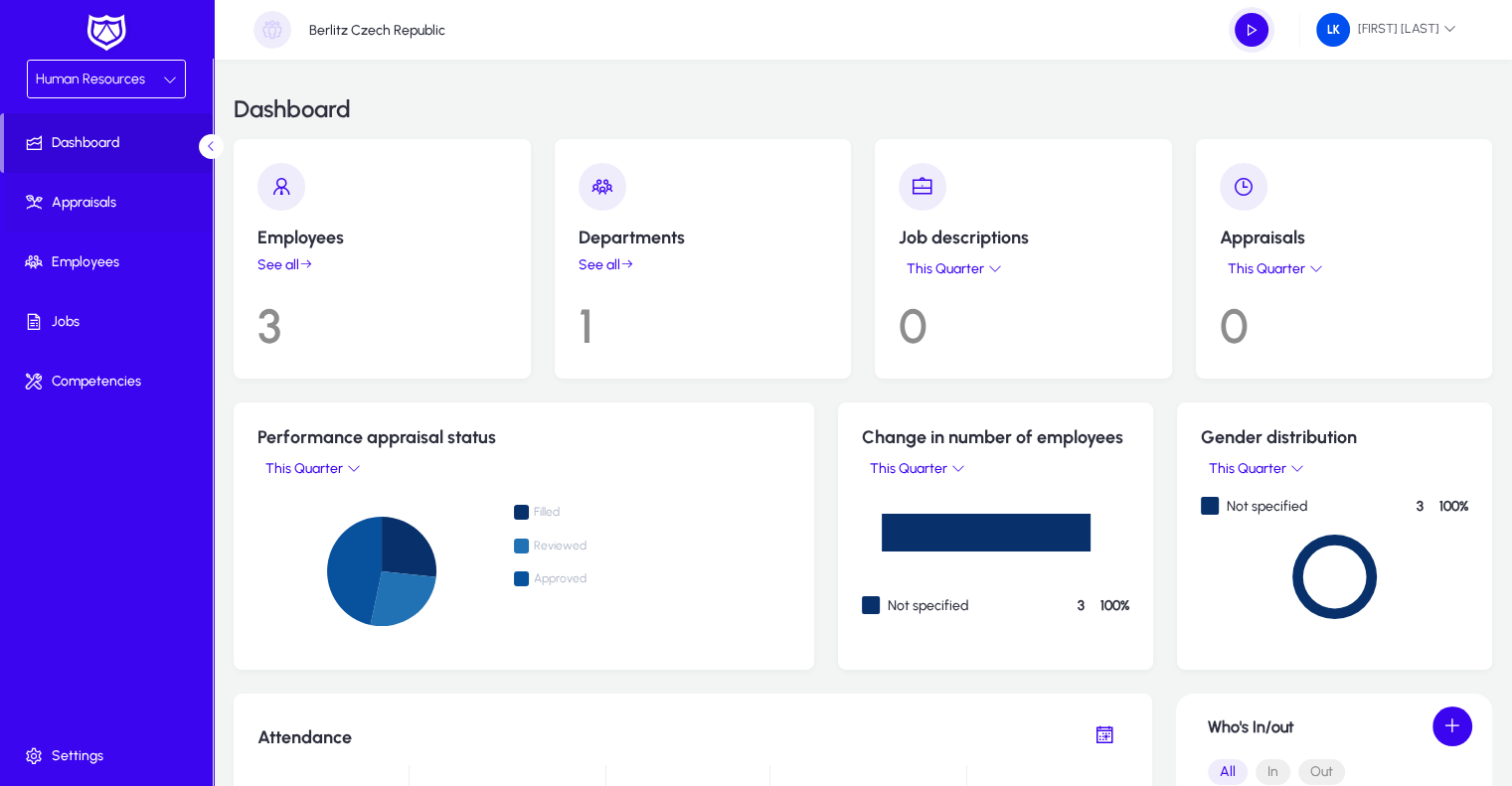 click on "Appraisals" 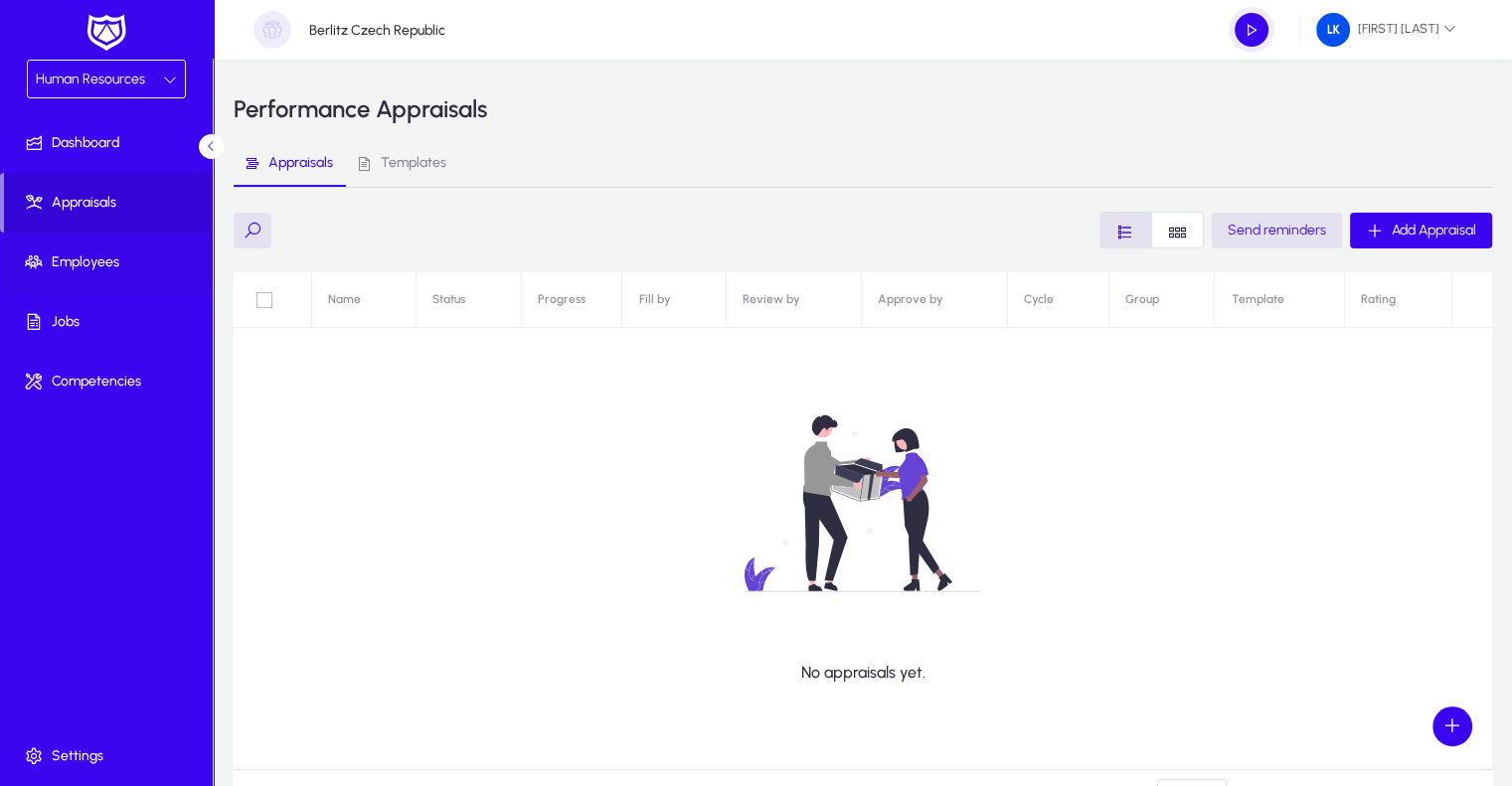 click on "Employees" 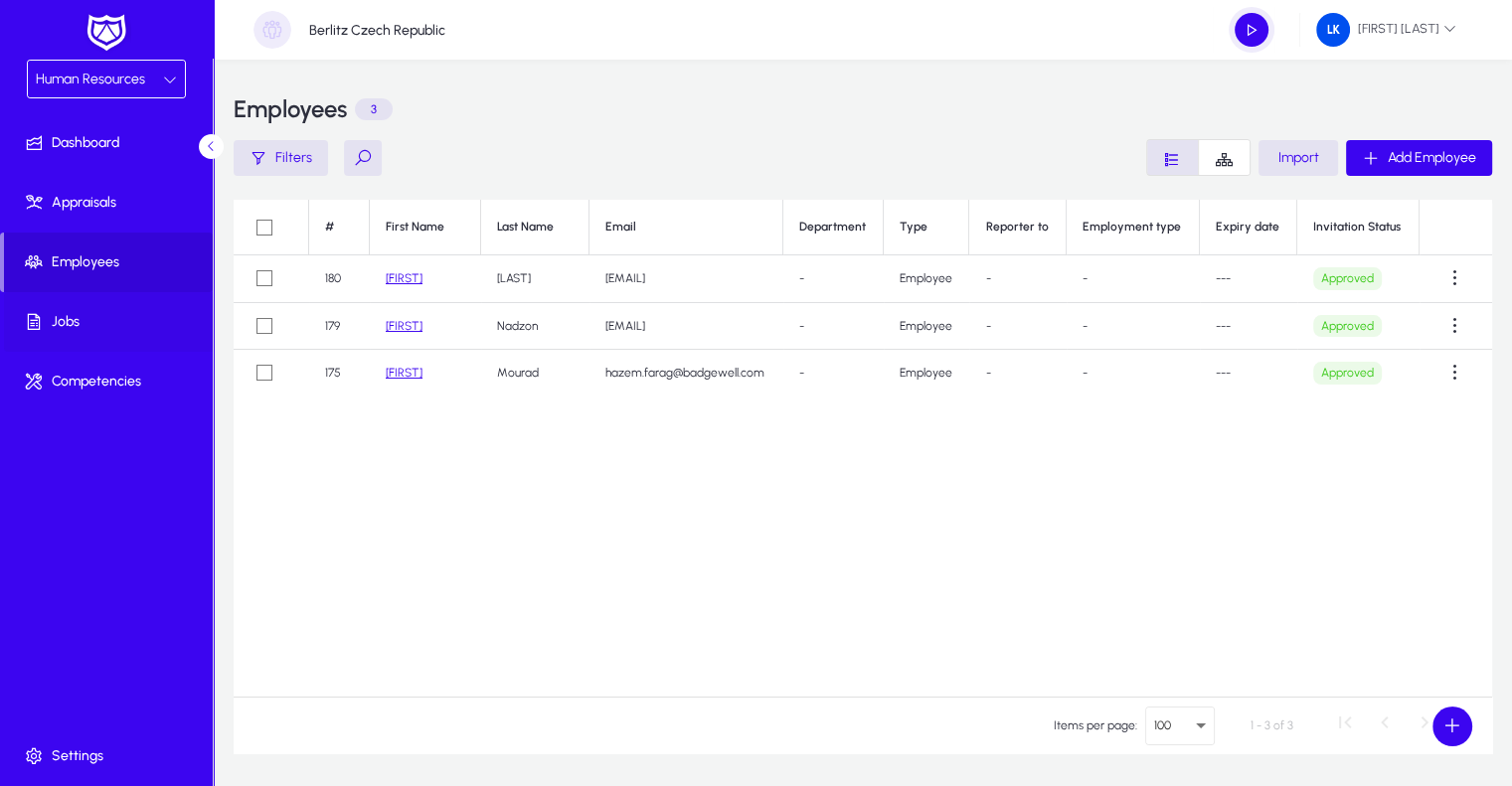 click on "Jobs" 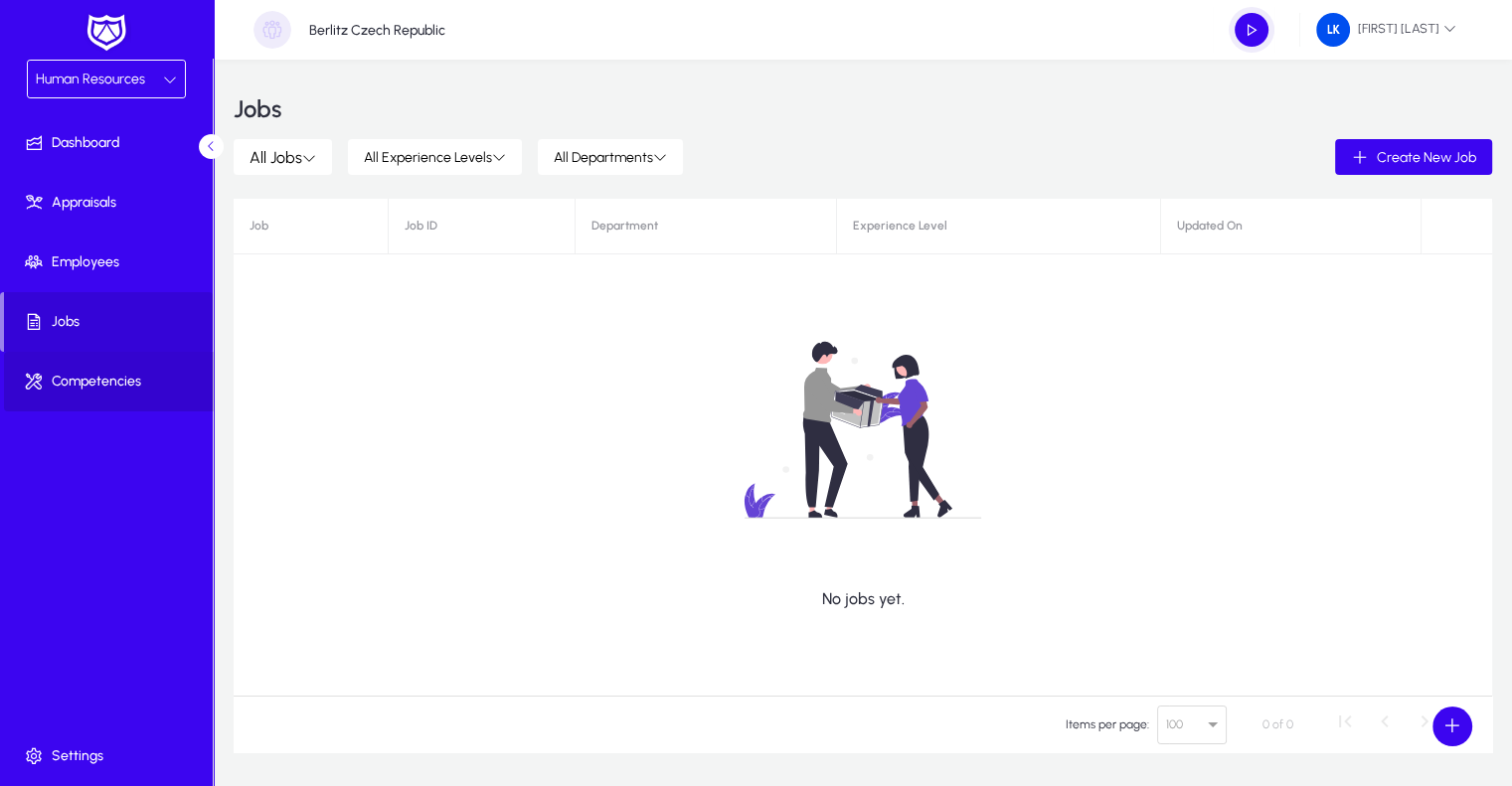 click on "Competencies" 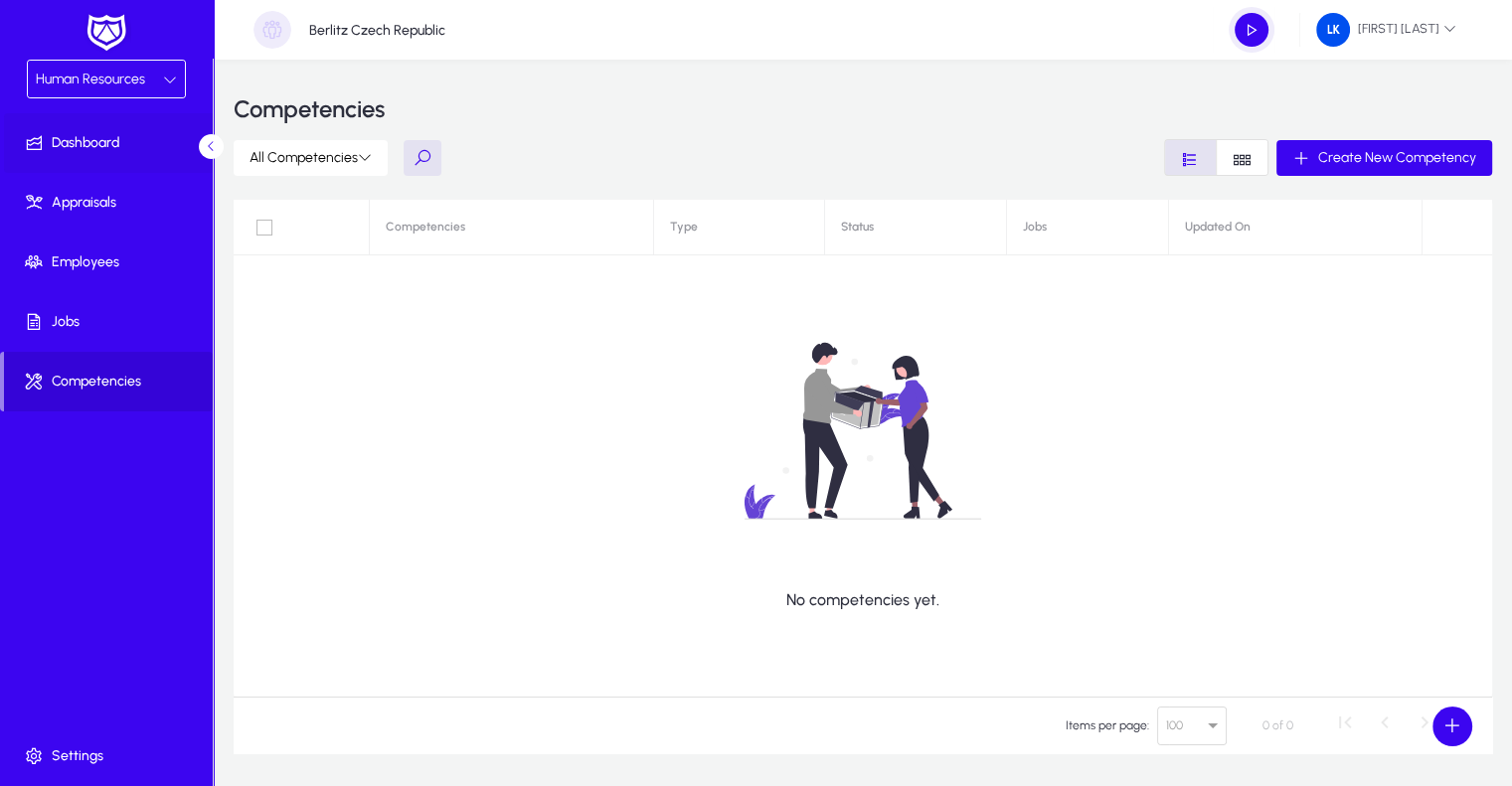 click 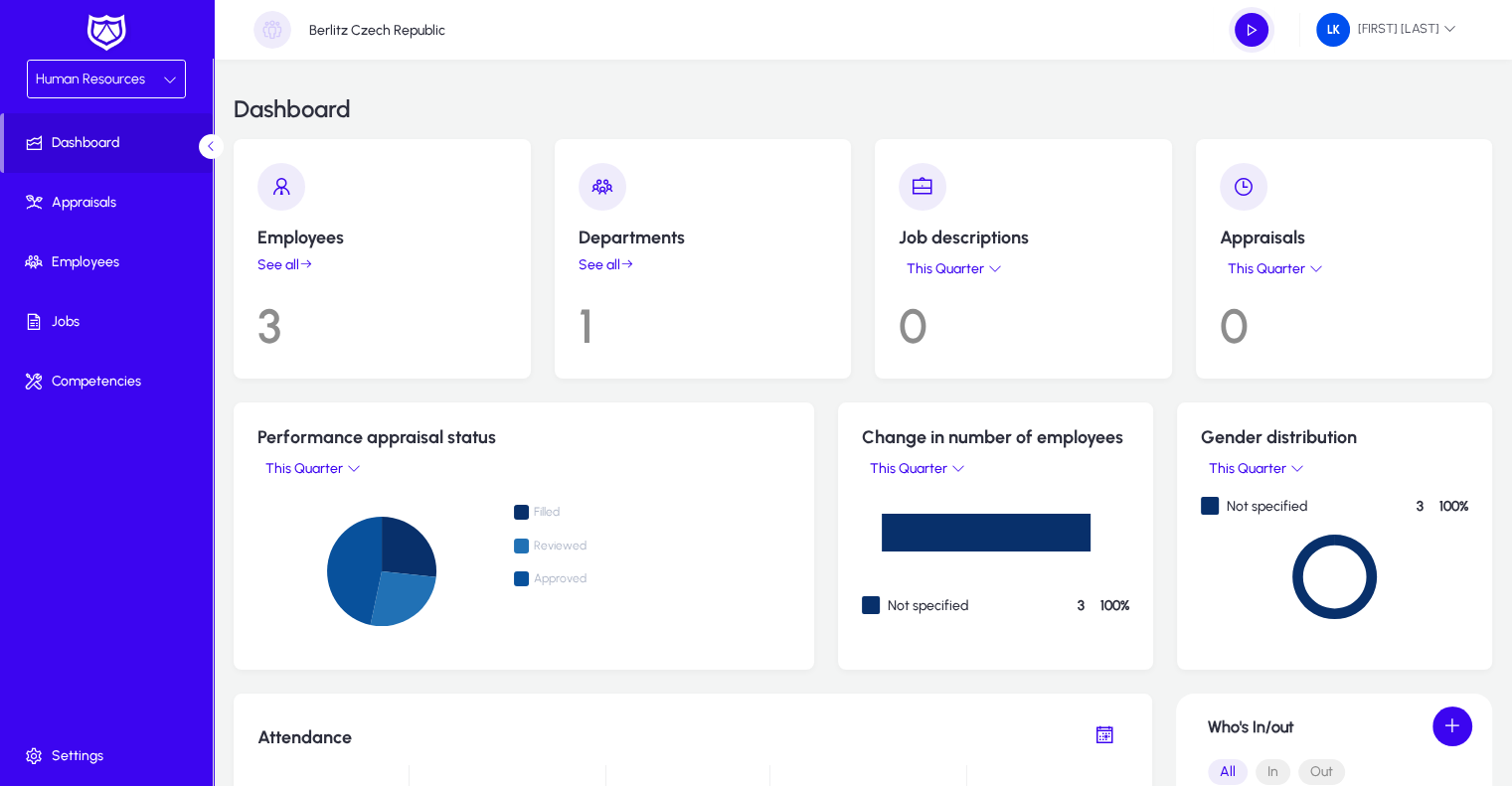 click on "Human Resources" at bounding box center (90, 79) 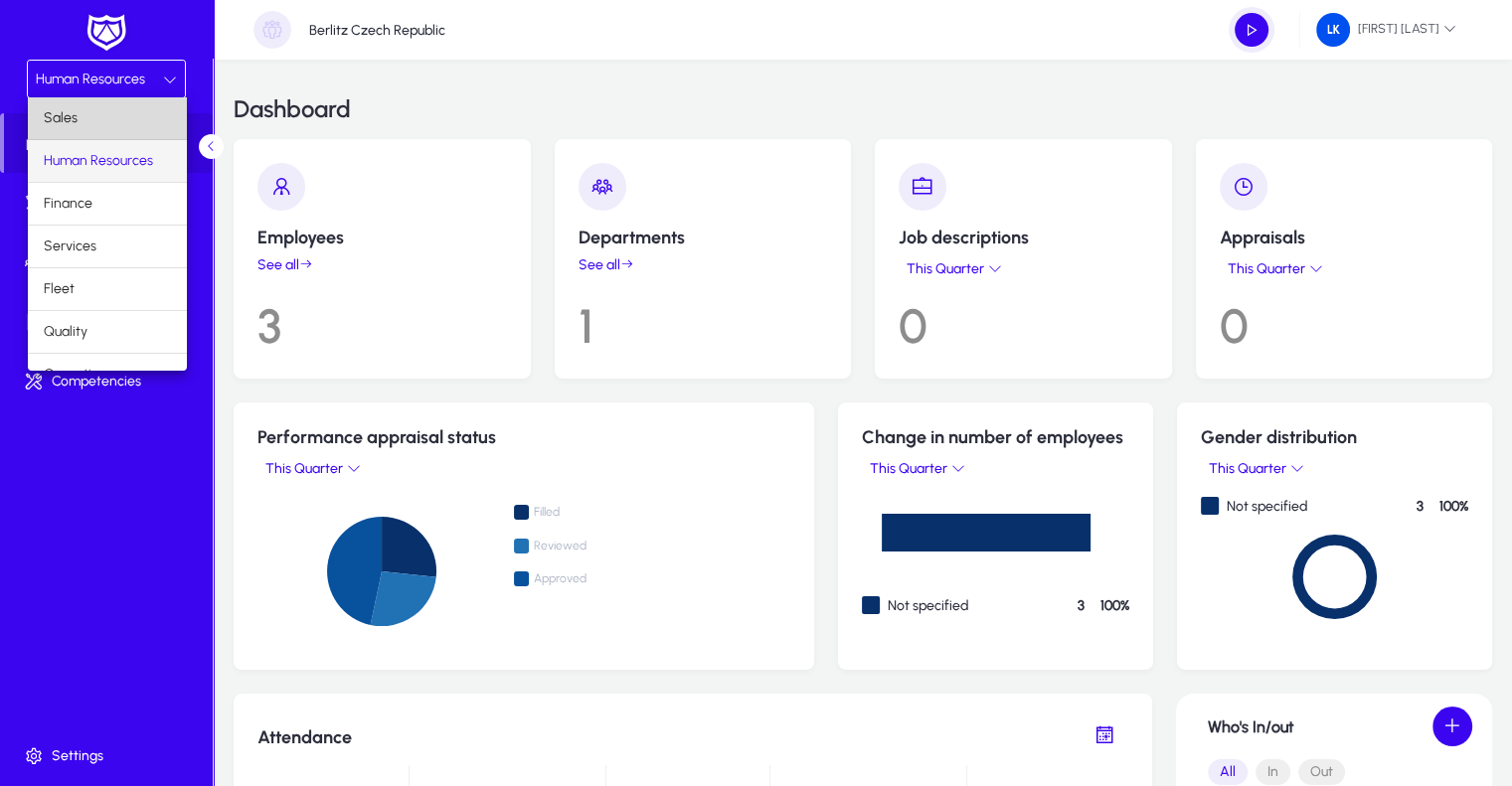 click on "Sales" at bounding box center (107, 118) 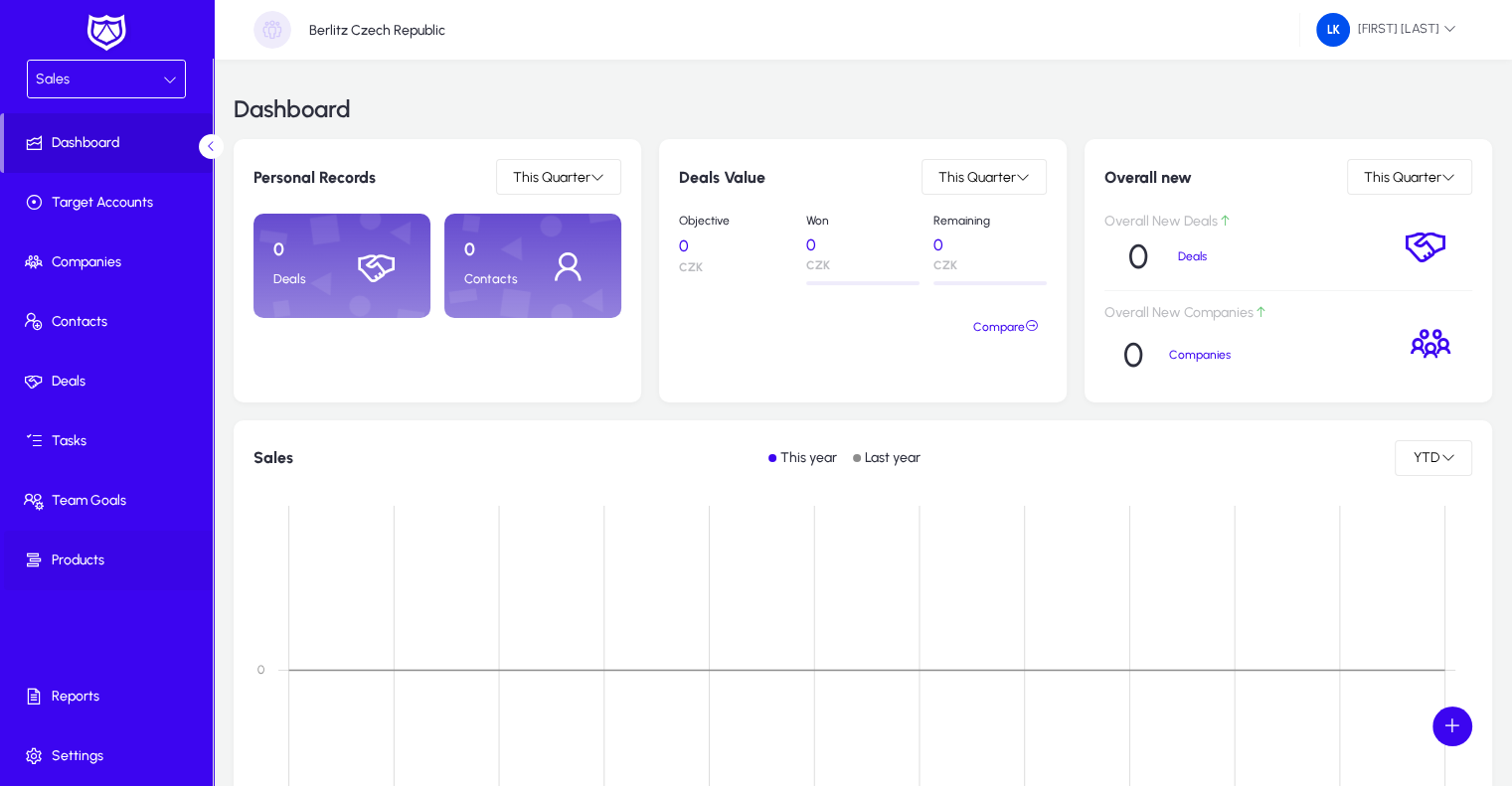 click on "Products" 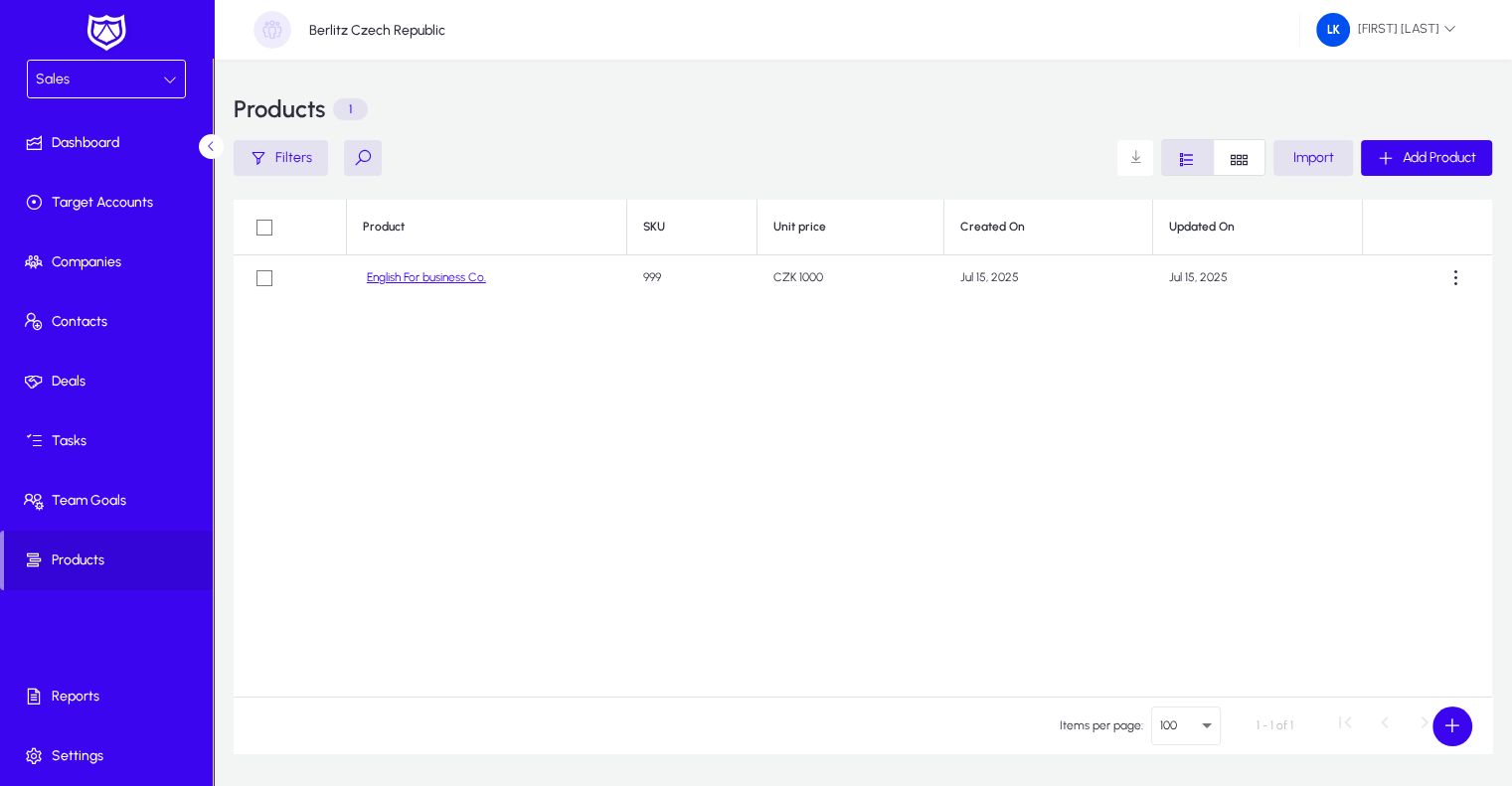 click on "English For business Co." 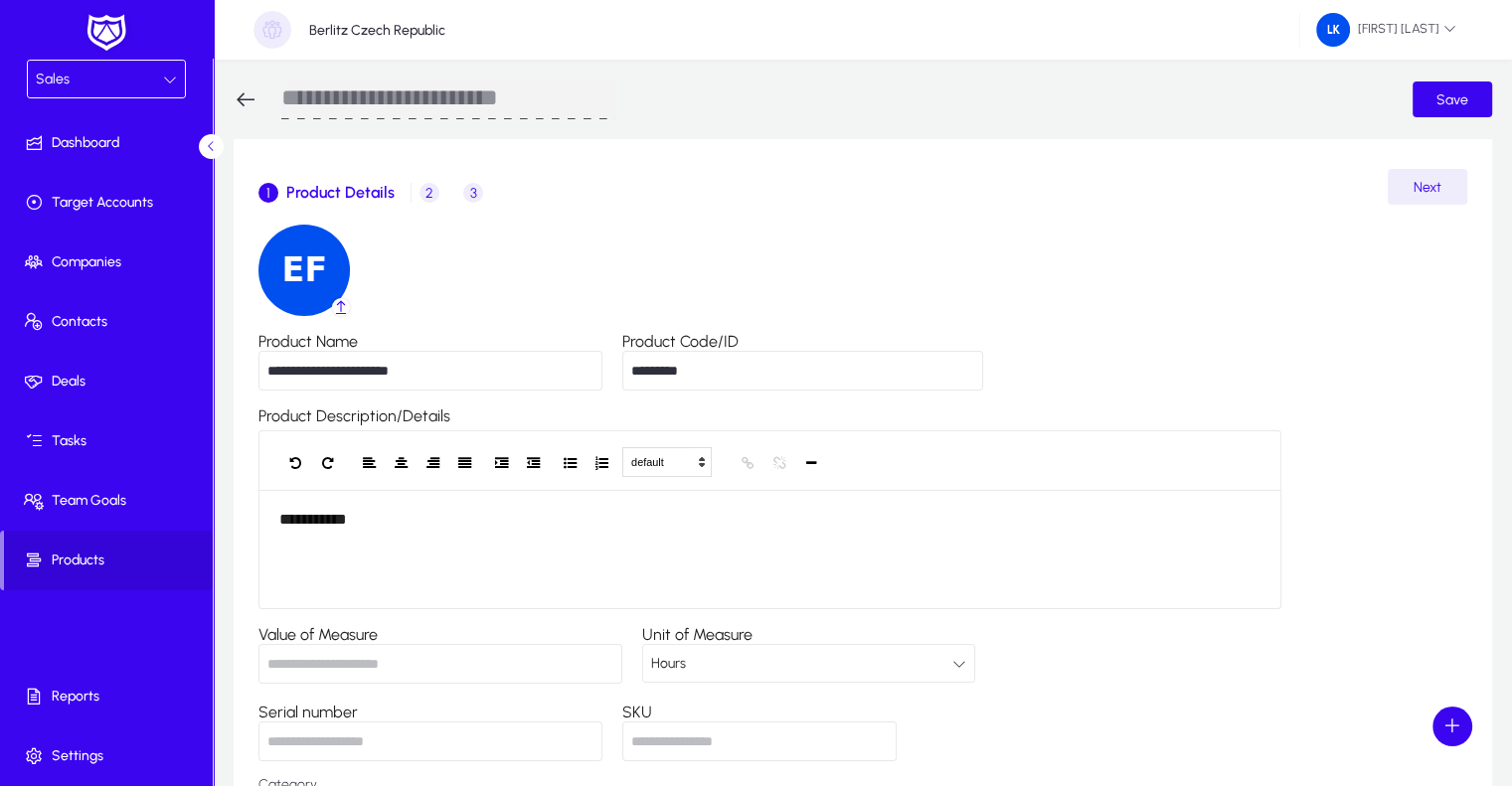 click 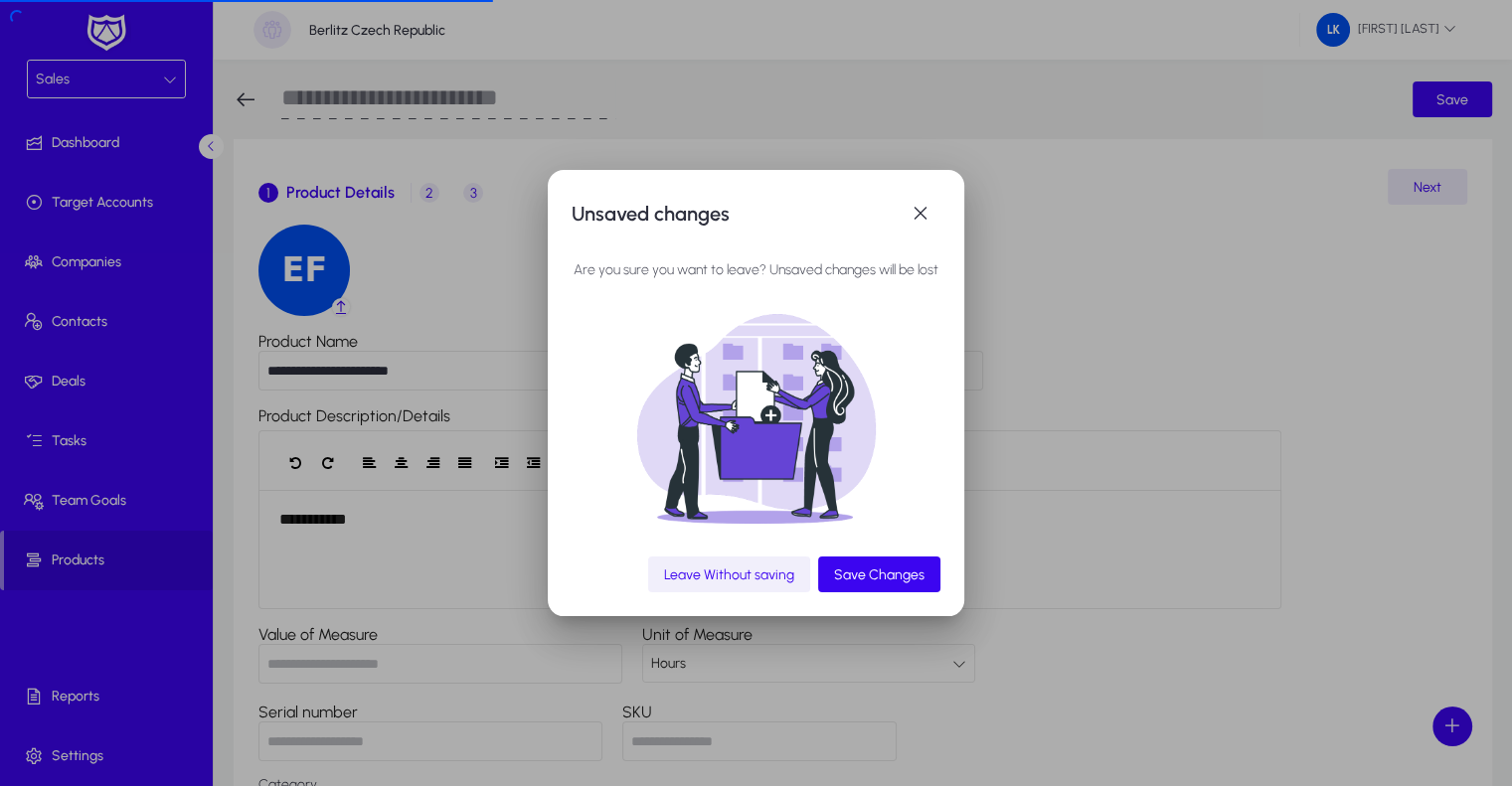 click on "Leave Without saving" 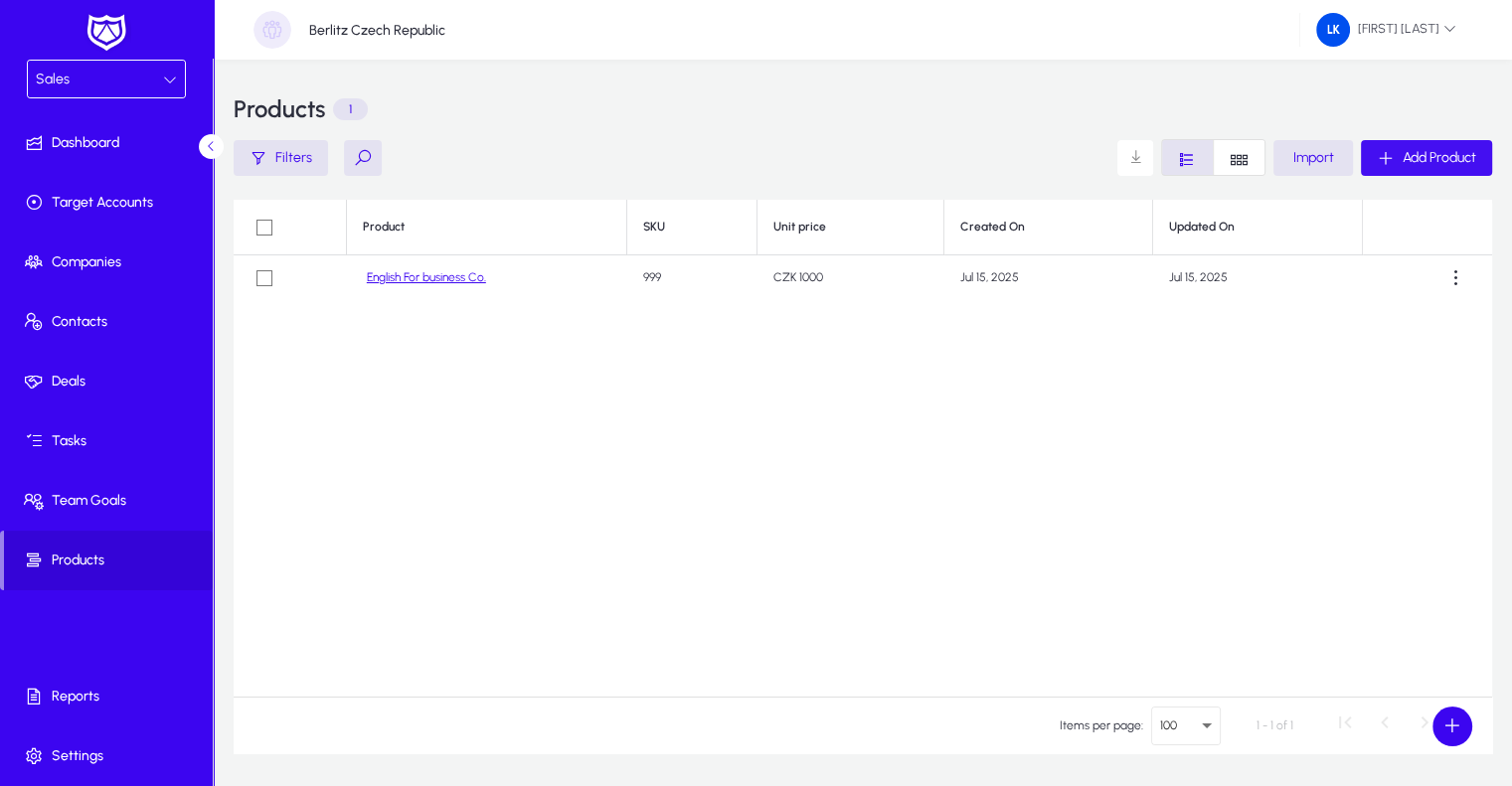 click on "Add Product" 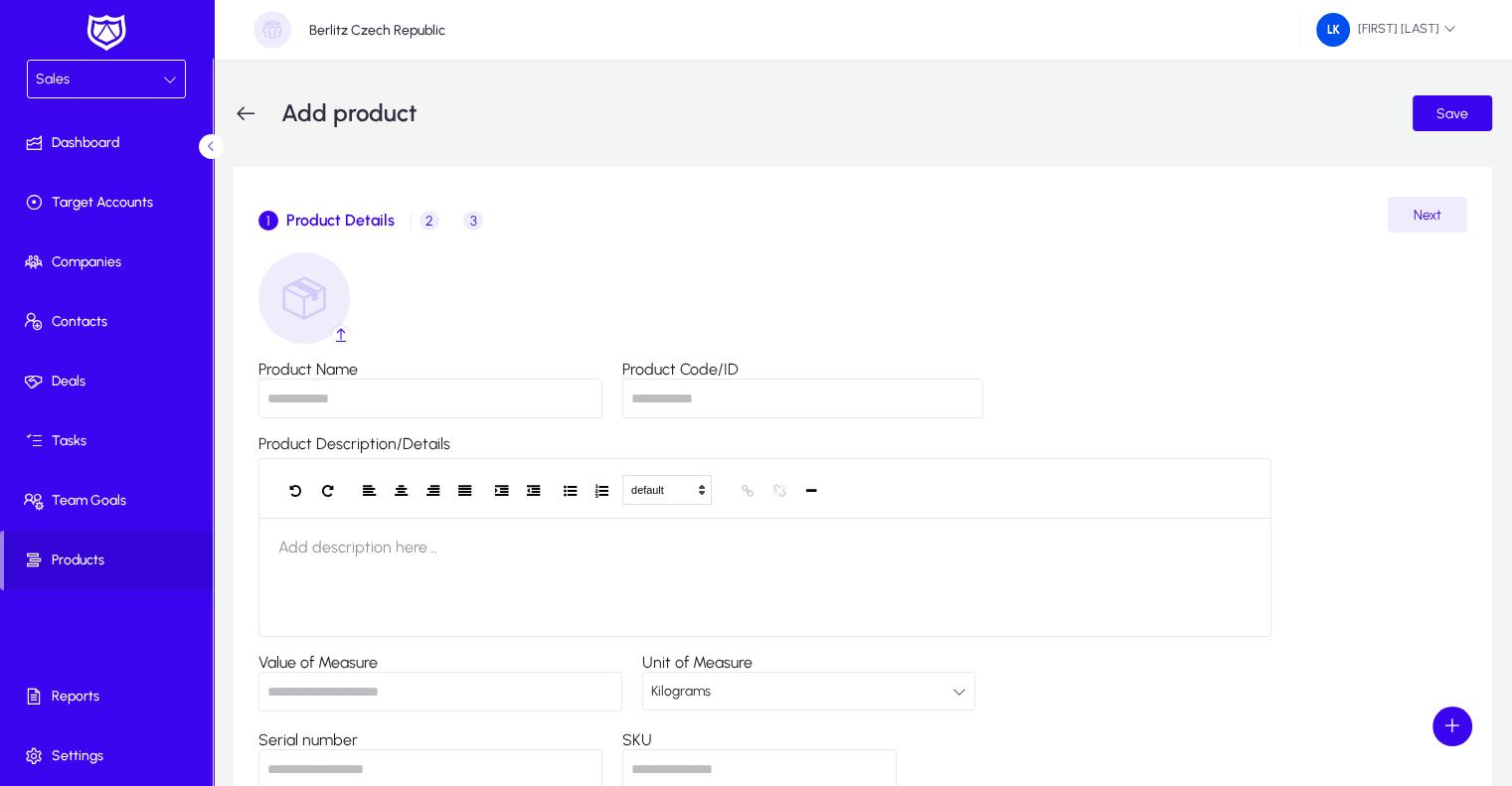 click on "Product Name" at bounding box center (430, 398) 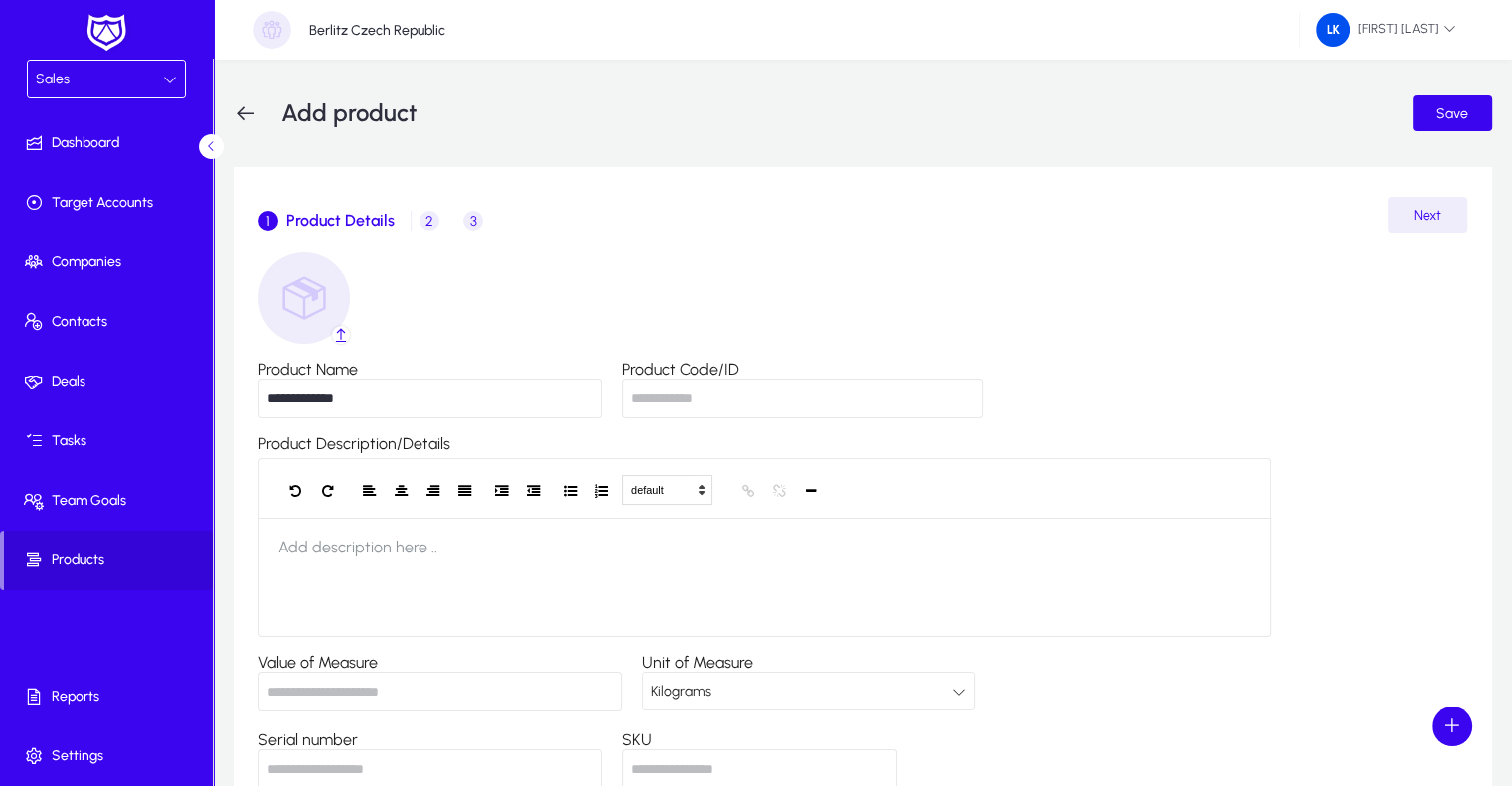 type on "**********" 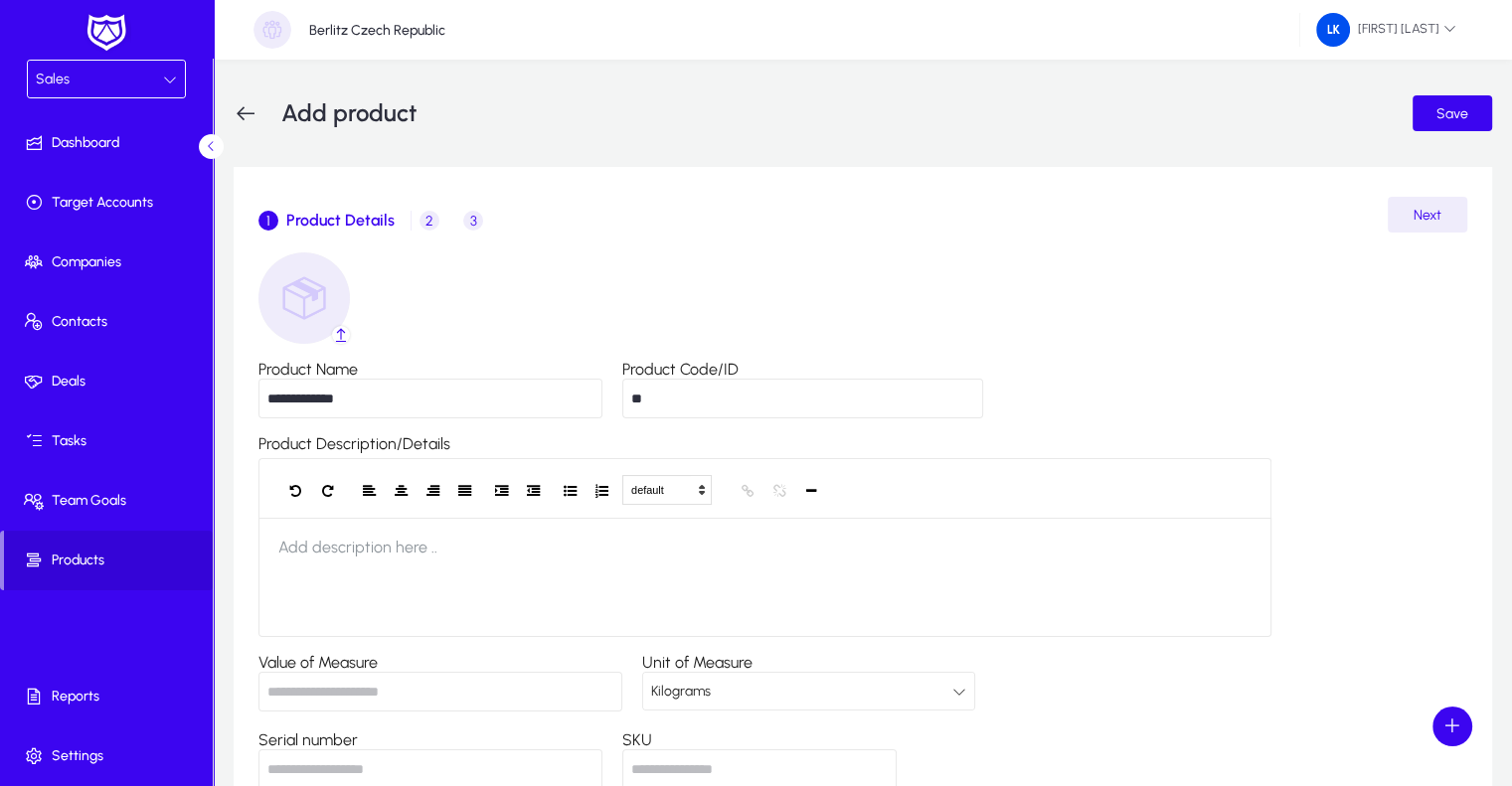 type on "**" 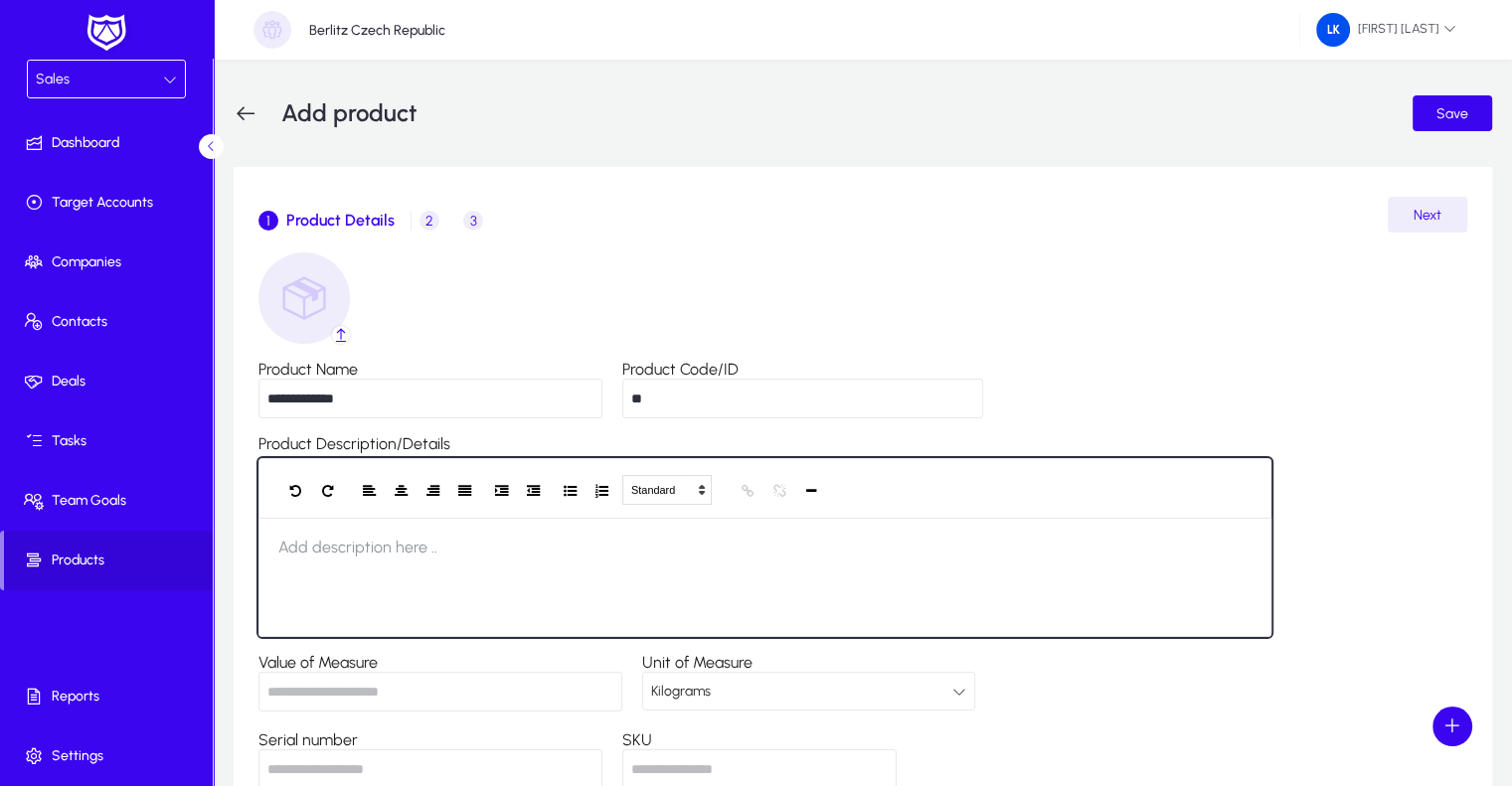 click 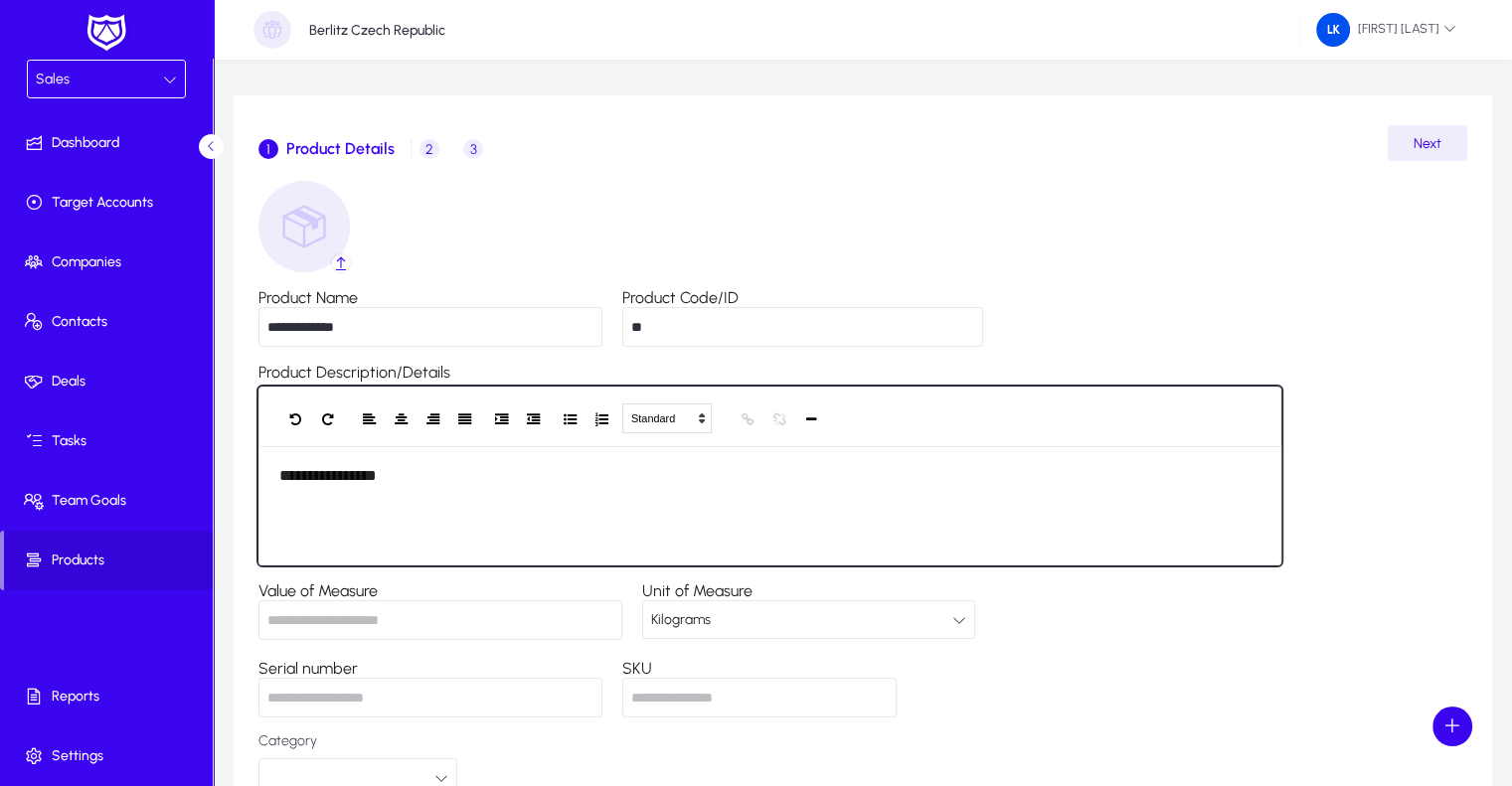 scroll, scrollTop: 99, scrollLeft: 0, axis: vertical 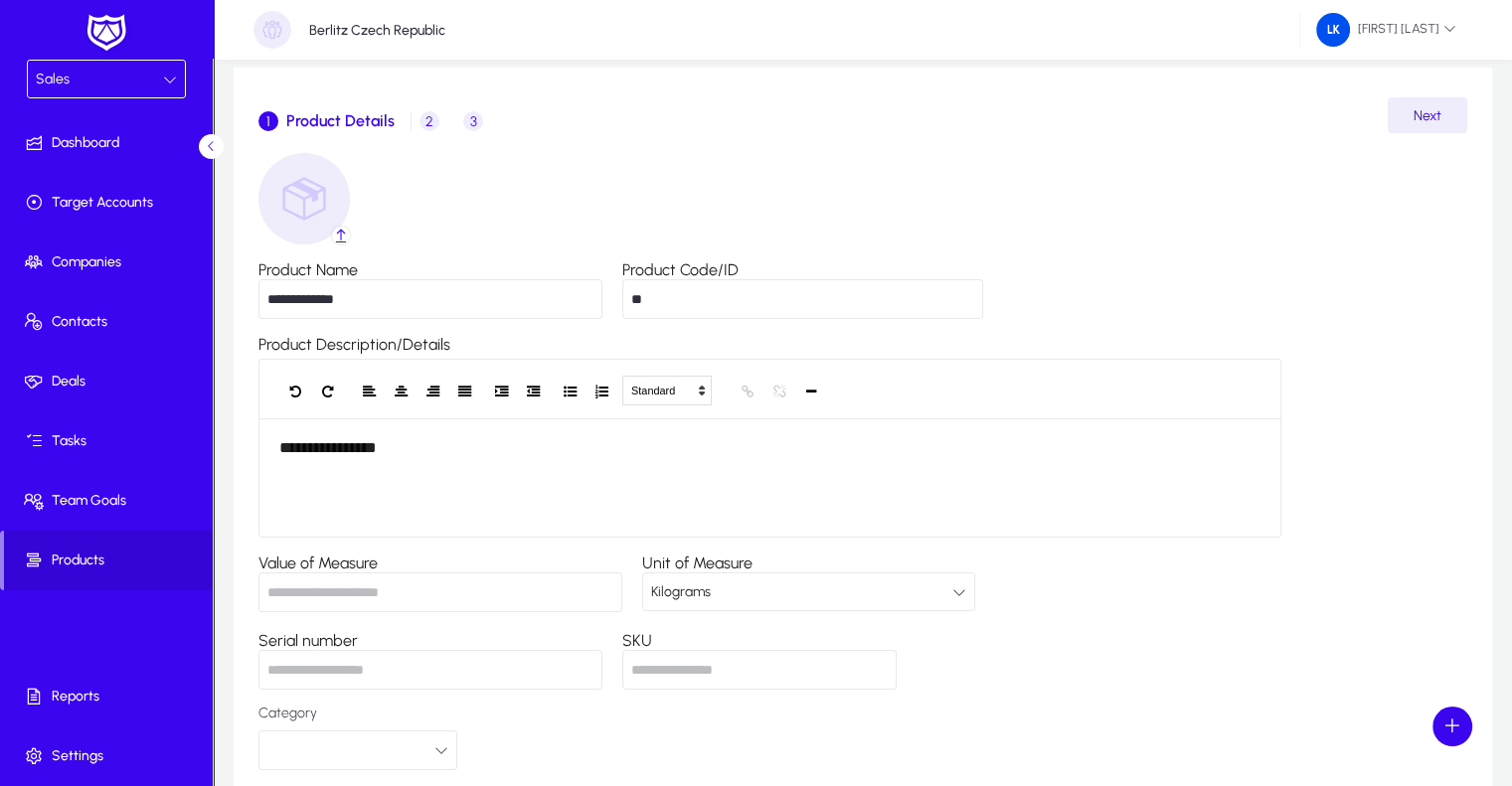 click on "Value of Measure" at bounding box center (440, 592) 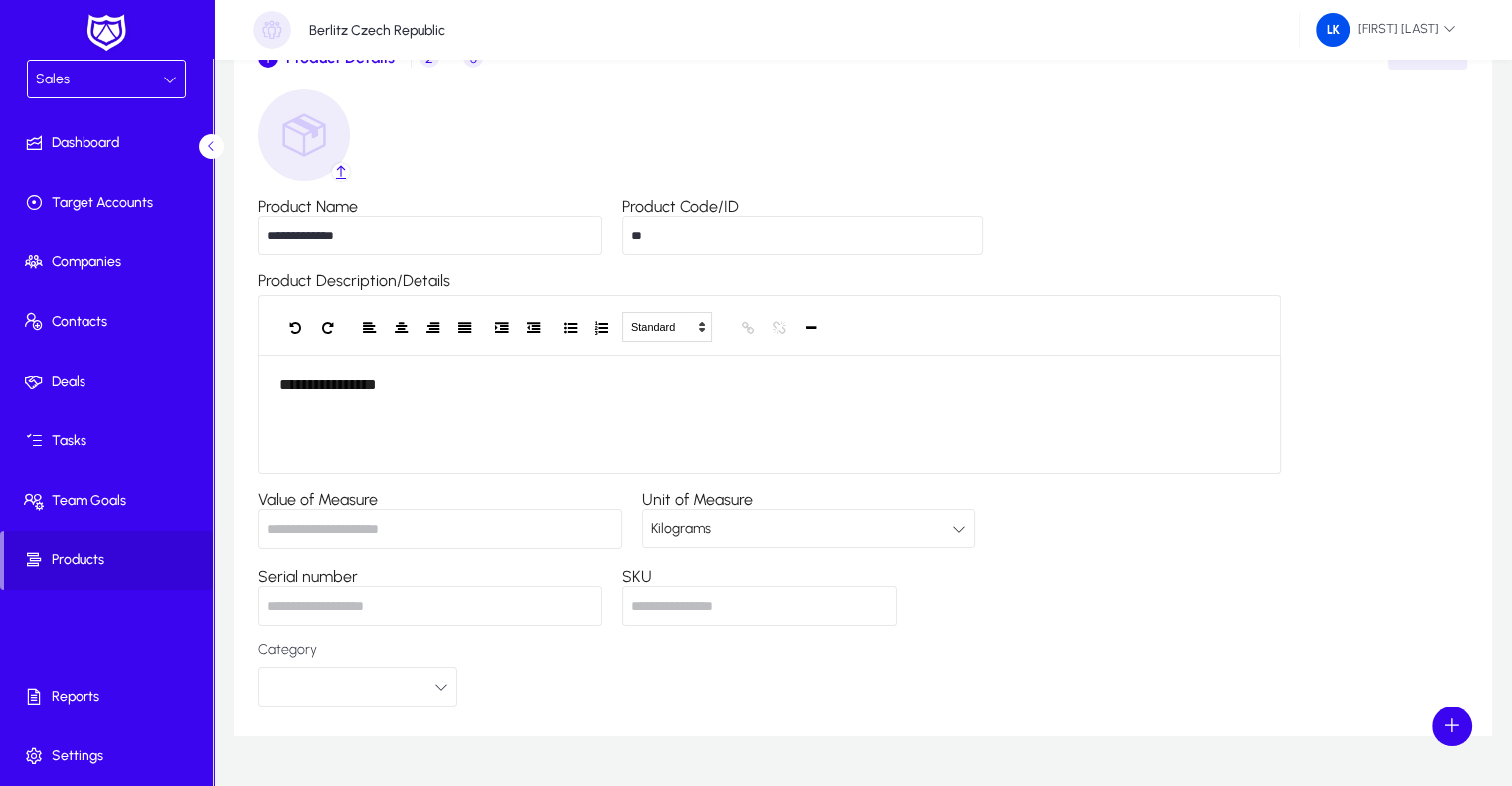 scroll, scrollTop: 212, scrollLeft: 0, axis: vertical 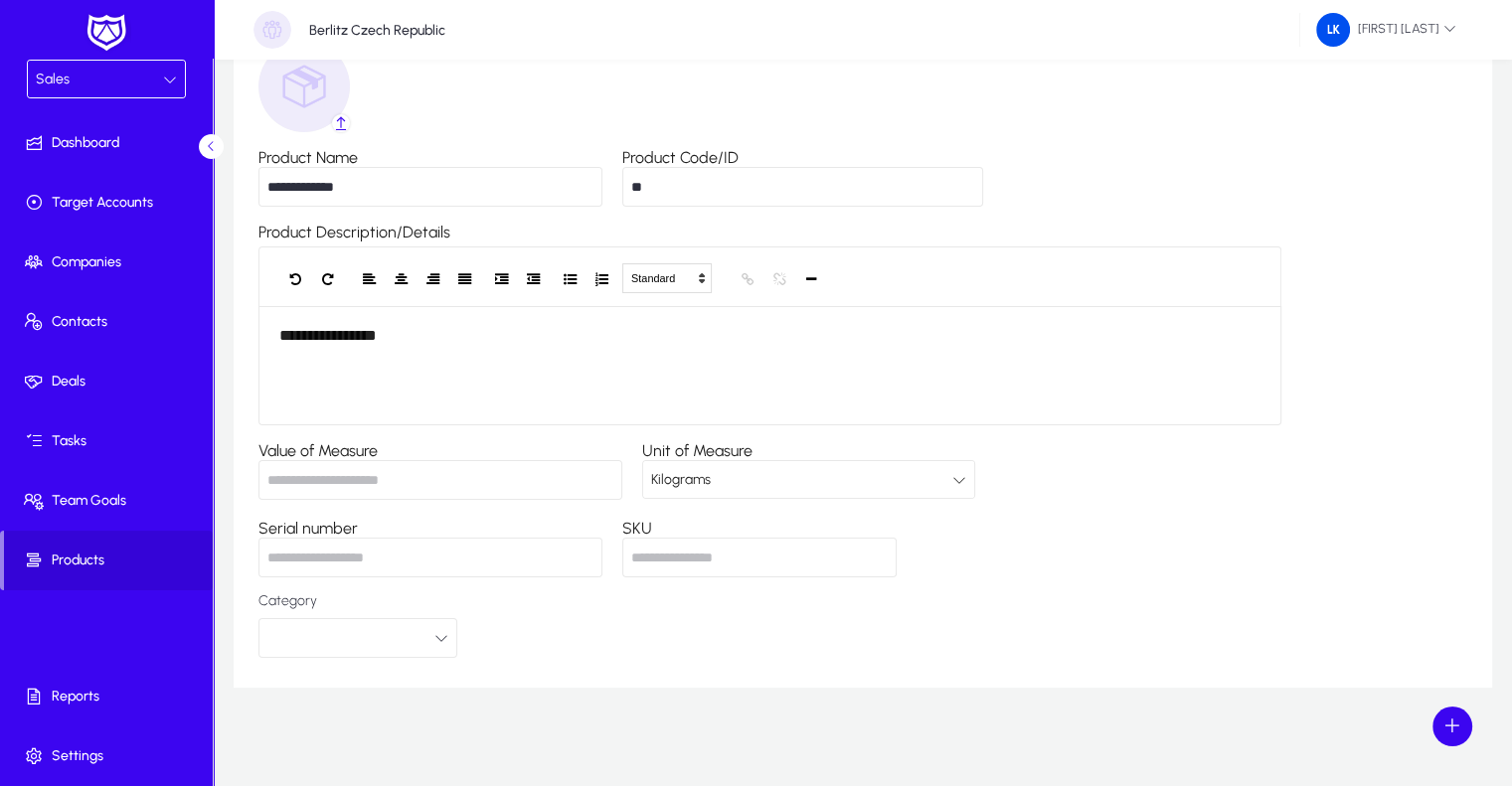 click on "Kilograms" at bounding box center [801, 480] 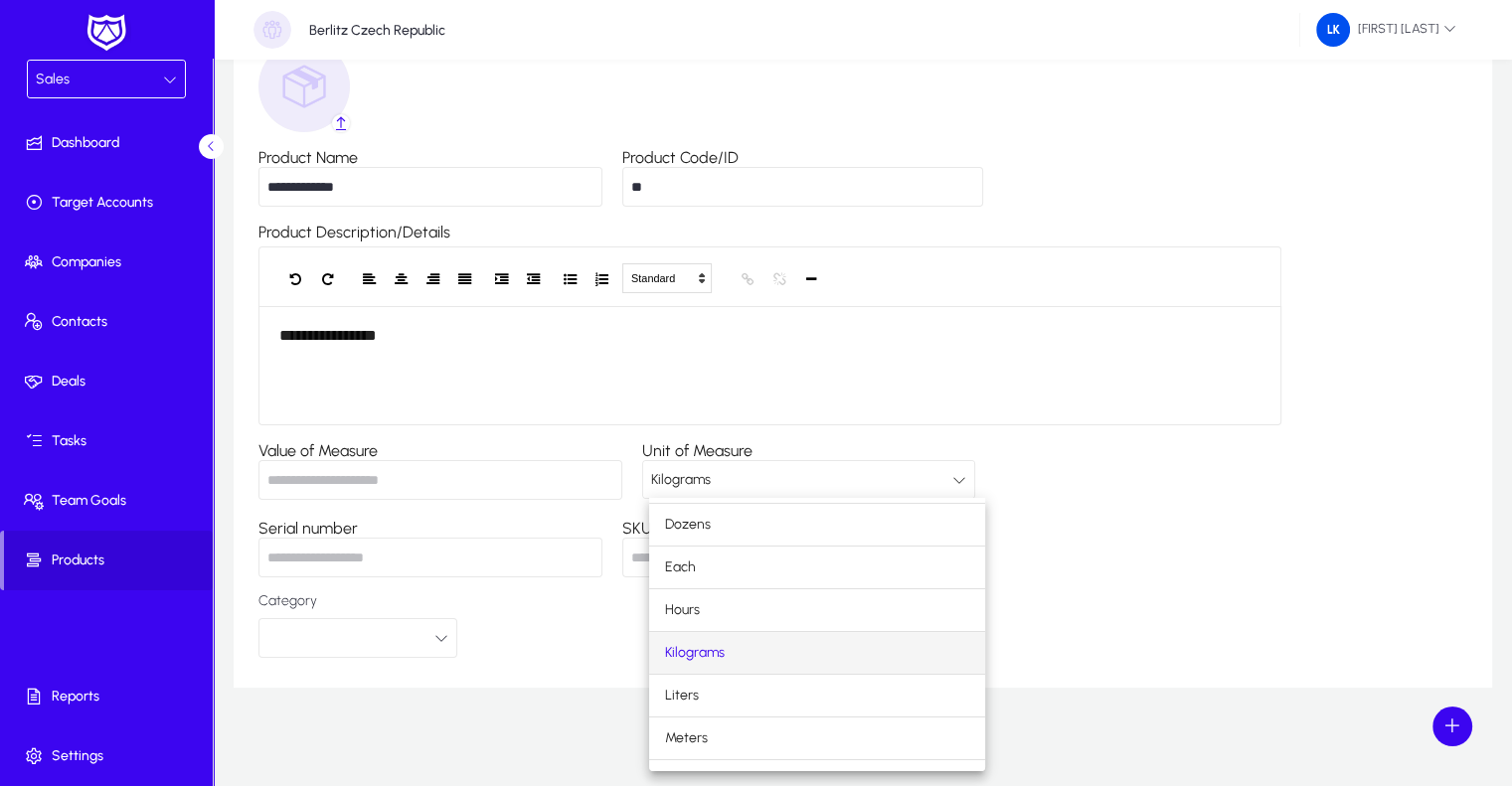 scroll, scrollTop: 0, scrollLeft: 0, axis: both 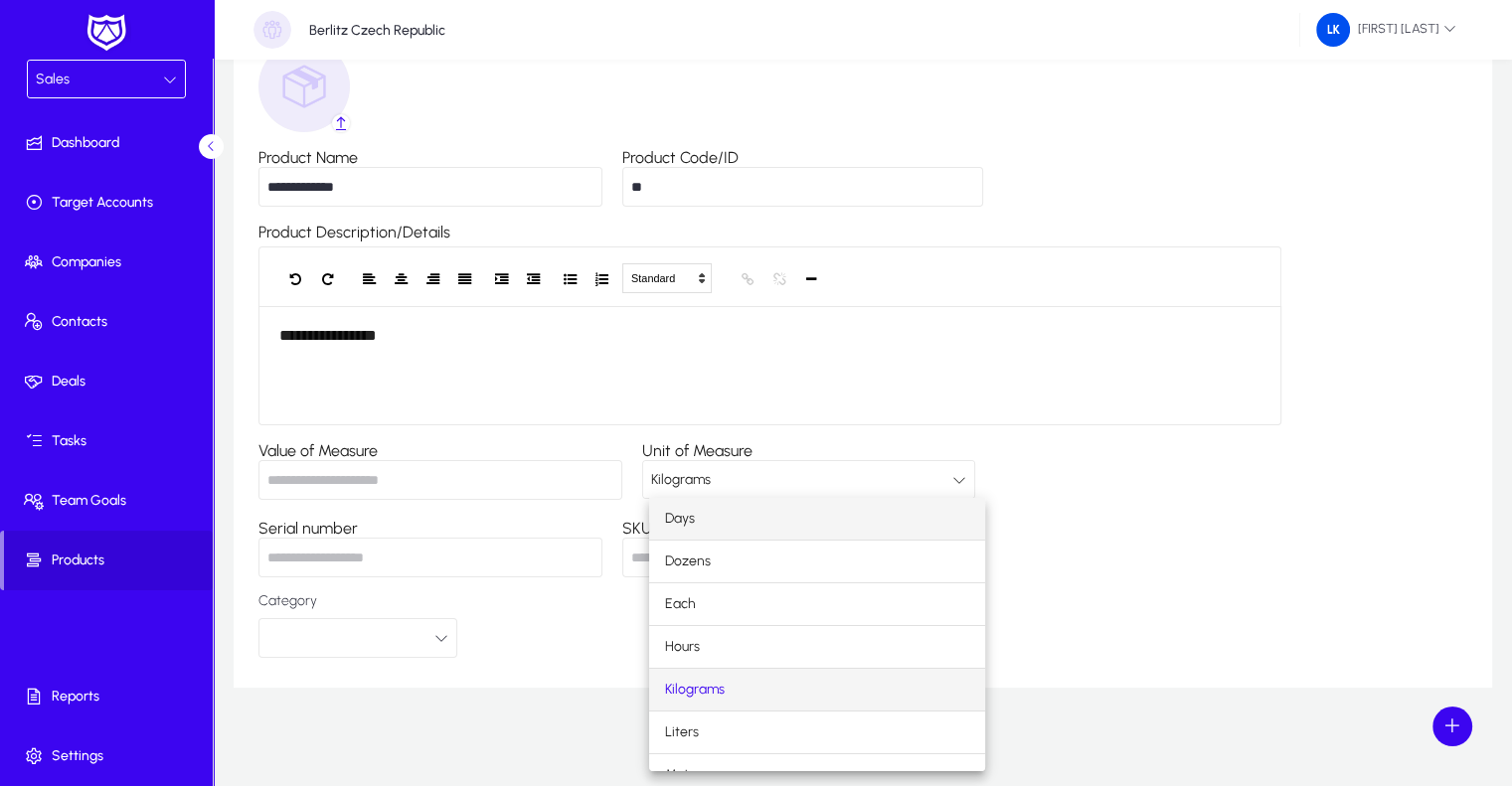 click on "Days" at bounding box center [817, 519] 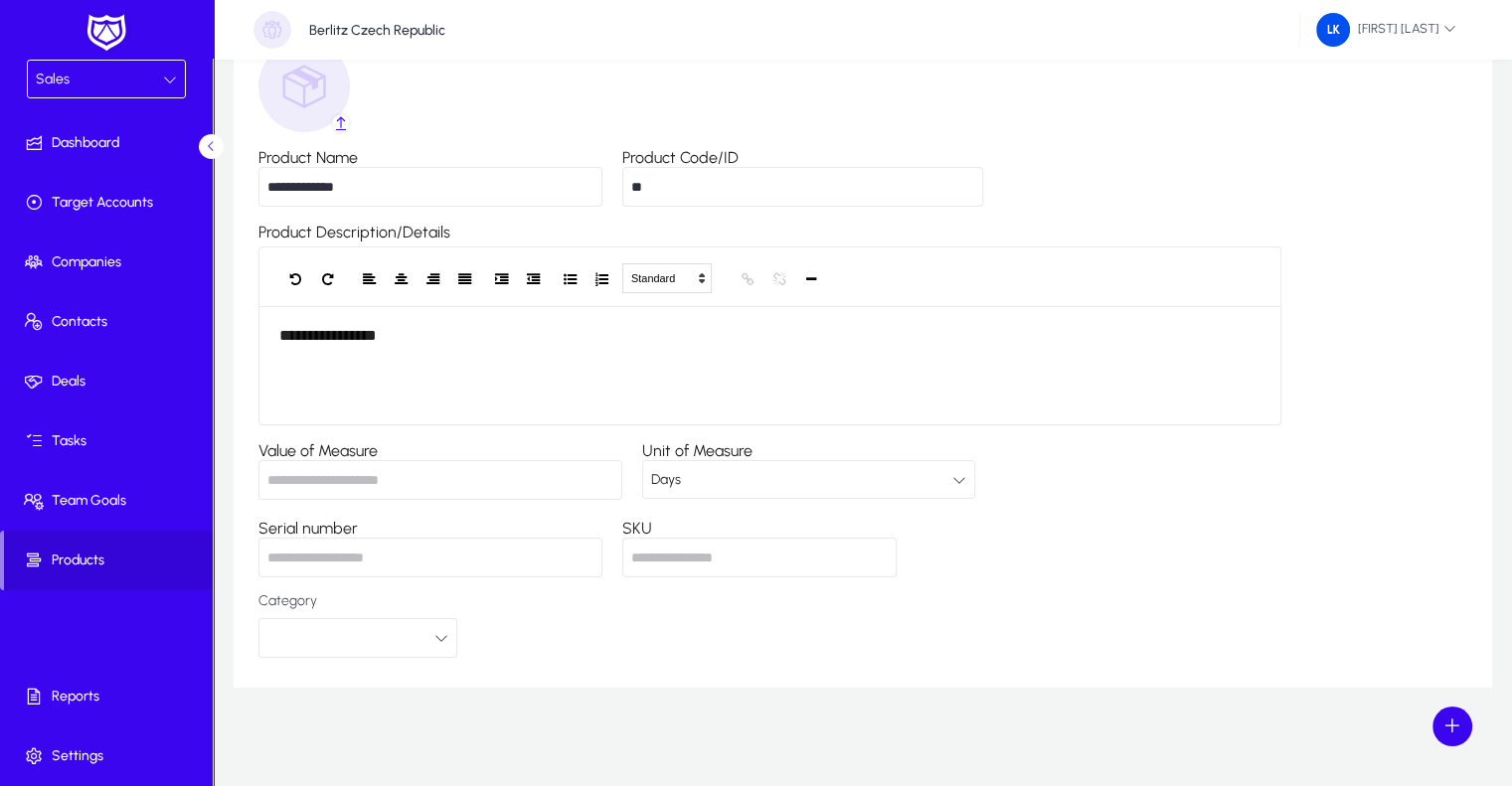 click on "Serial number" at bounding box center [430, 557] 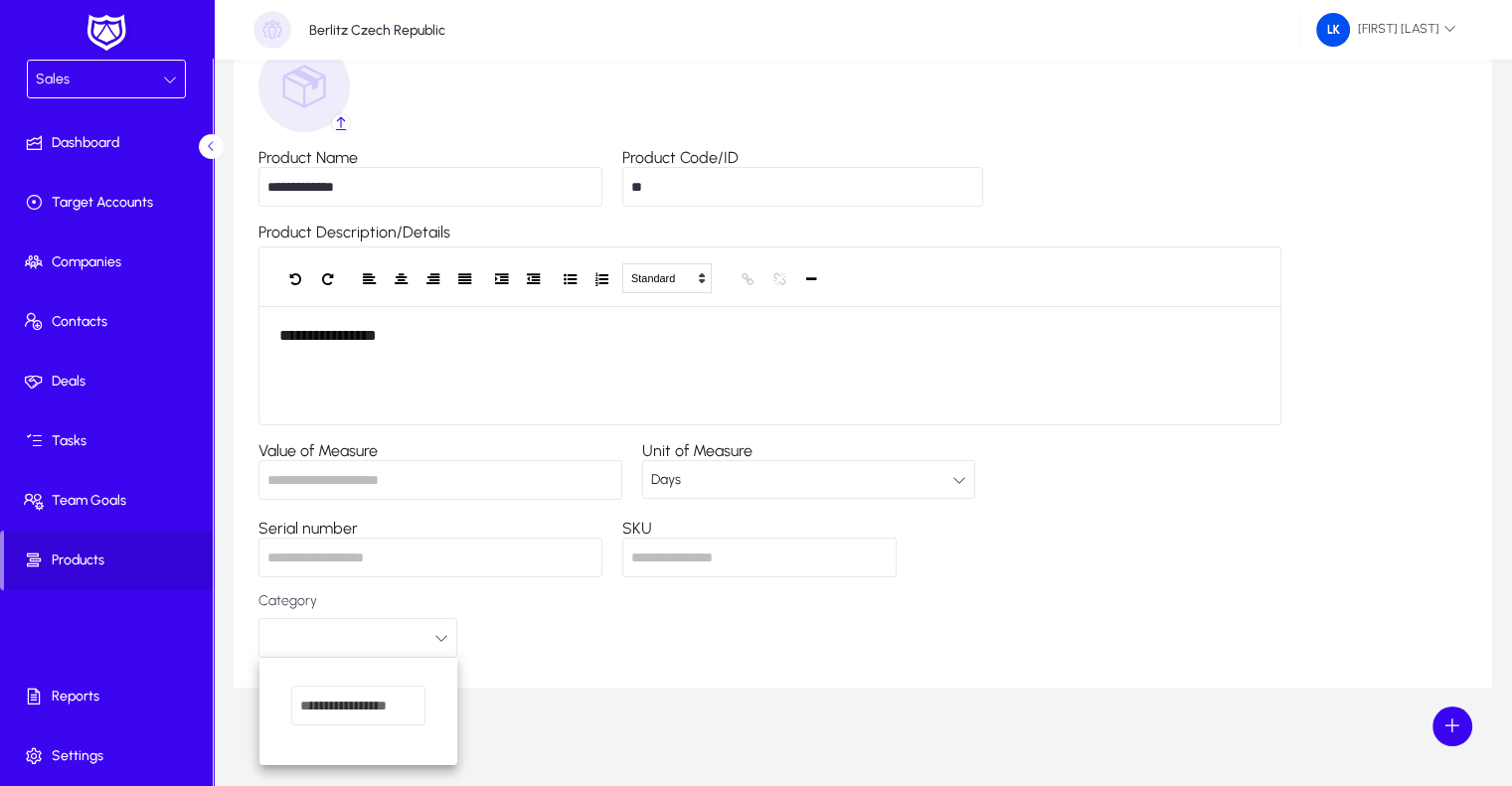 click at bounding box center [358, 706] 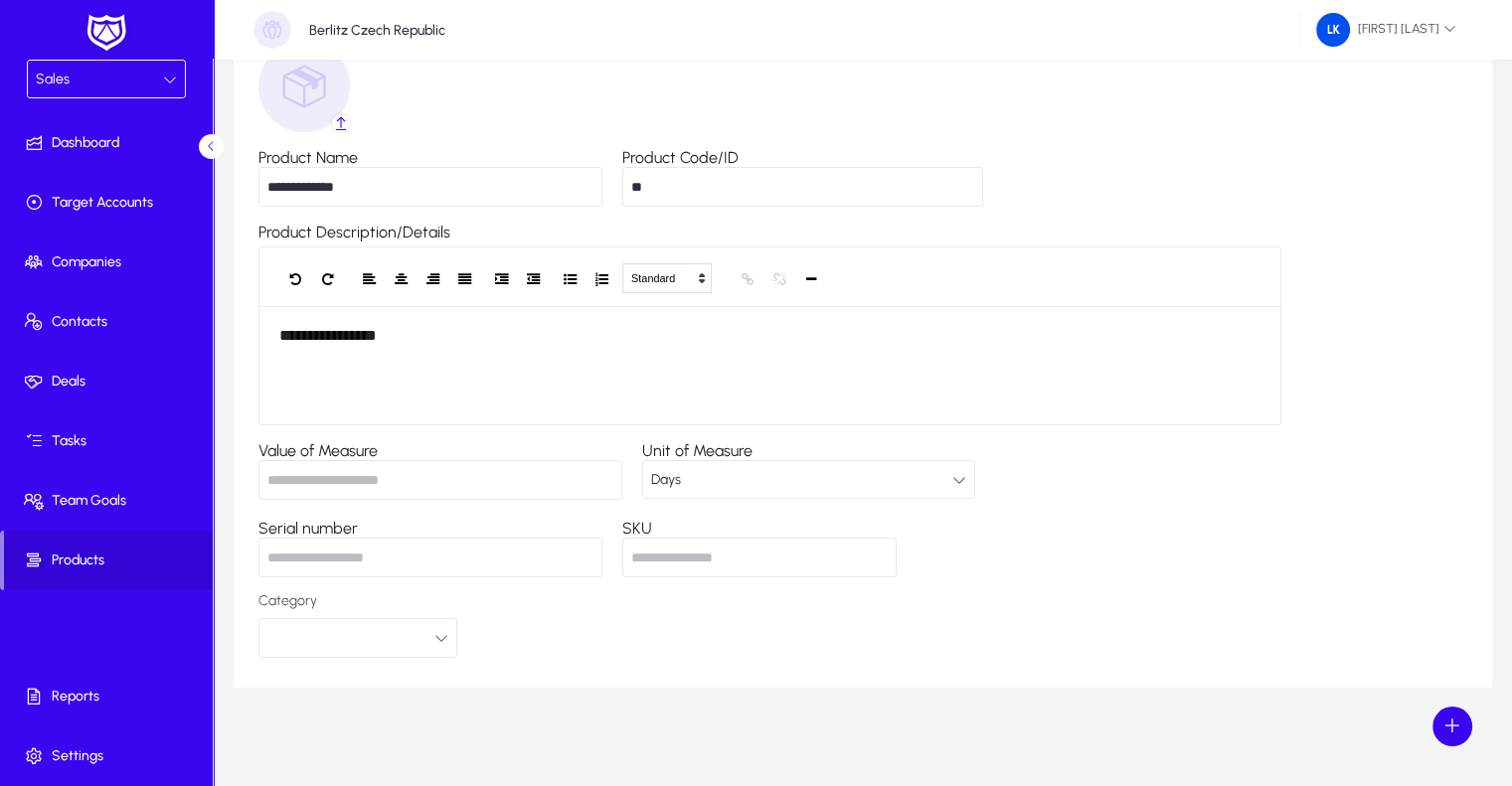 click on "Value of Measure" at bounding box center [440, 480] 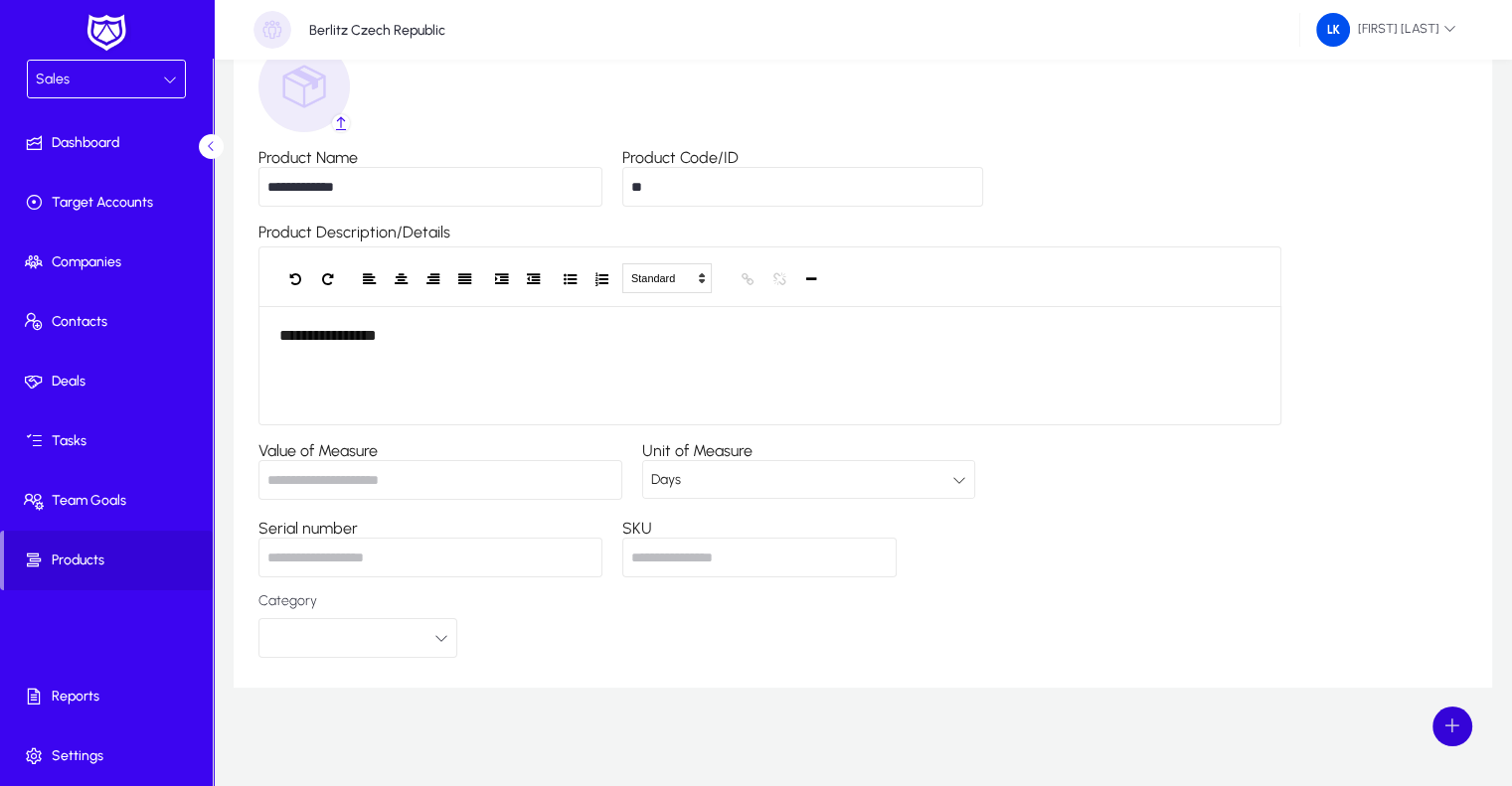 click 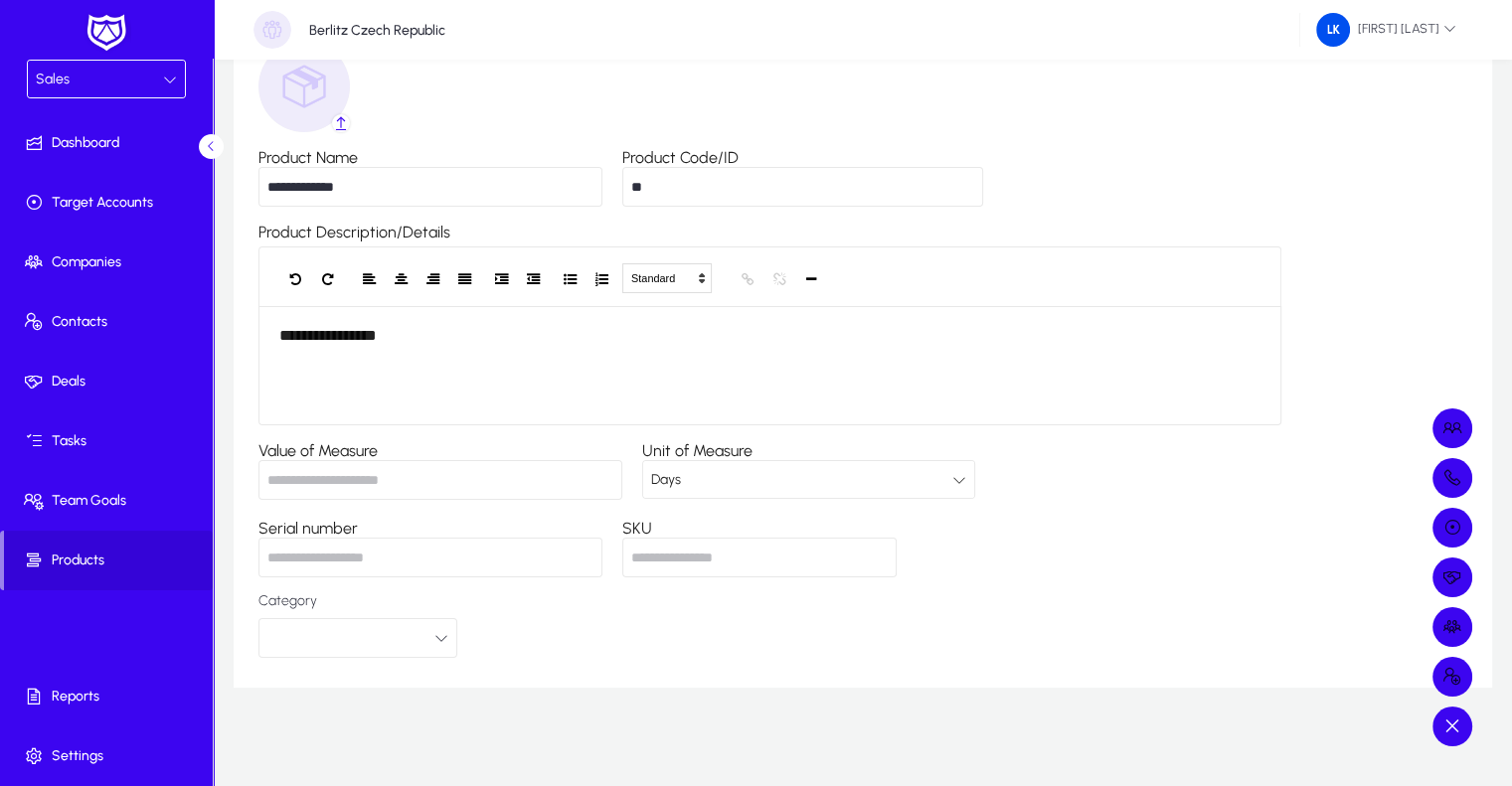 click at bounding box center [756, 393] 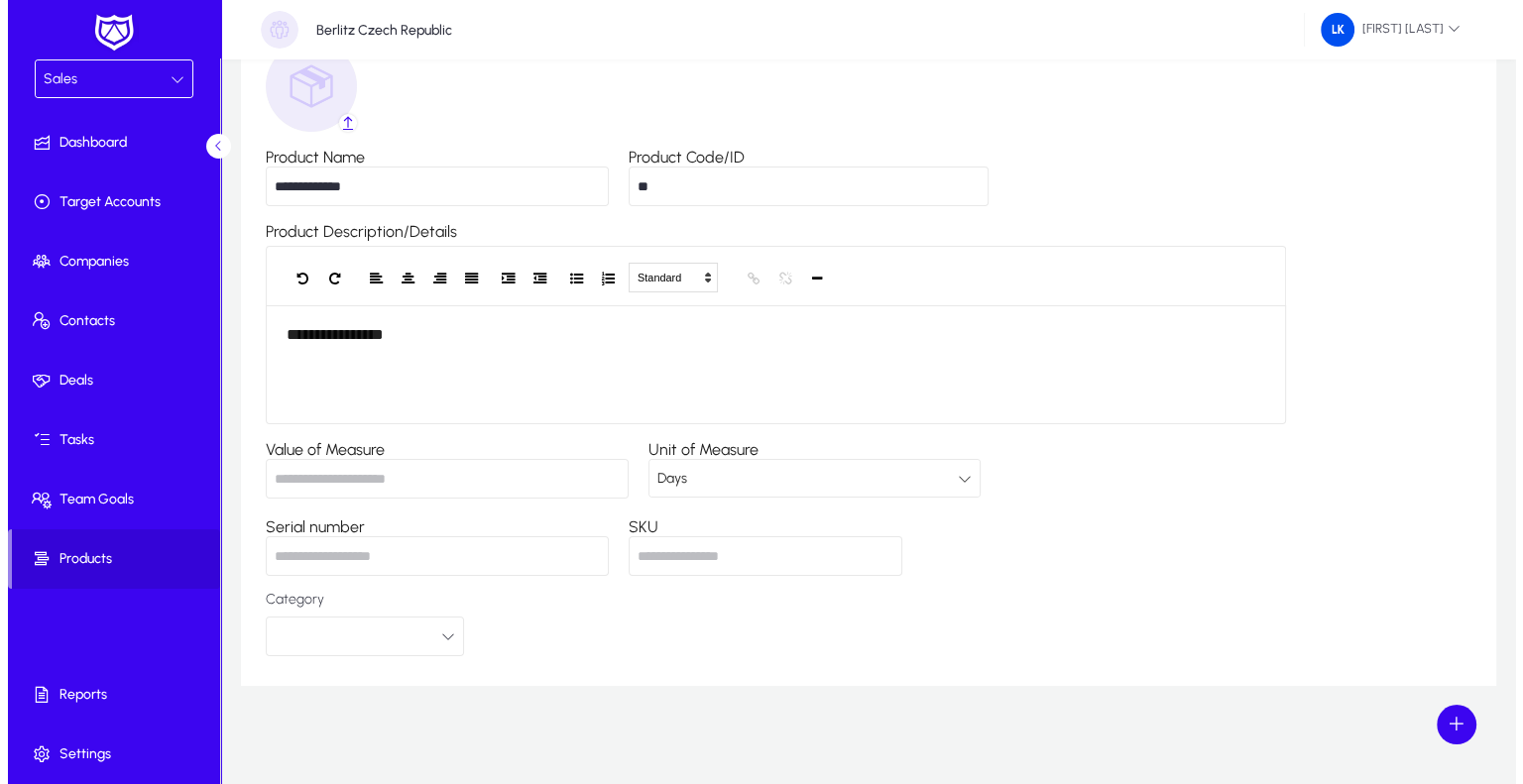 scroll, scrollTop: 0, scrollLeft: 0, axis: both 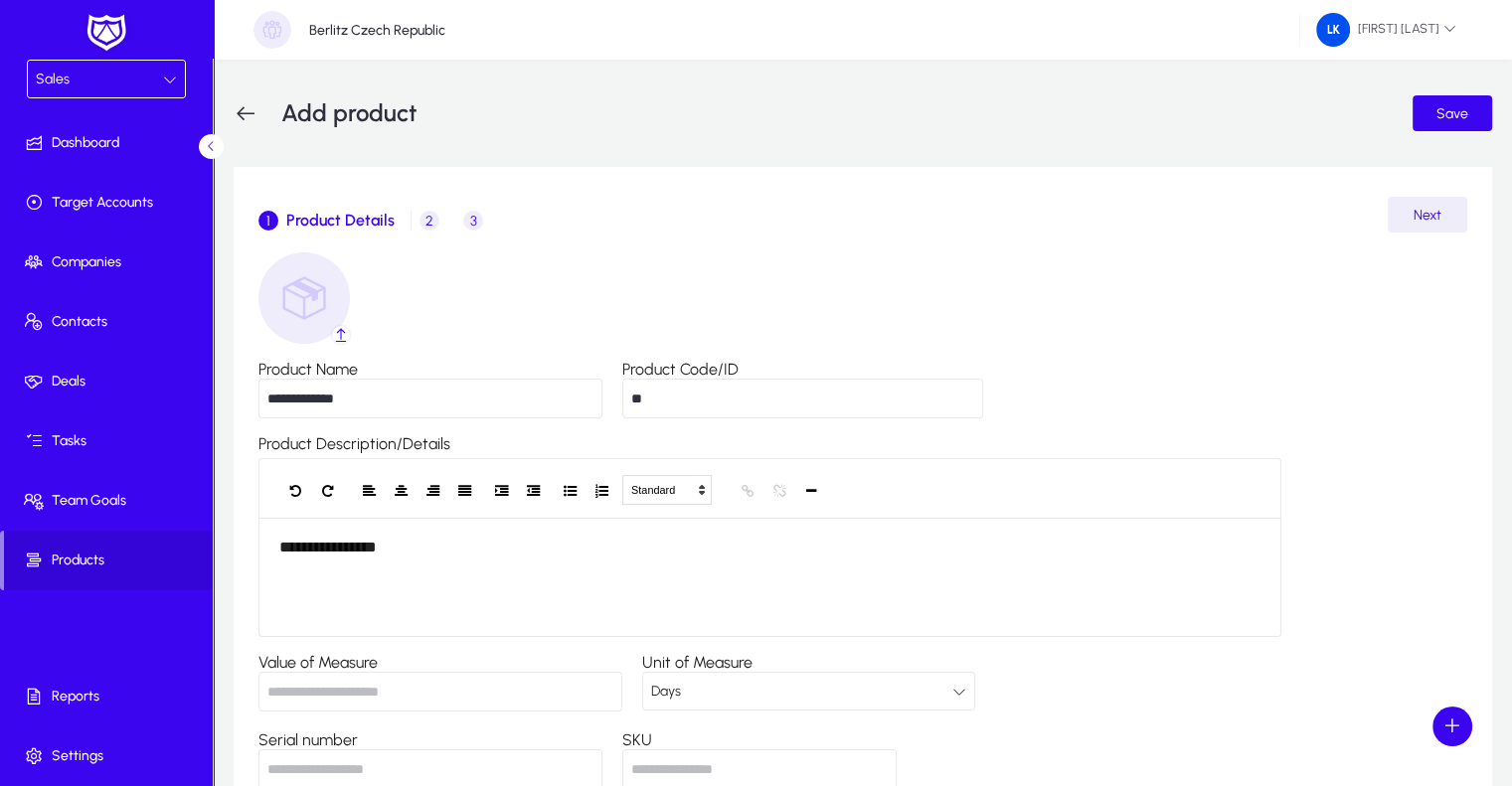 click on "Next" 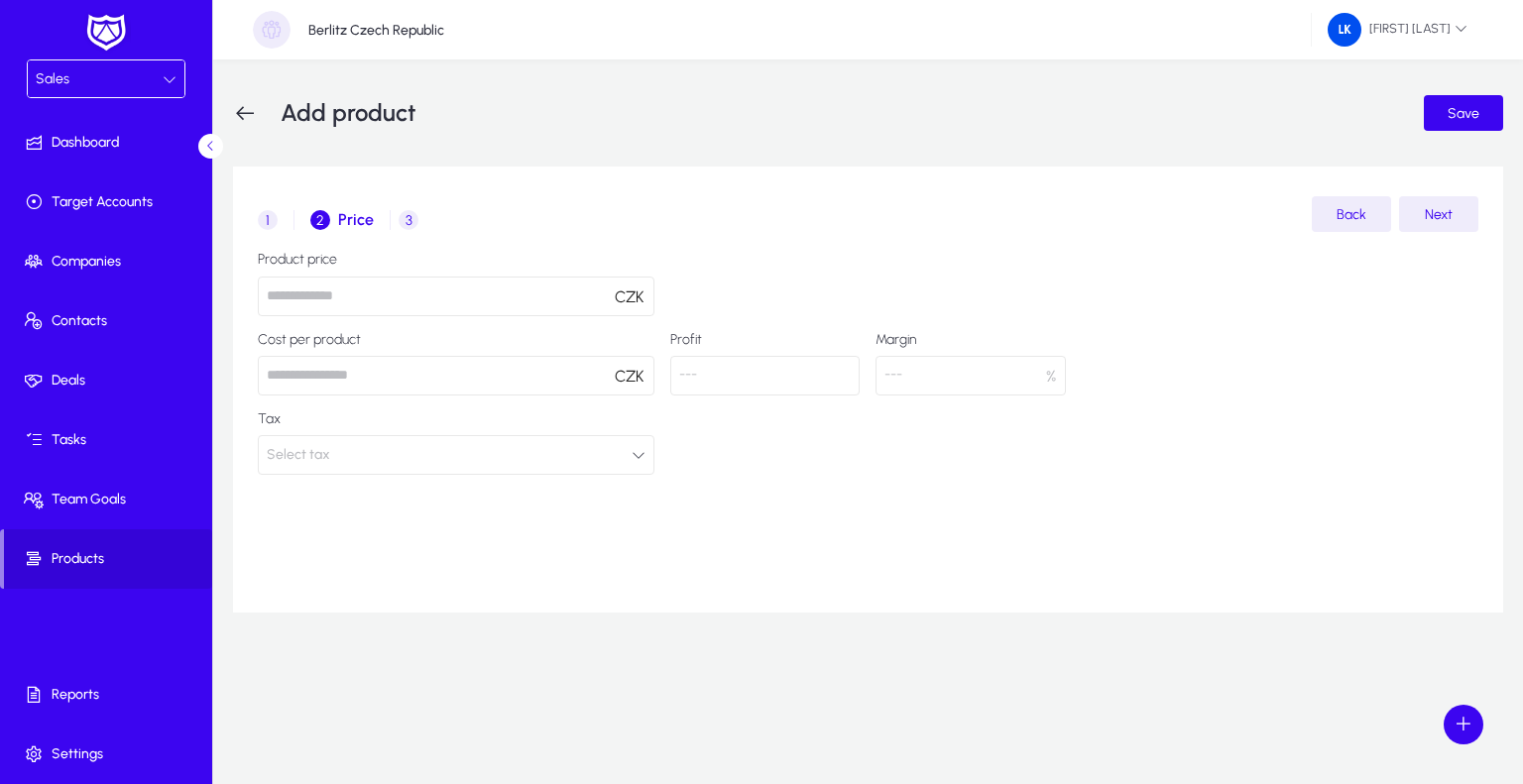 click 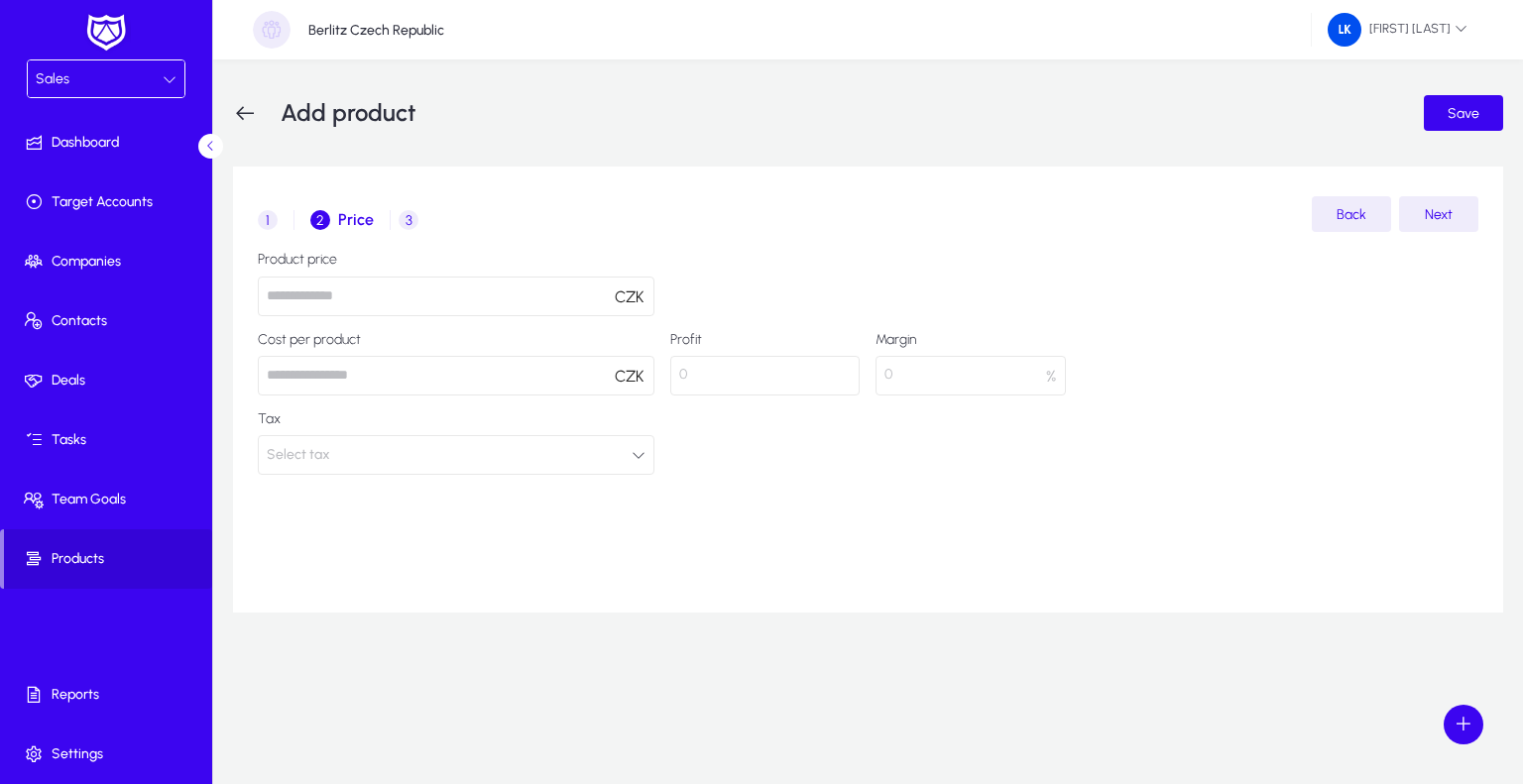 type on "****" 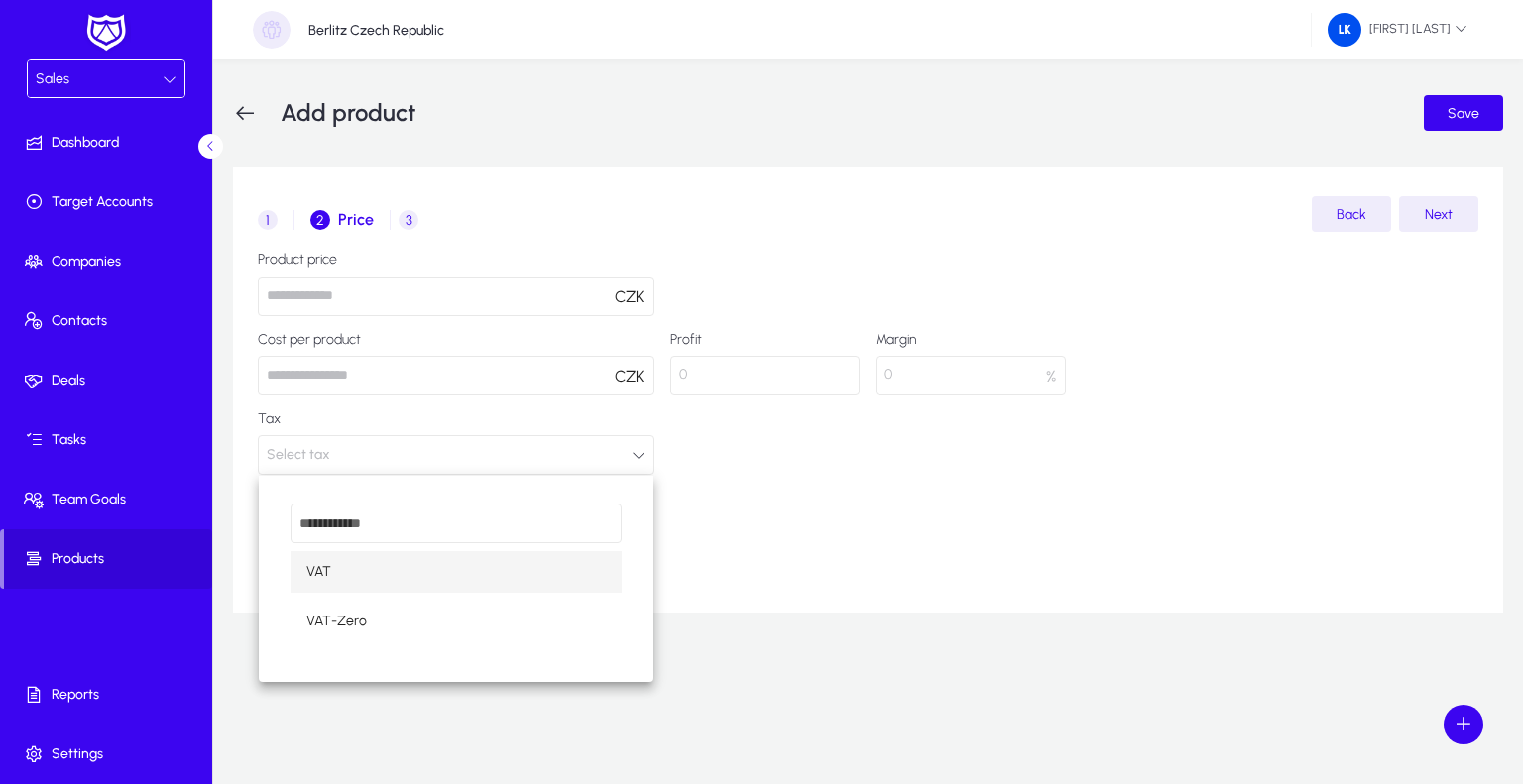 click on "VAT" at bounding box center [456, 572] 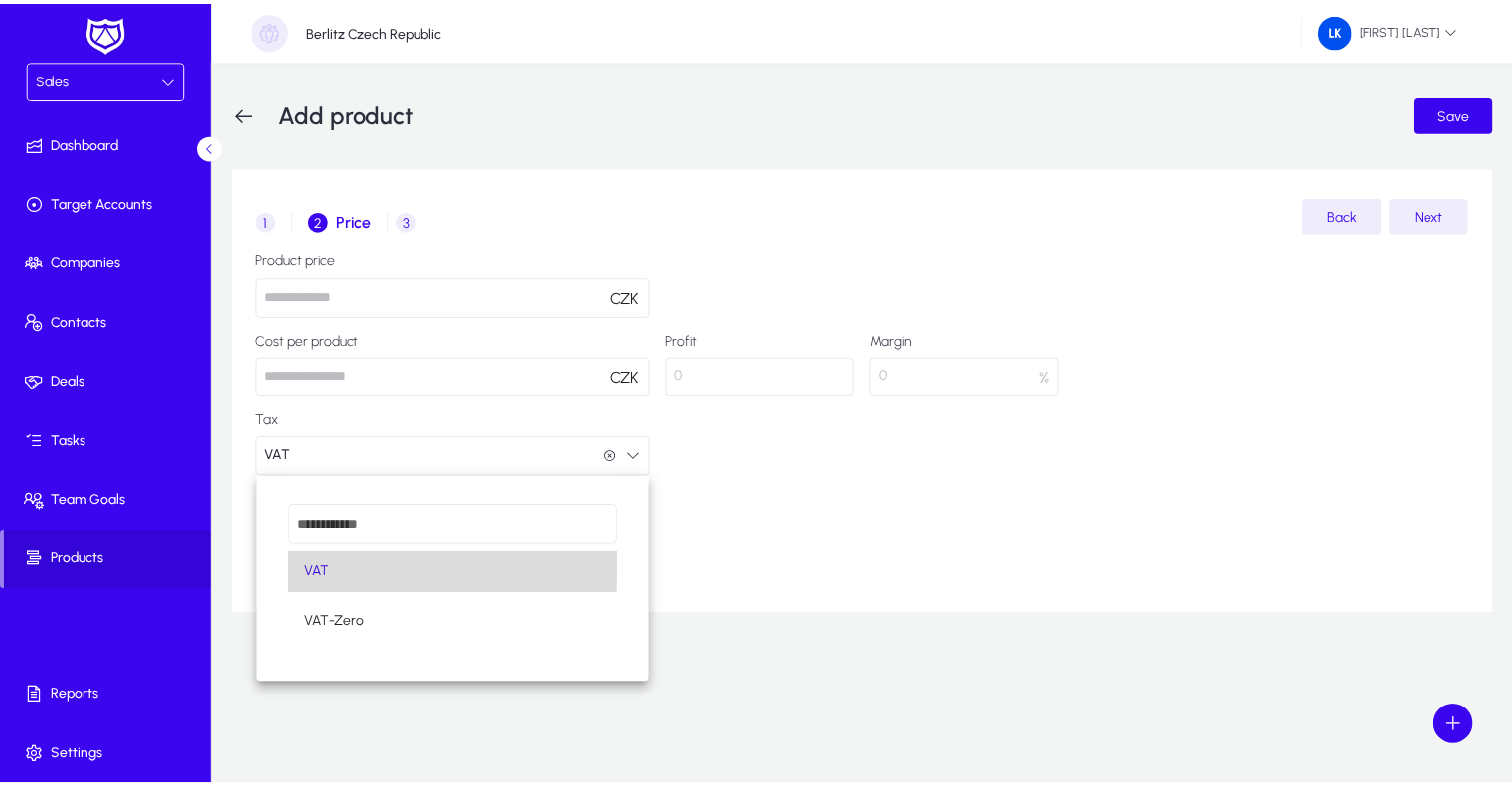 scroll, scrollTop: 0, scrollLeft: 0, axis: both 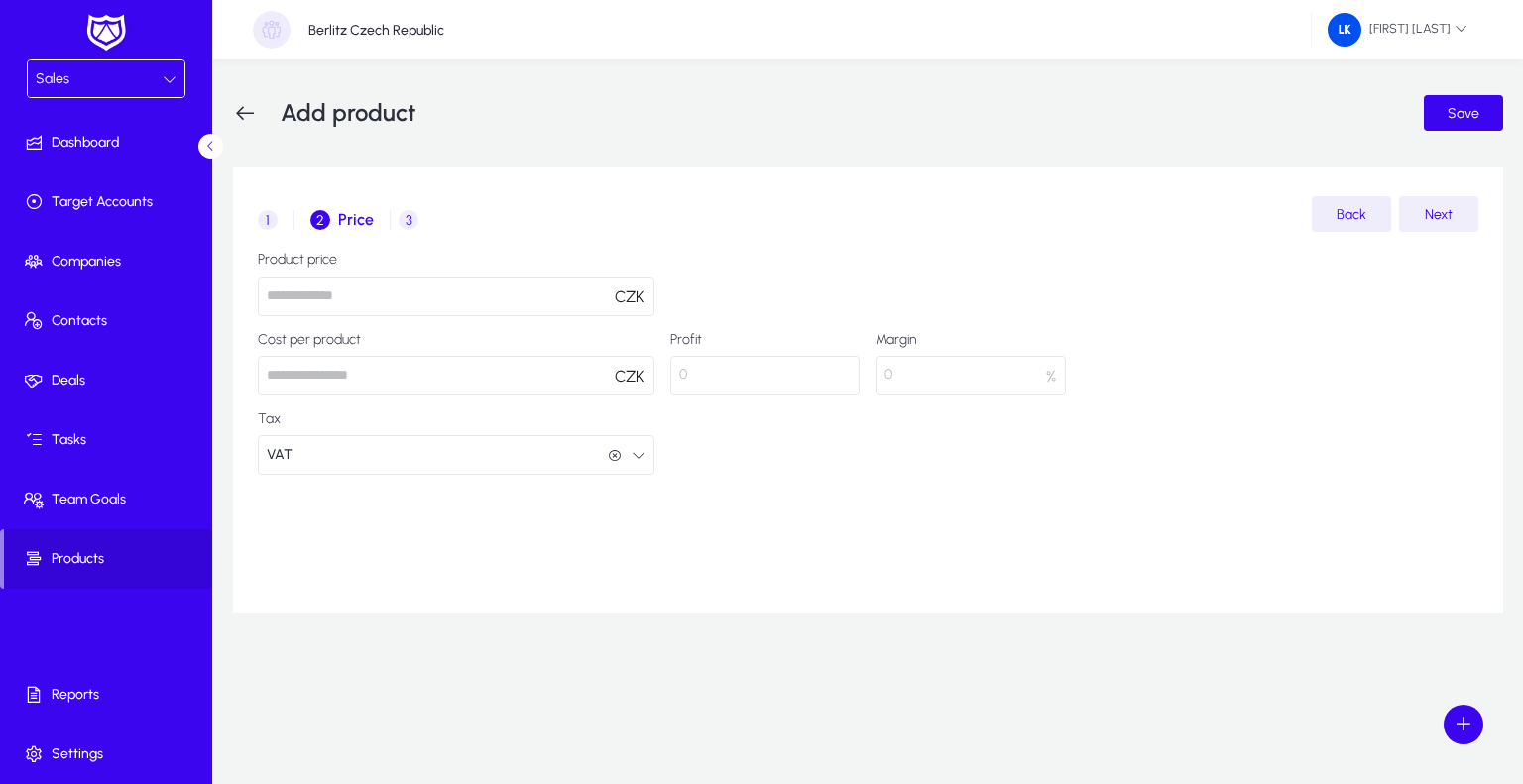 click 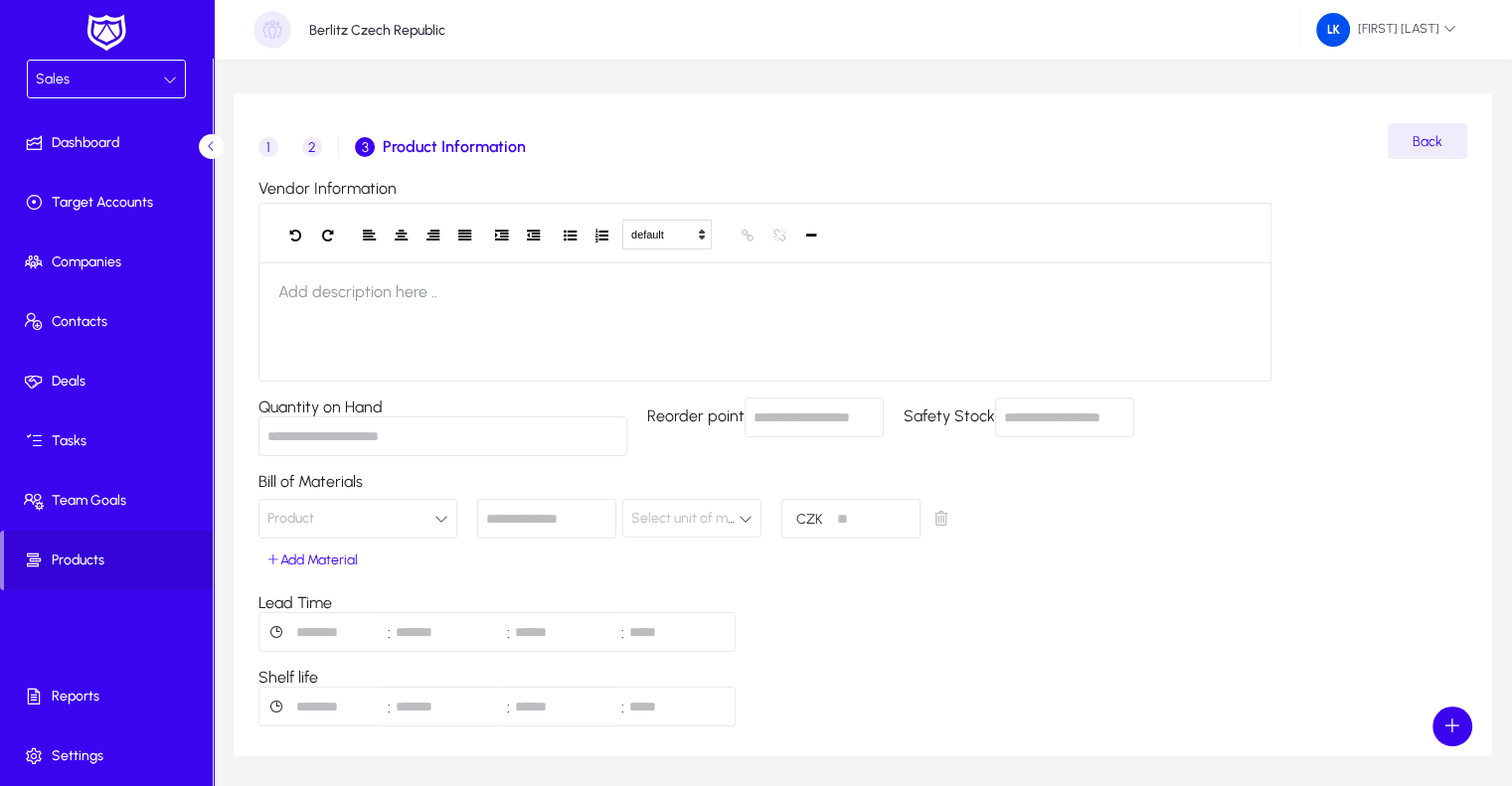 scroll, scrollTop: 143, scrollLeft: 0, axis: vertical 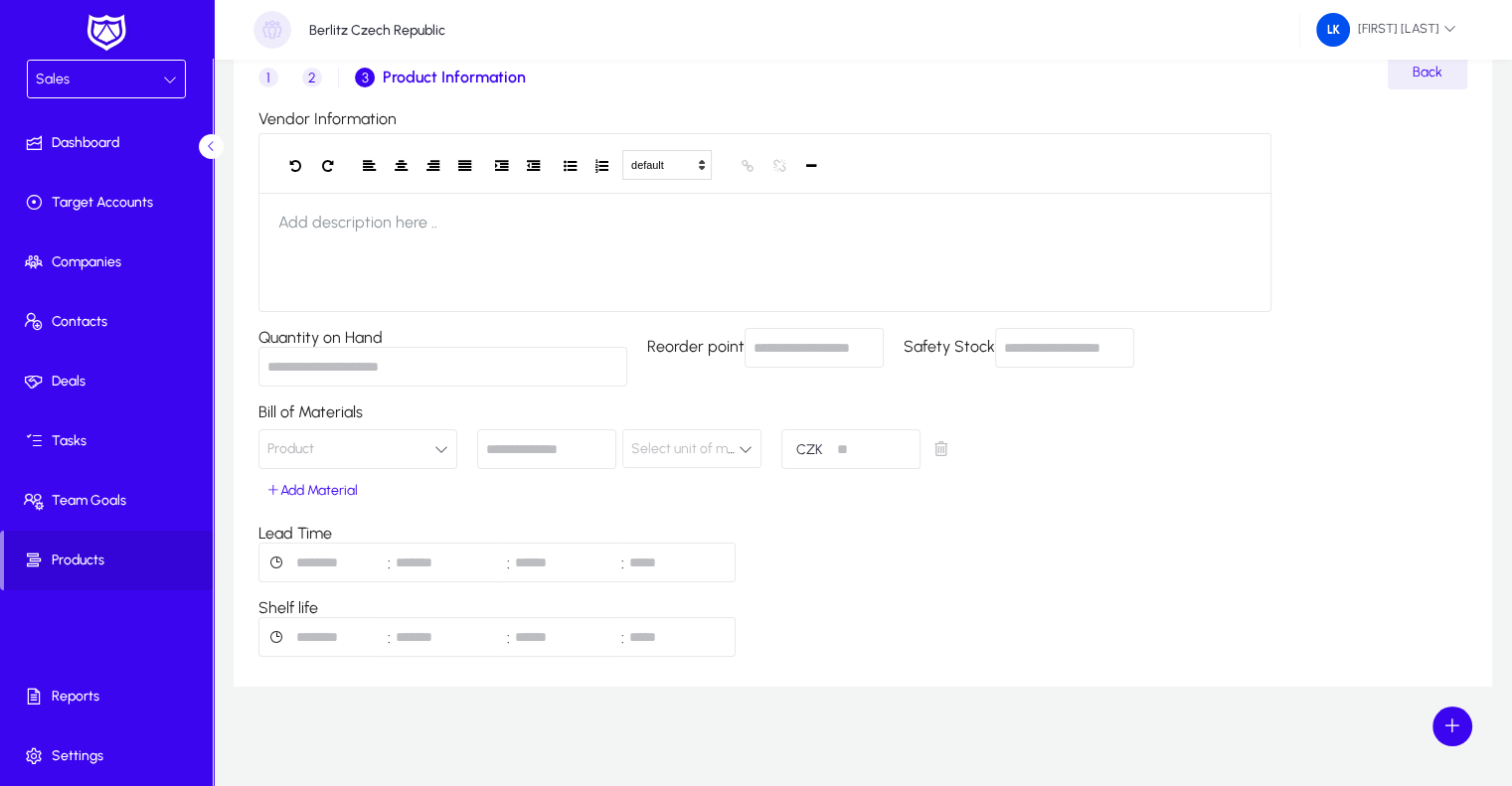click on "Product" 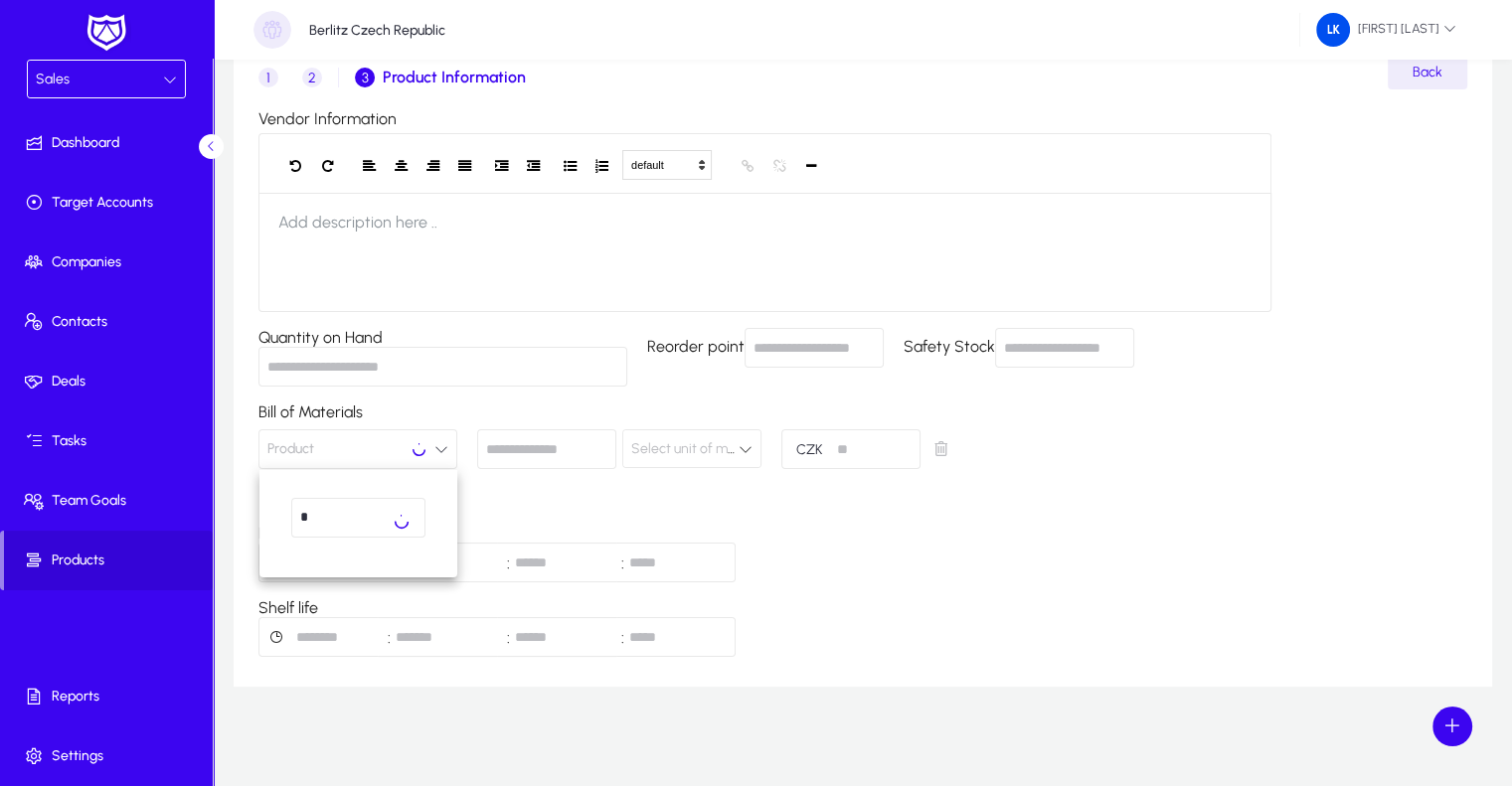 type on "*" 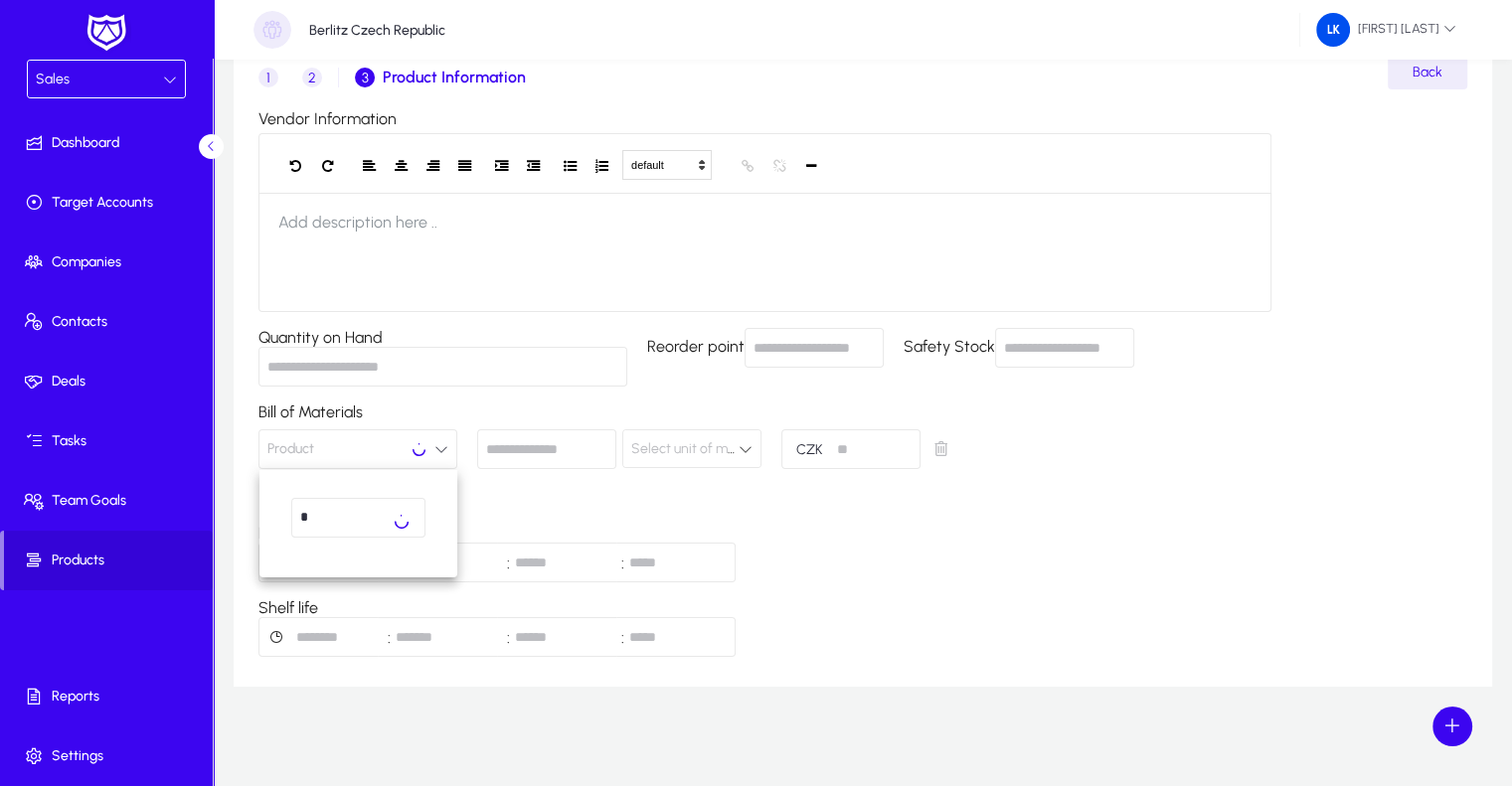 click at bounding box center (756, 393) 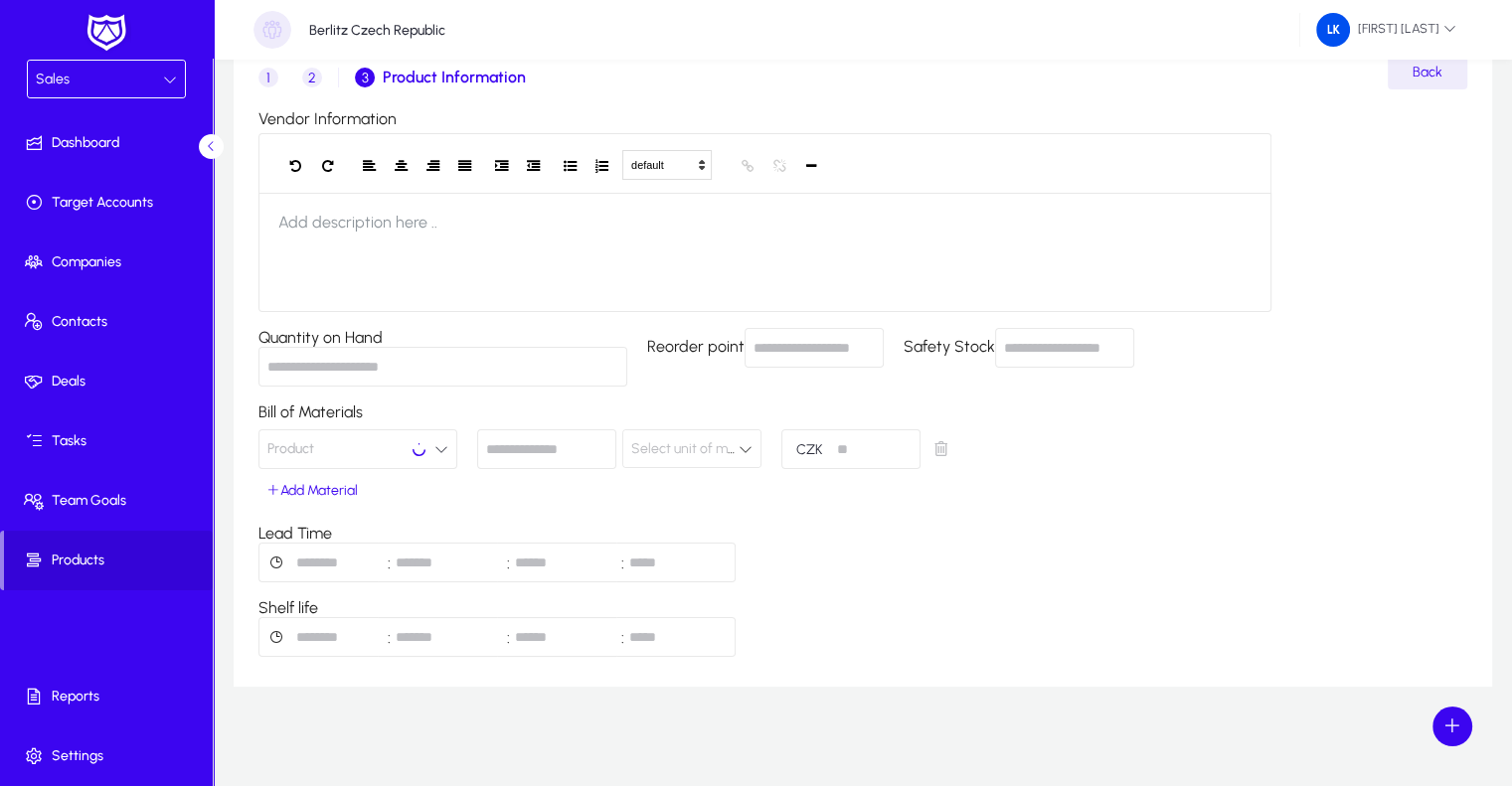 click at bounding box center [318, 562] 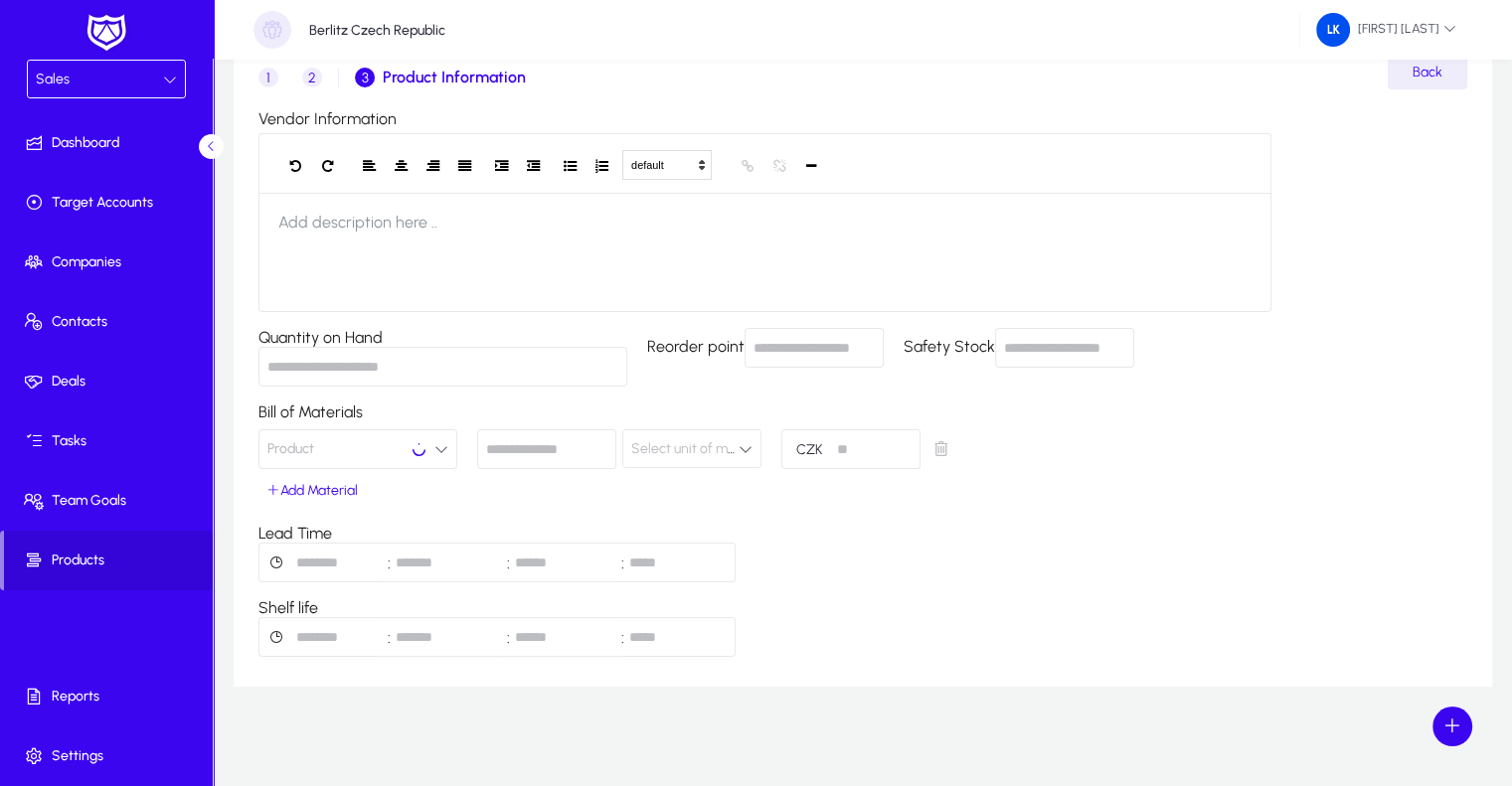 type on "*" 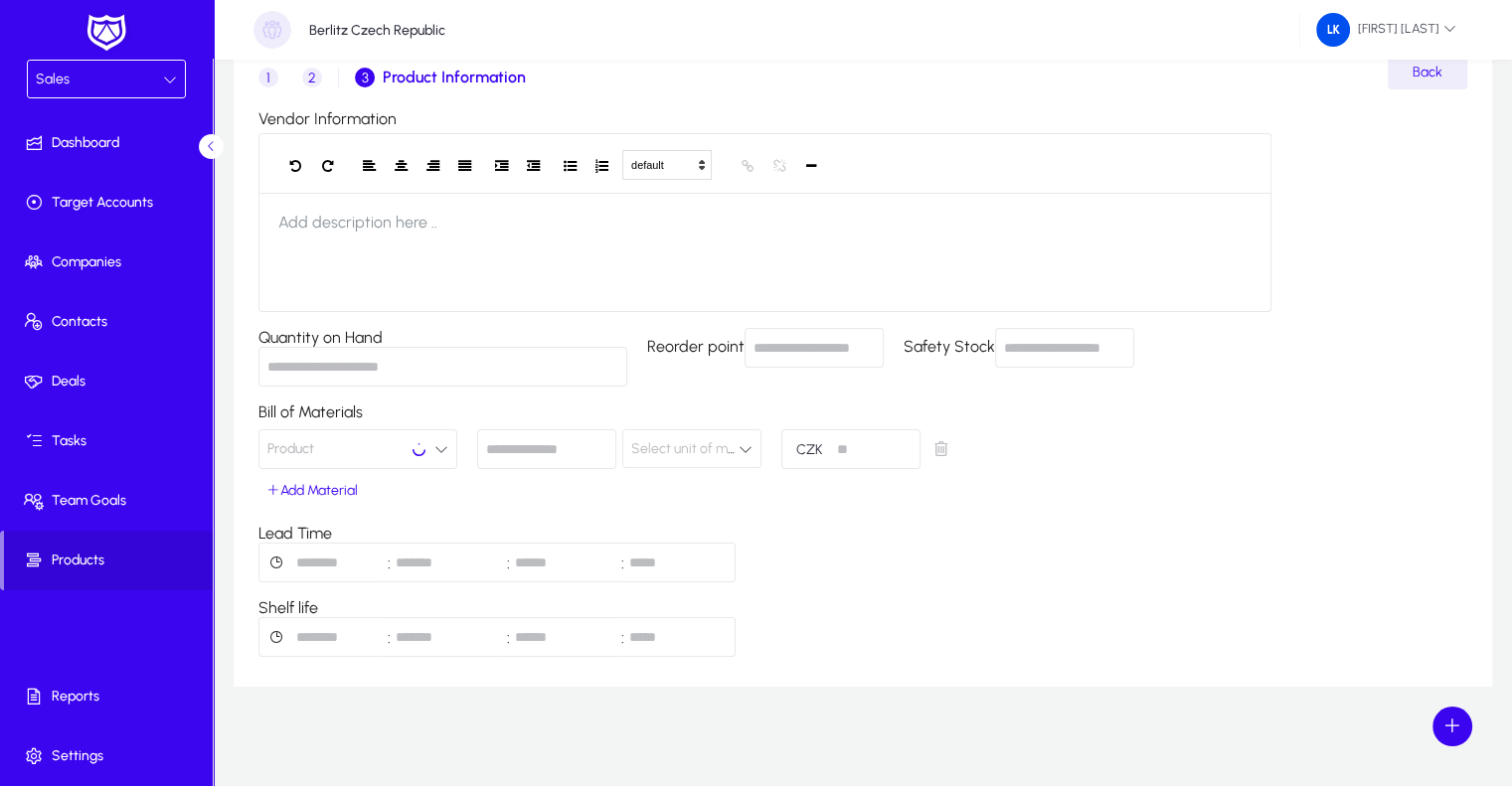 click at bounding box center [557, 562] 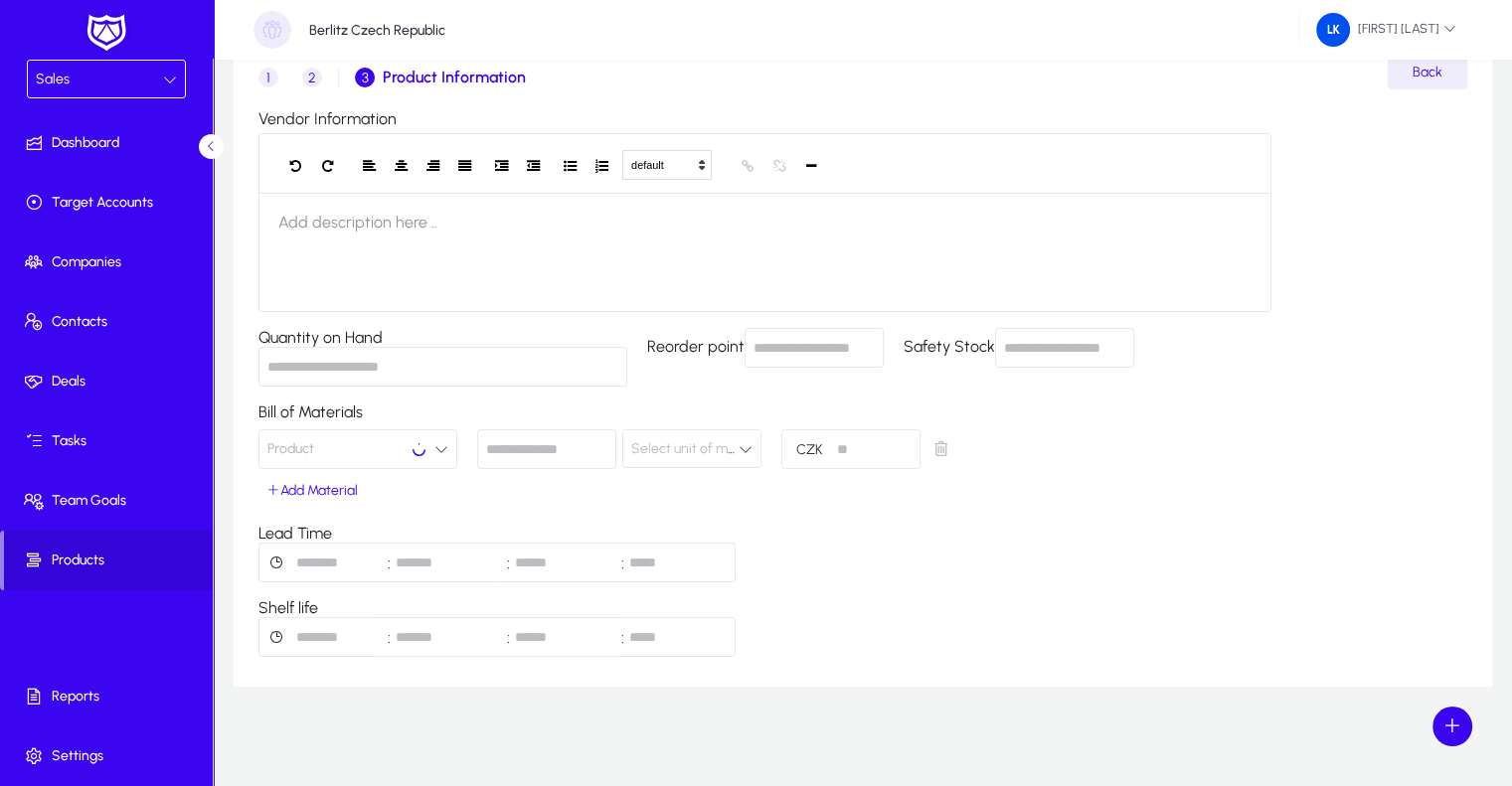 type on "*" 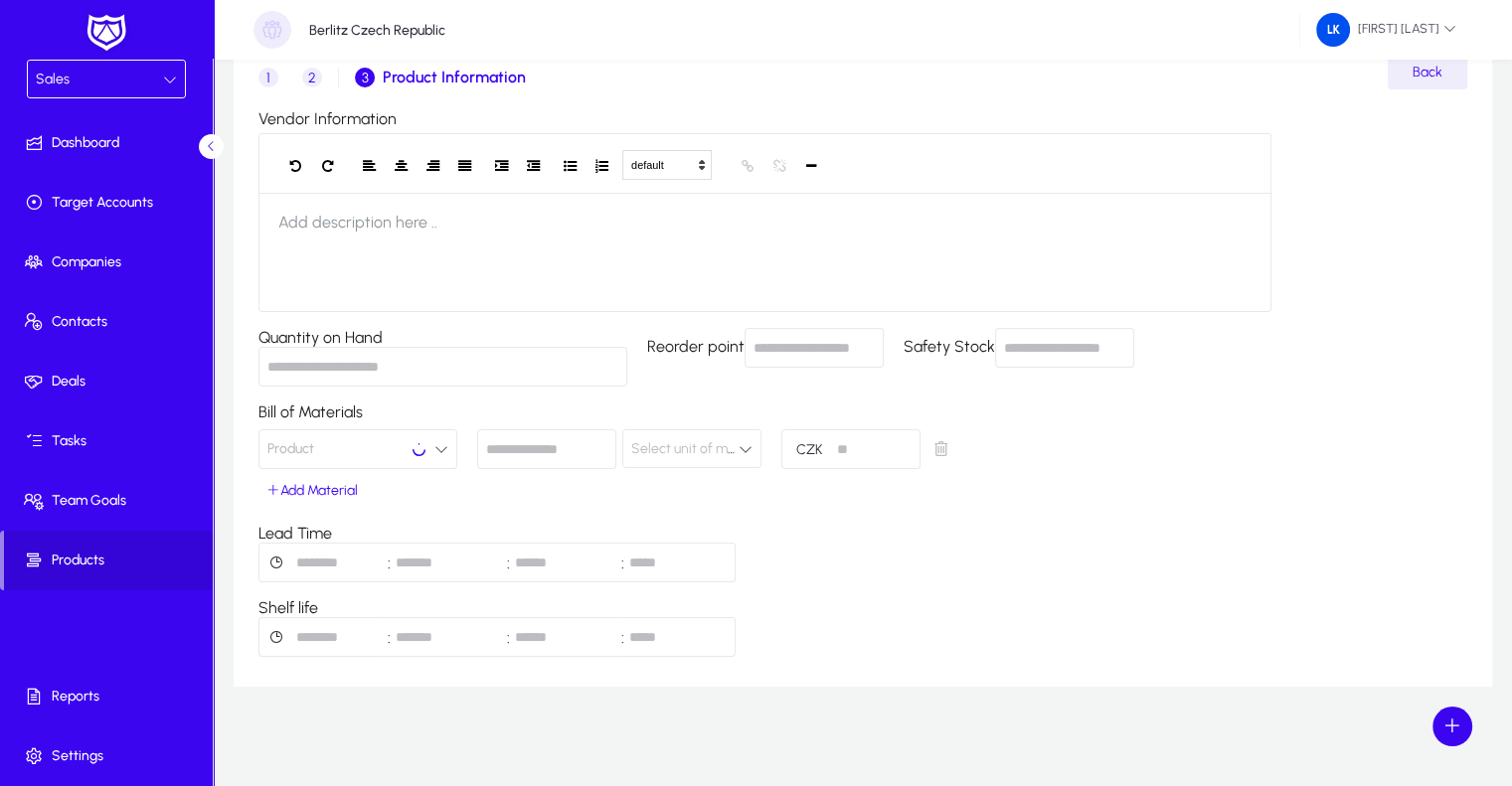 click at bounding box center (676, 562) 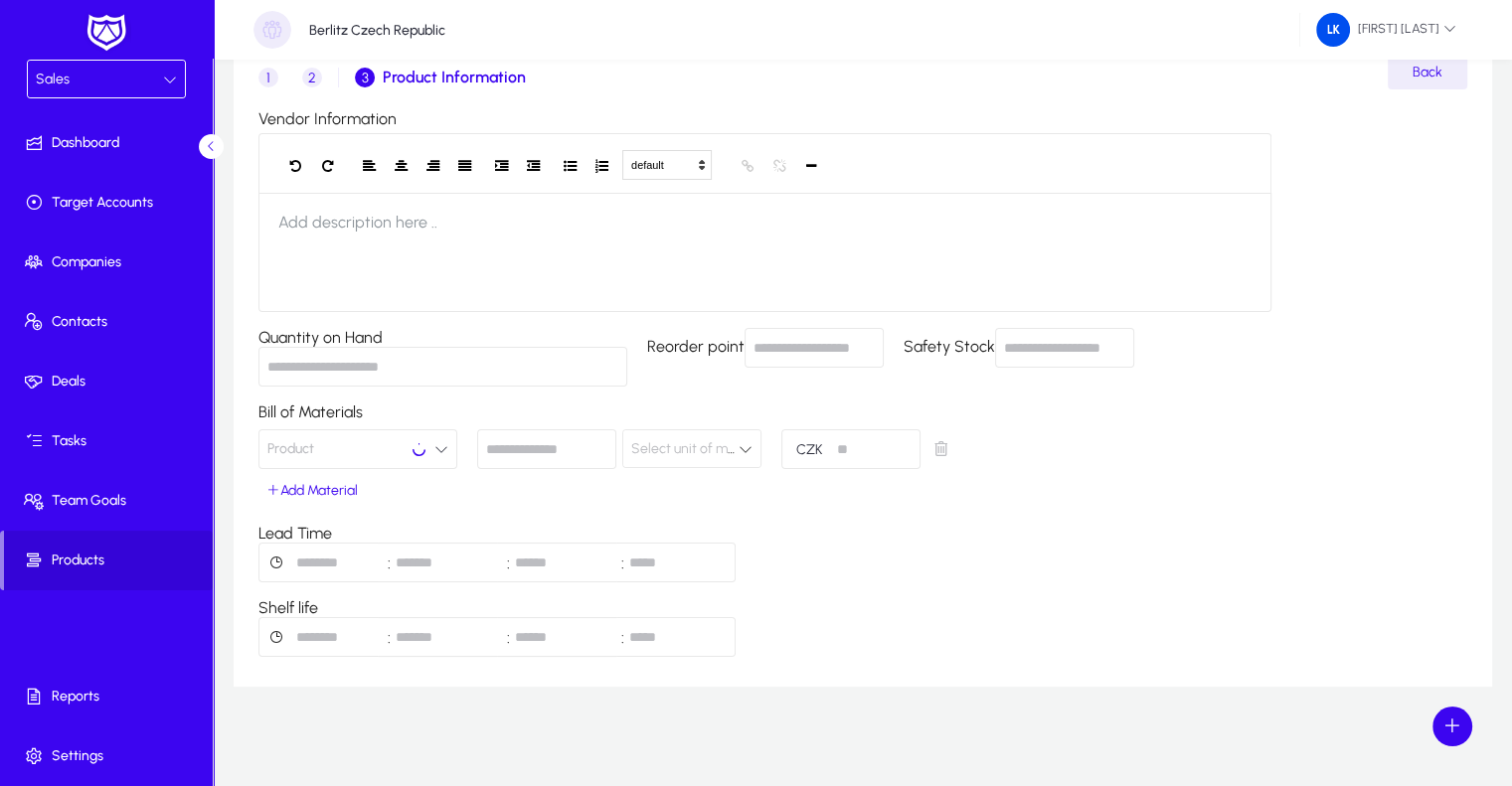 type on "**" 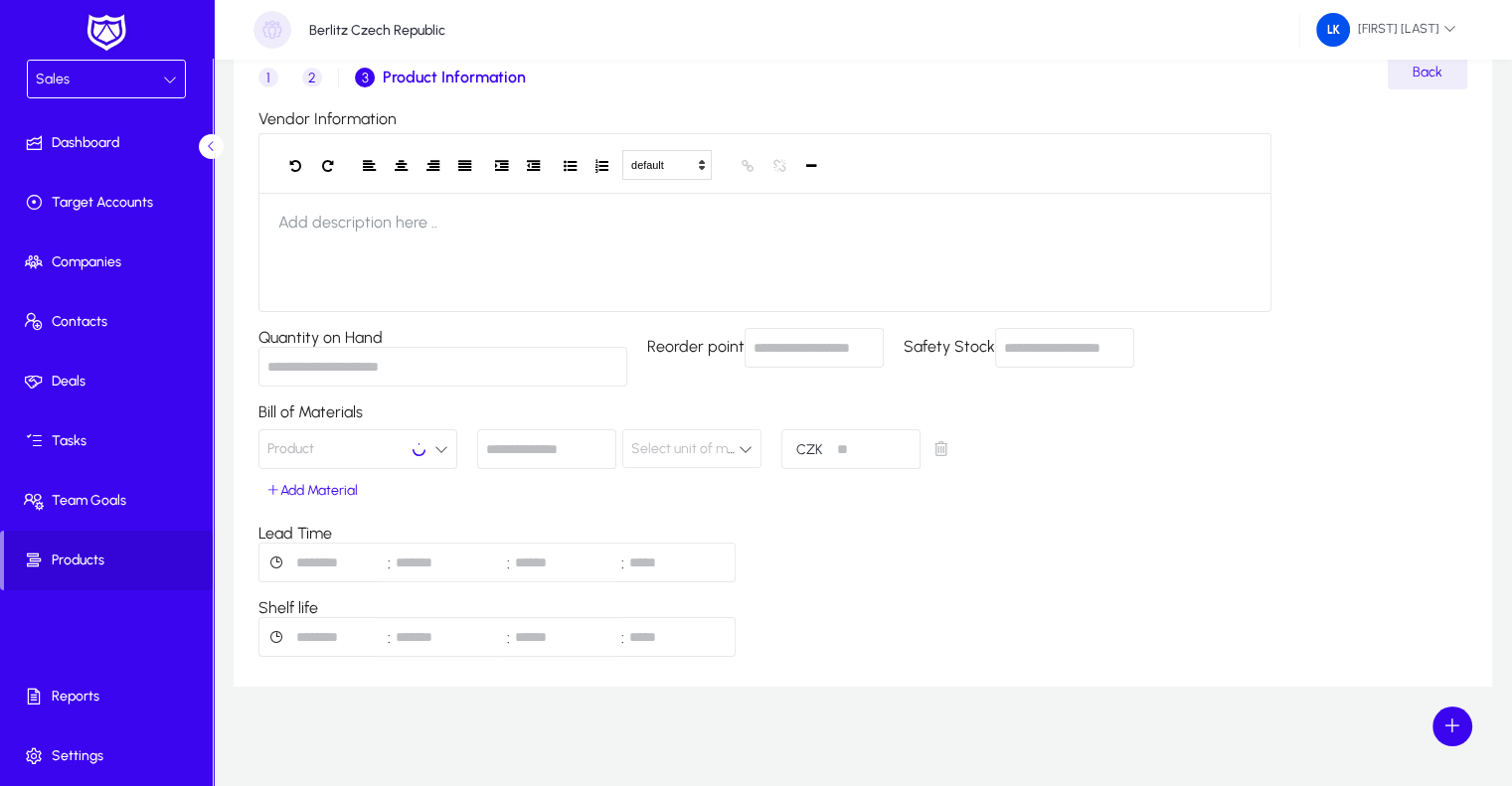 click on "Vendor Information  default   Heading 1   Heading 2   Heading 3   Heading 4   Heading 5   Heading 6   Heading 7   Paragraph   Predefined   Standard   default  Times New Roman   Arial   Times New Roman   Calibri   Comic Sans MS  3   1   2   3   4   5   6   7  ******* ******* Add description here .. Quantity on Hand  Reorder point  Safety Stock  Bill of Materials  Product     Select unit of measure CZK  Add Material  Lead Time * : * : * : ** Shelf life  : : :" 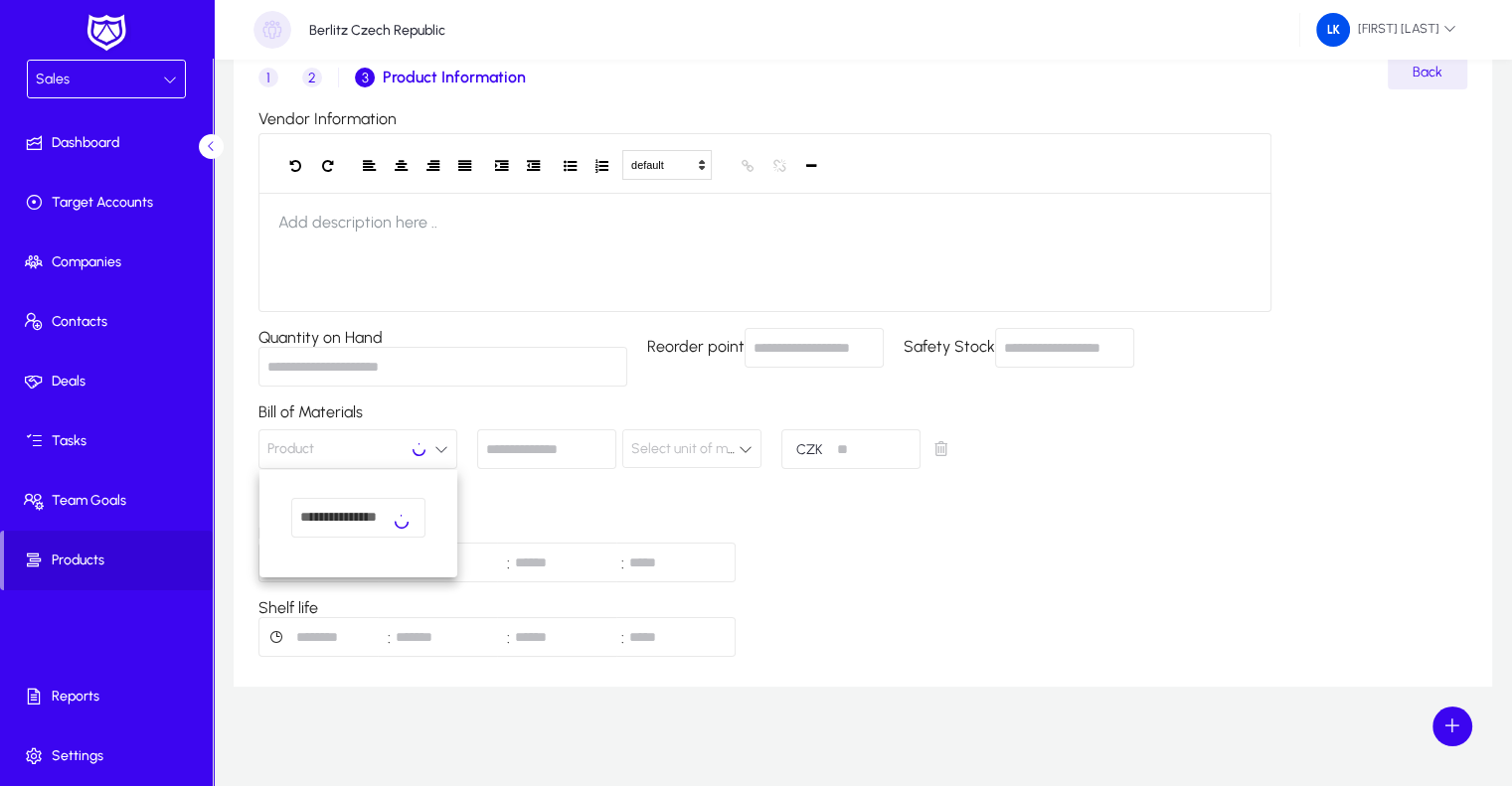 type 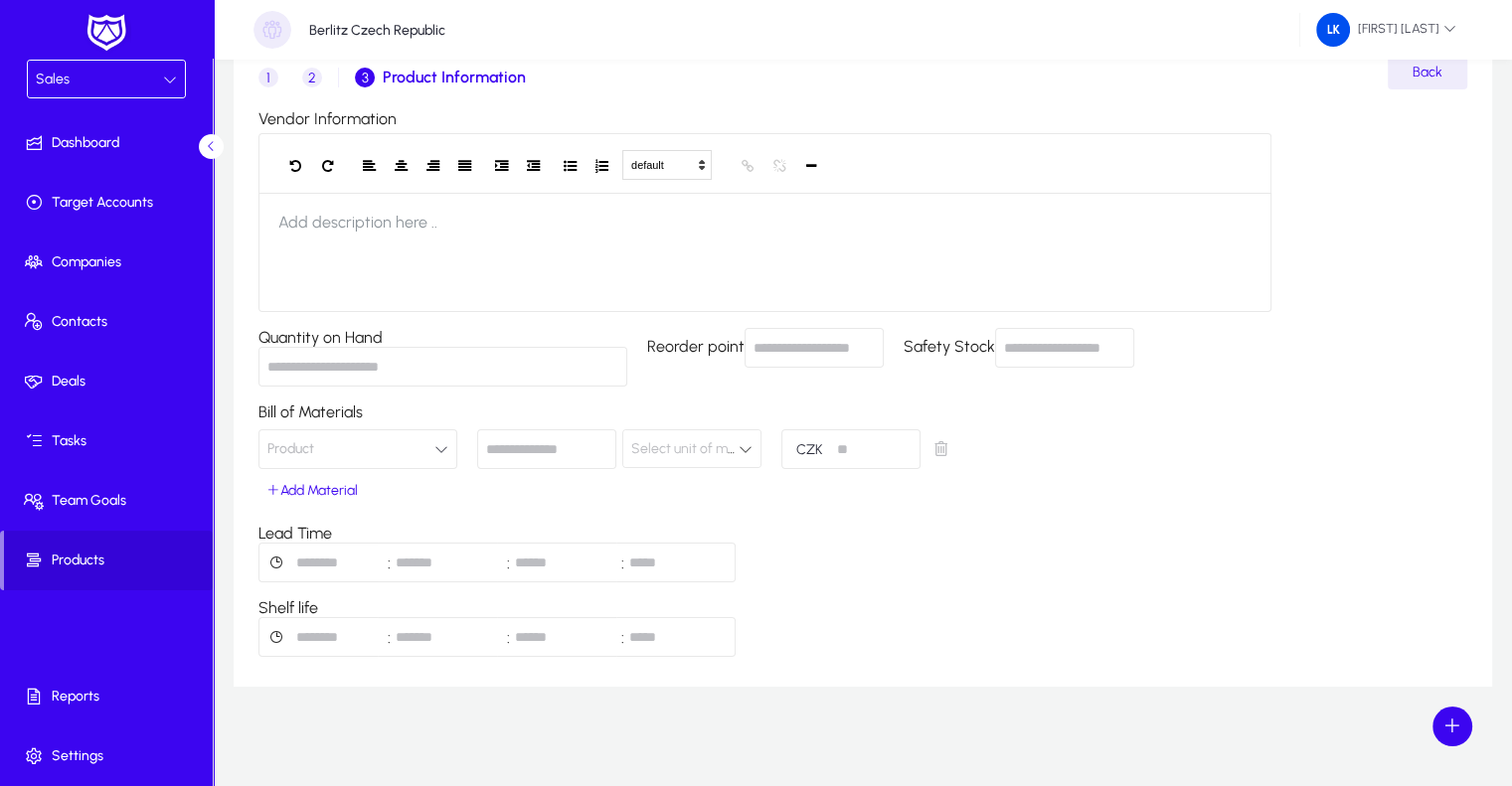 click at bounding box center (318, 637) 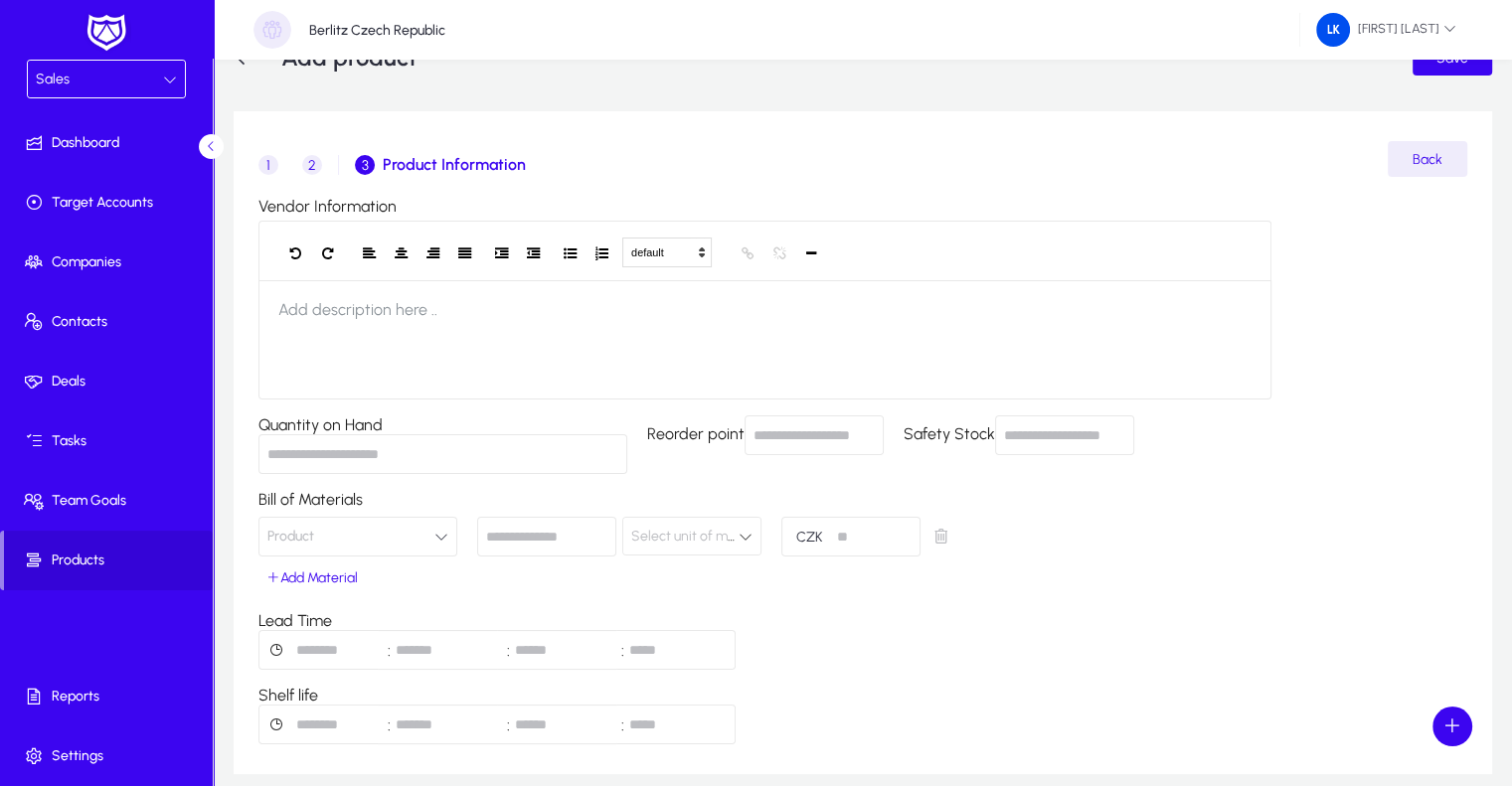 scroll, scrollTop: 0, scrollLeft: 0, axis: both 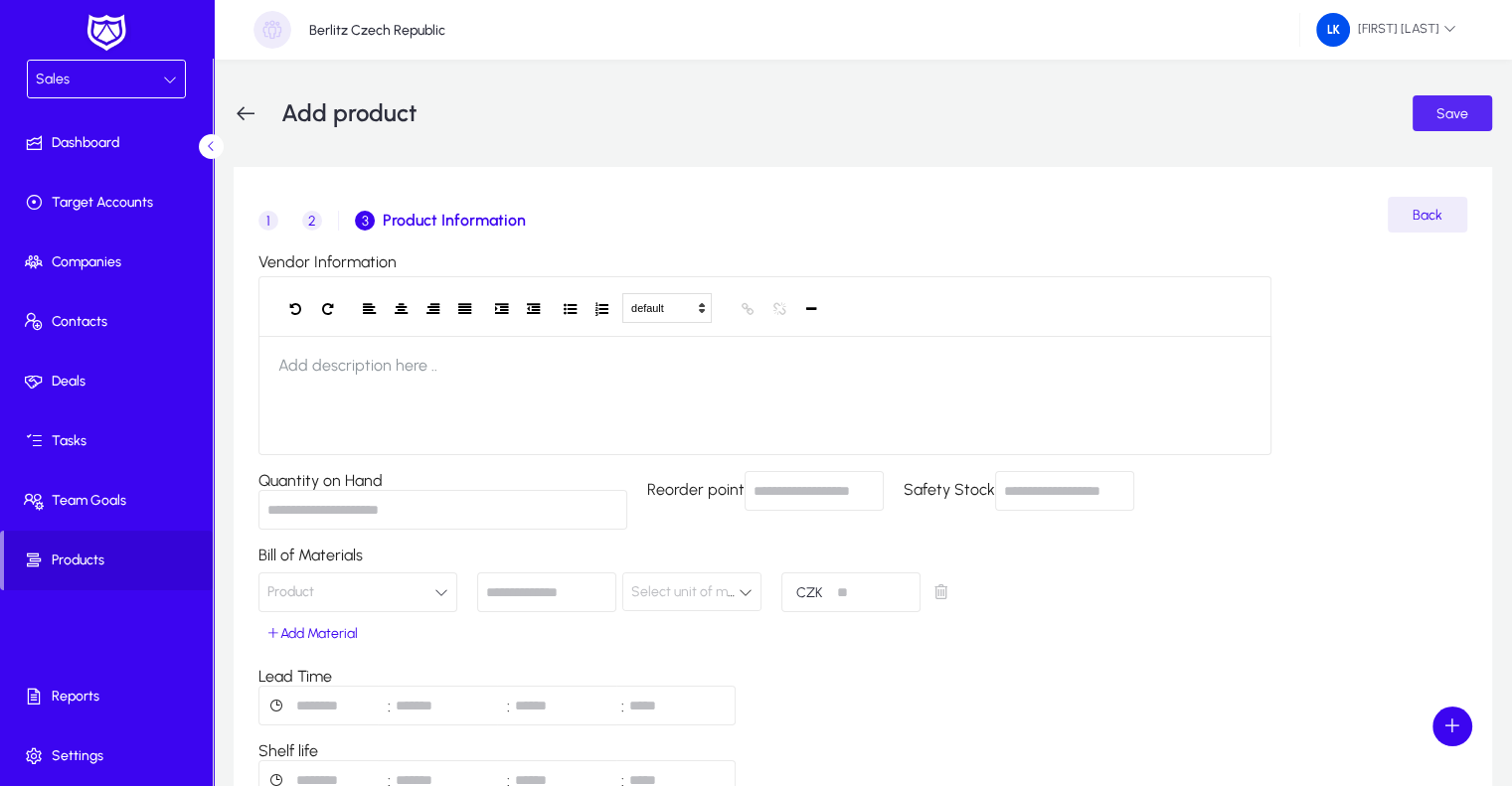 drag, startPoint x: 1447, startPoint y: 106, endPoint x: 1312, endPoint y: 146, distance: 140.80128 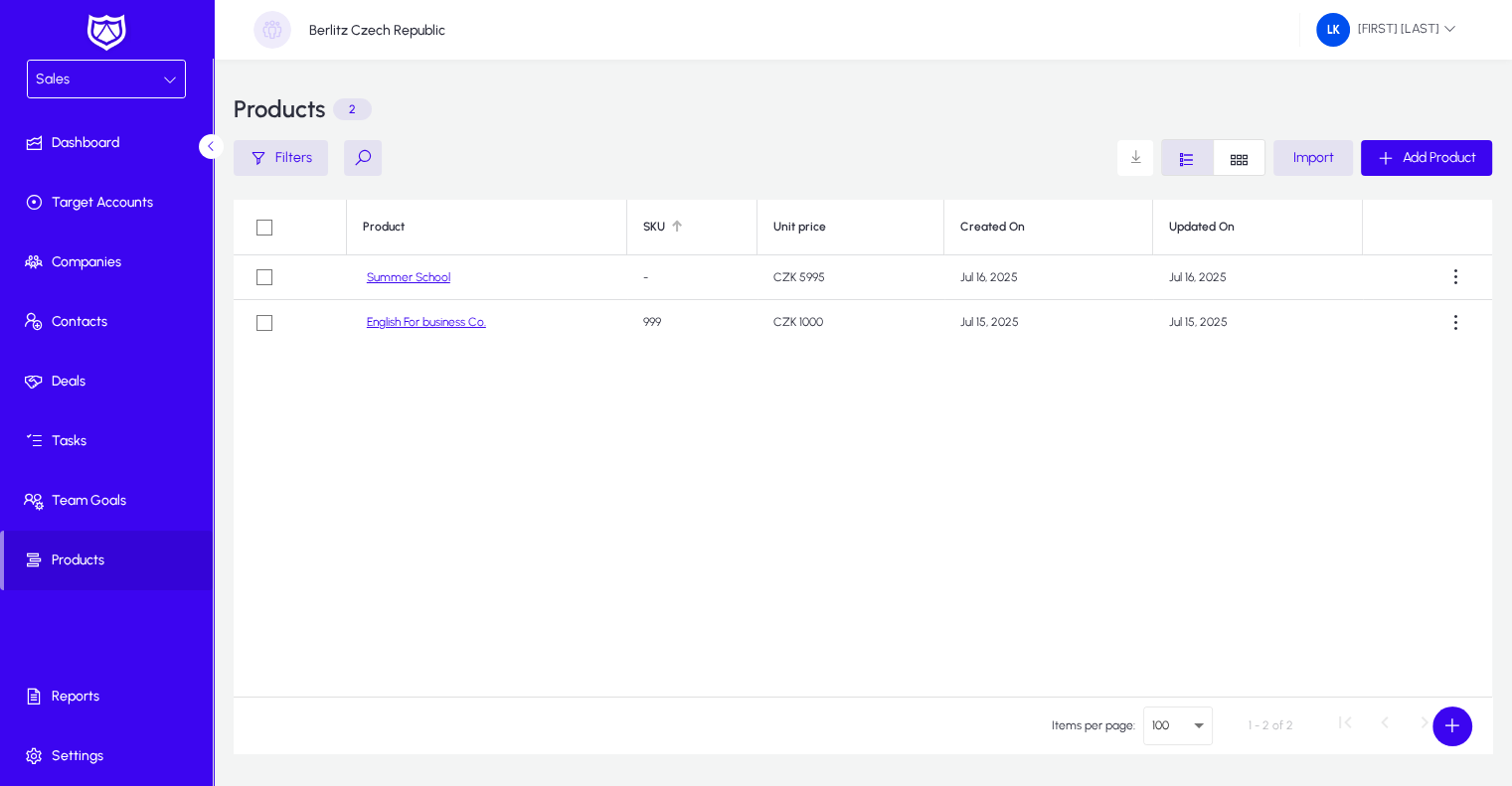 click on "SKU" 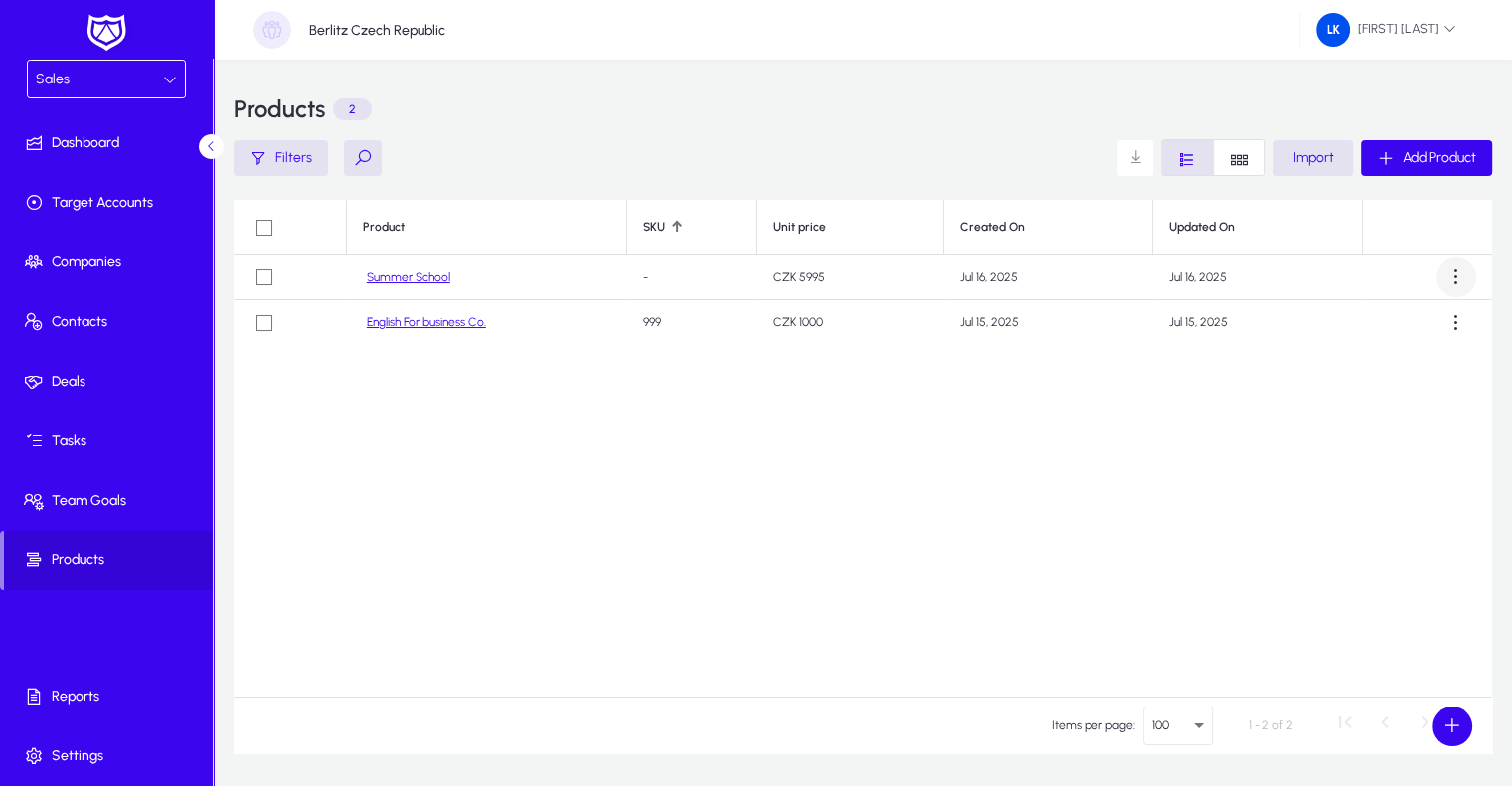 click 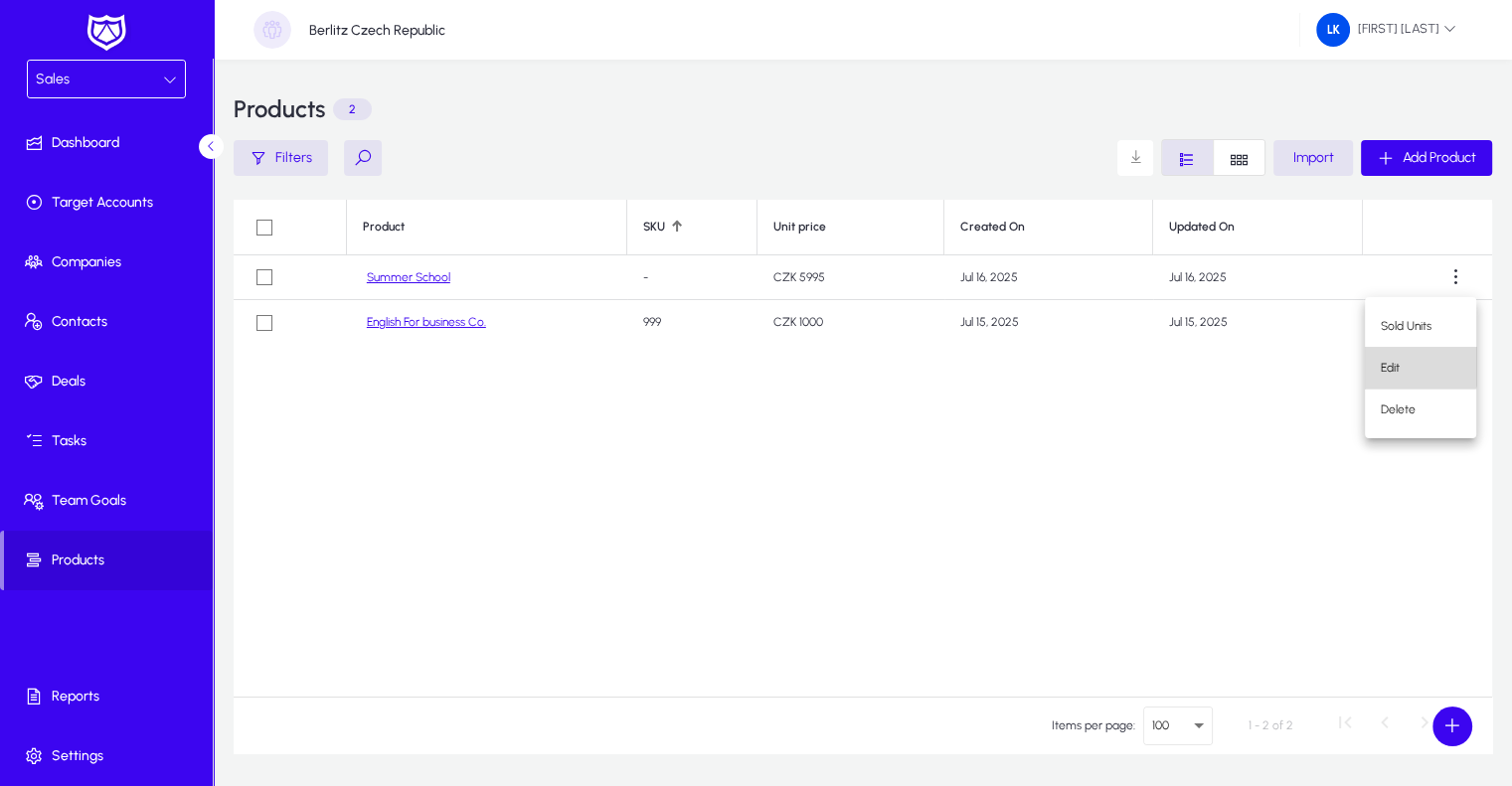 click on "Edit" at bounding box center (1421, 368) 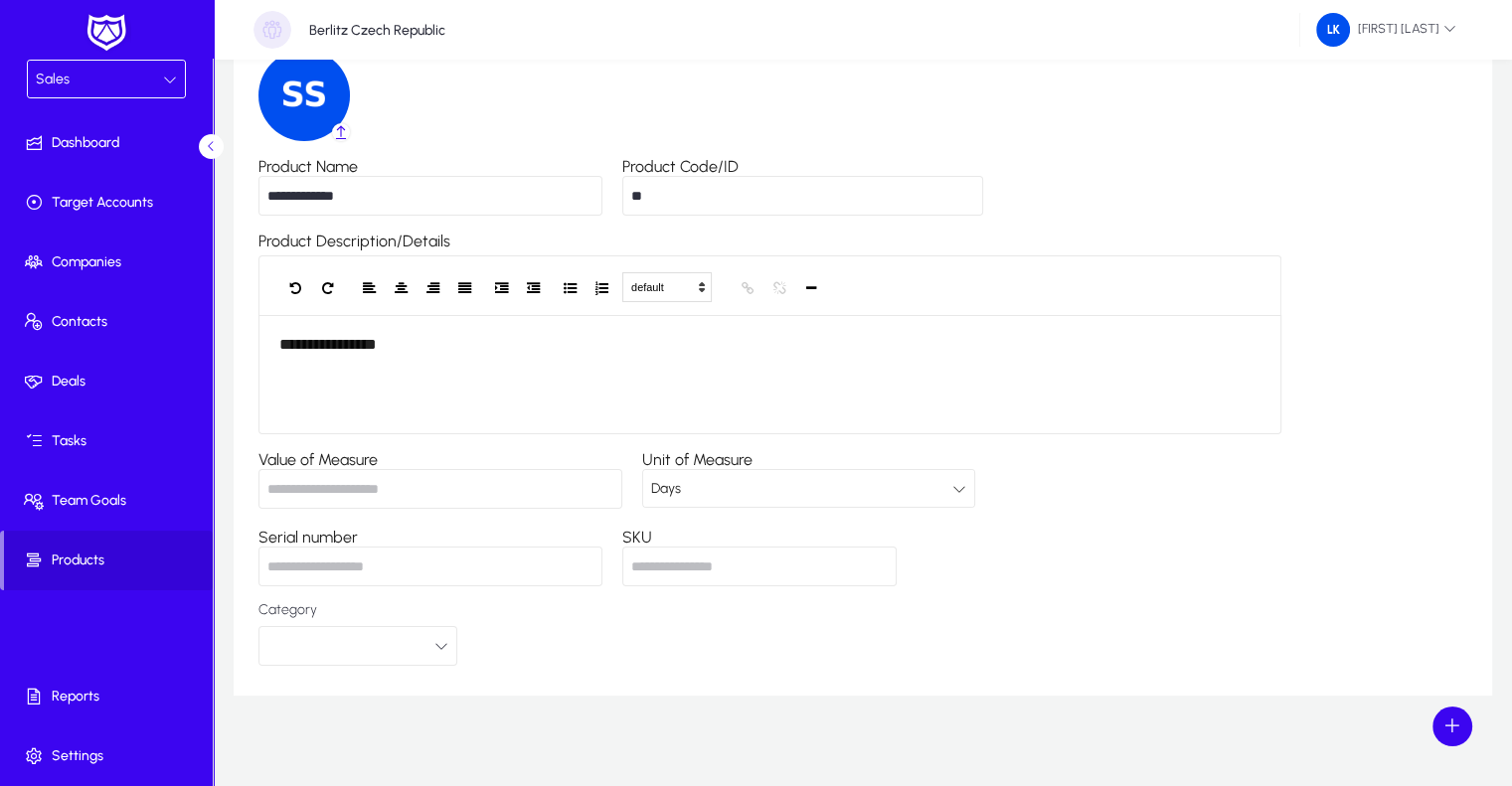 scroll, scrollTop: 184, scrollLeft: 0, axis: vertical 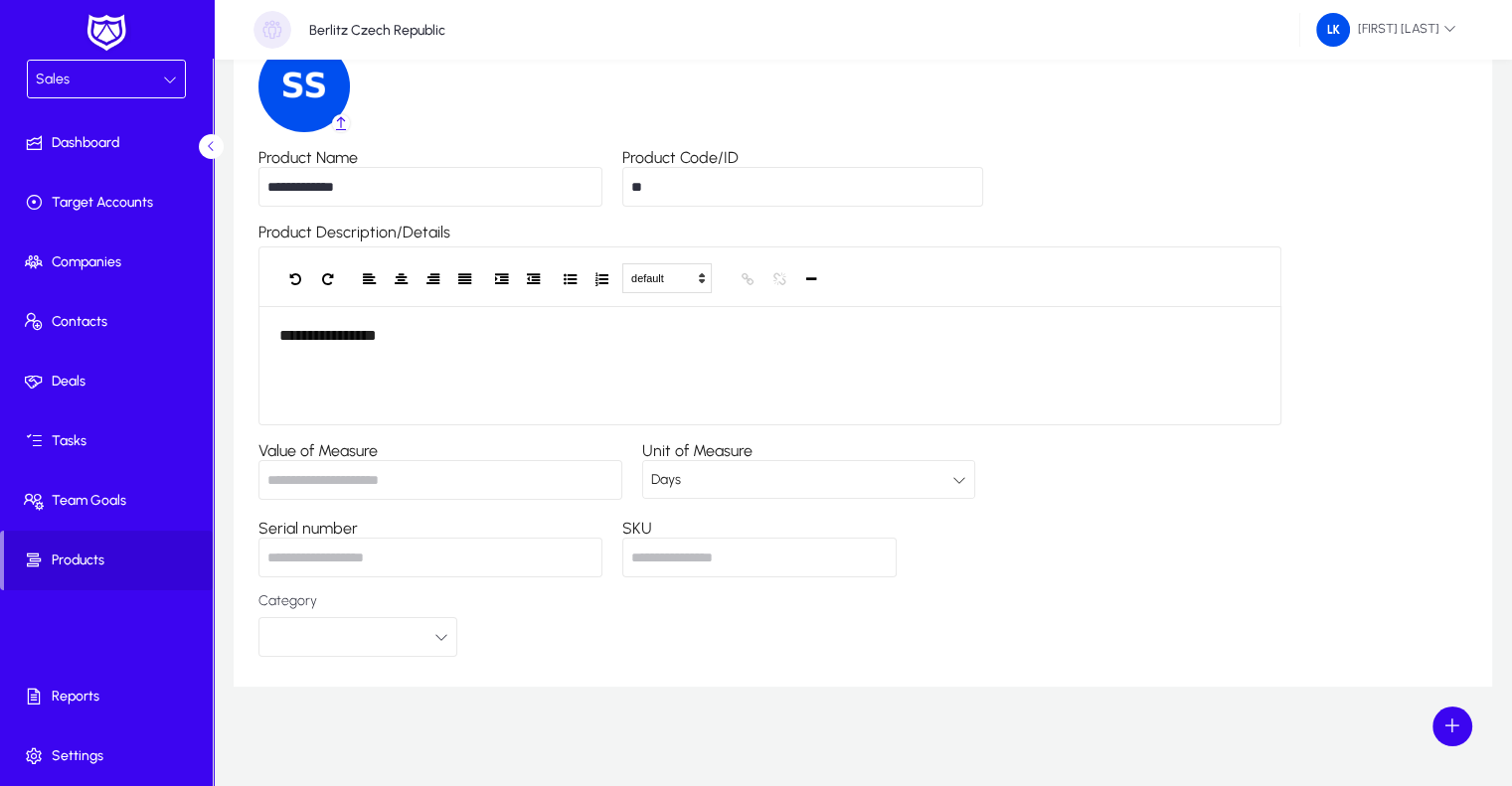 click on "SKU" at bounding box center [759, 557] 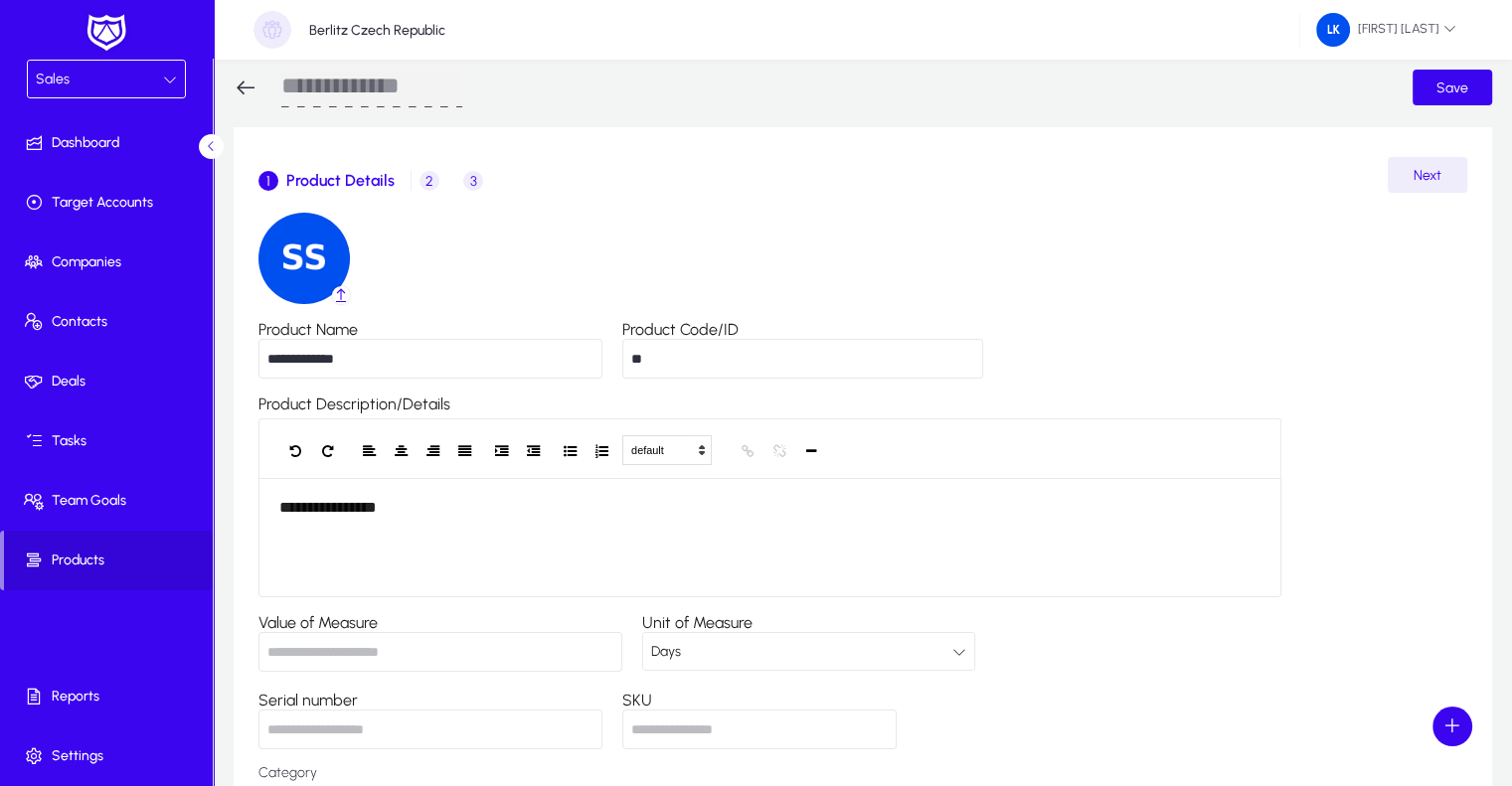 scroll, scrollTop: 0, scrollLeft: 0, axis: both 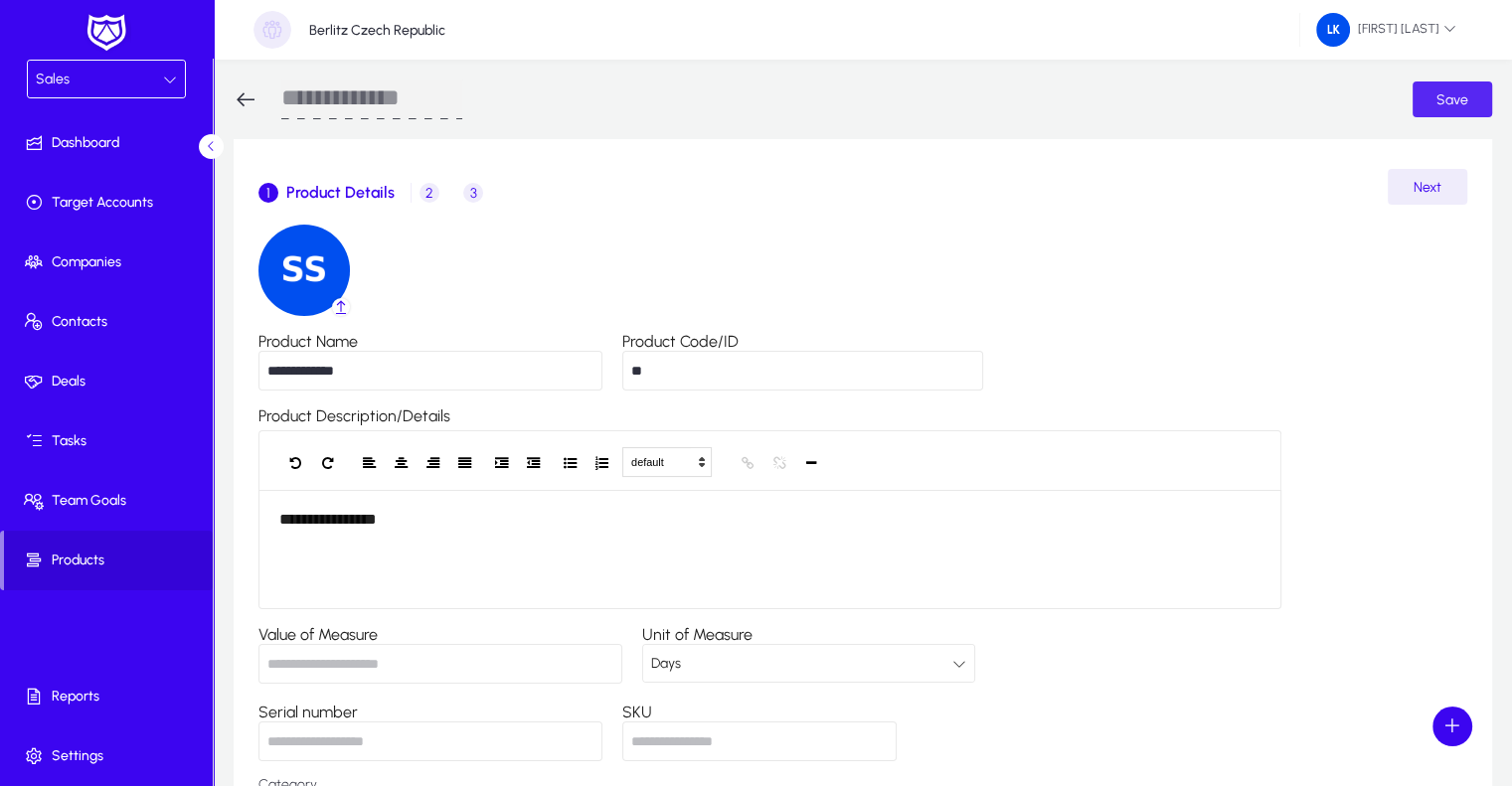 click 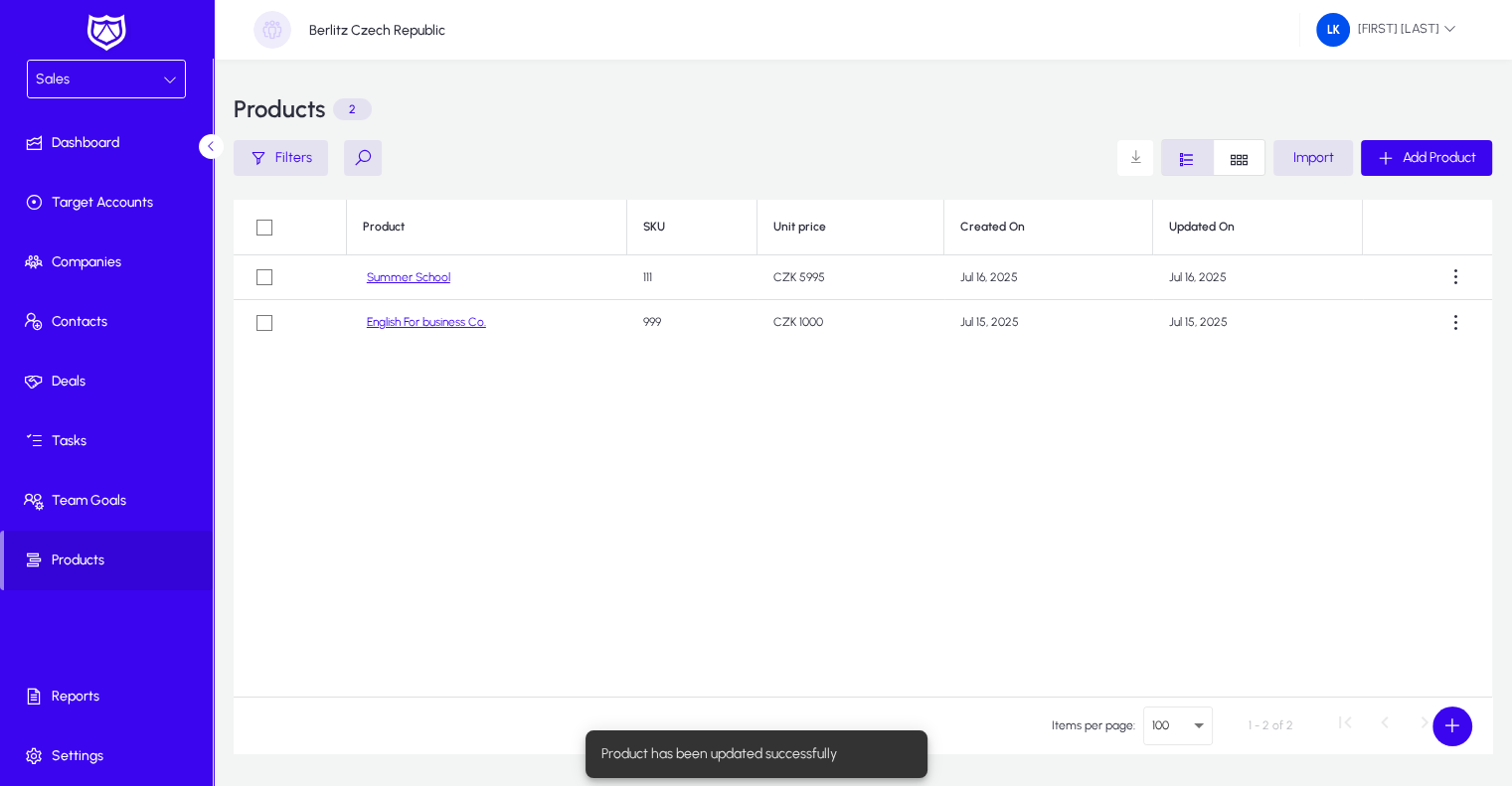 click on "Product SKU Unit price Created On Updated On  Summer School   111   CZK 5995   Jul 16, 2025   Jul 15, 2025   English For business Co.   999   CZK 1000   Jul 15, 2025   Jul 15, 2025" 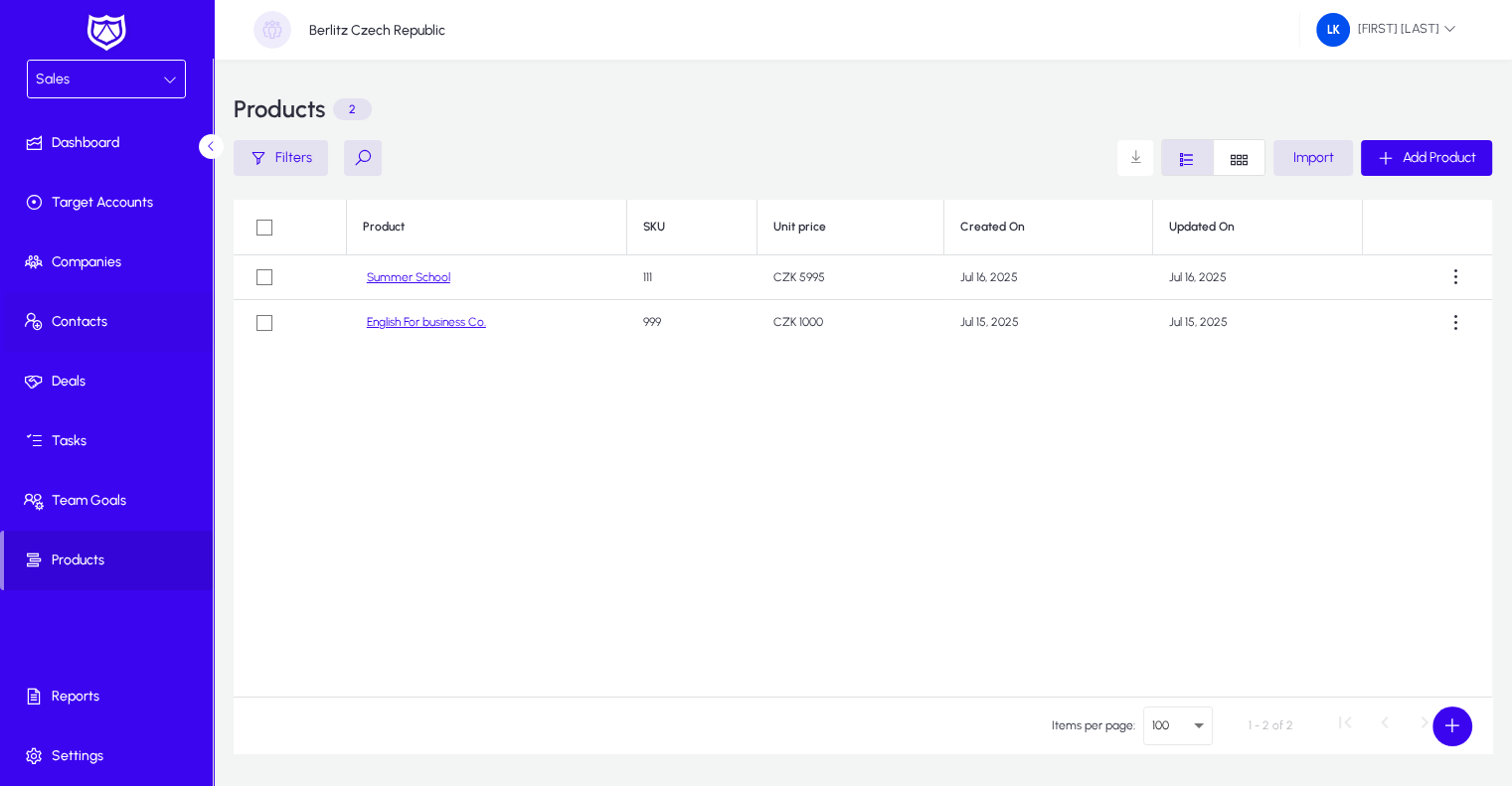 click on "Contacts" 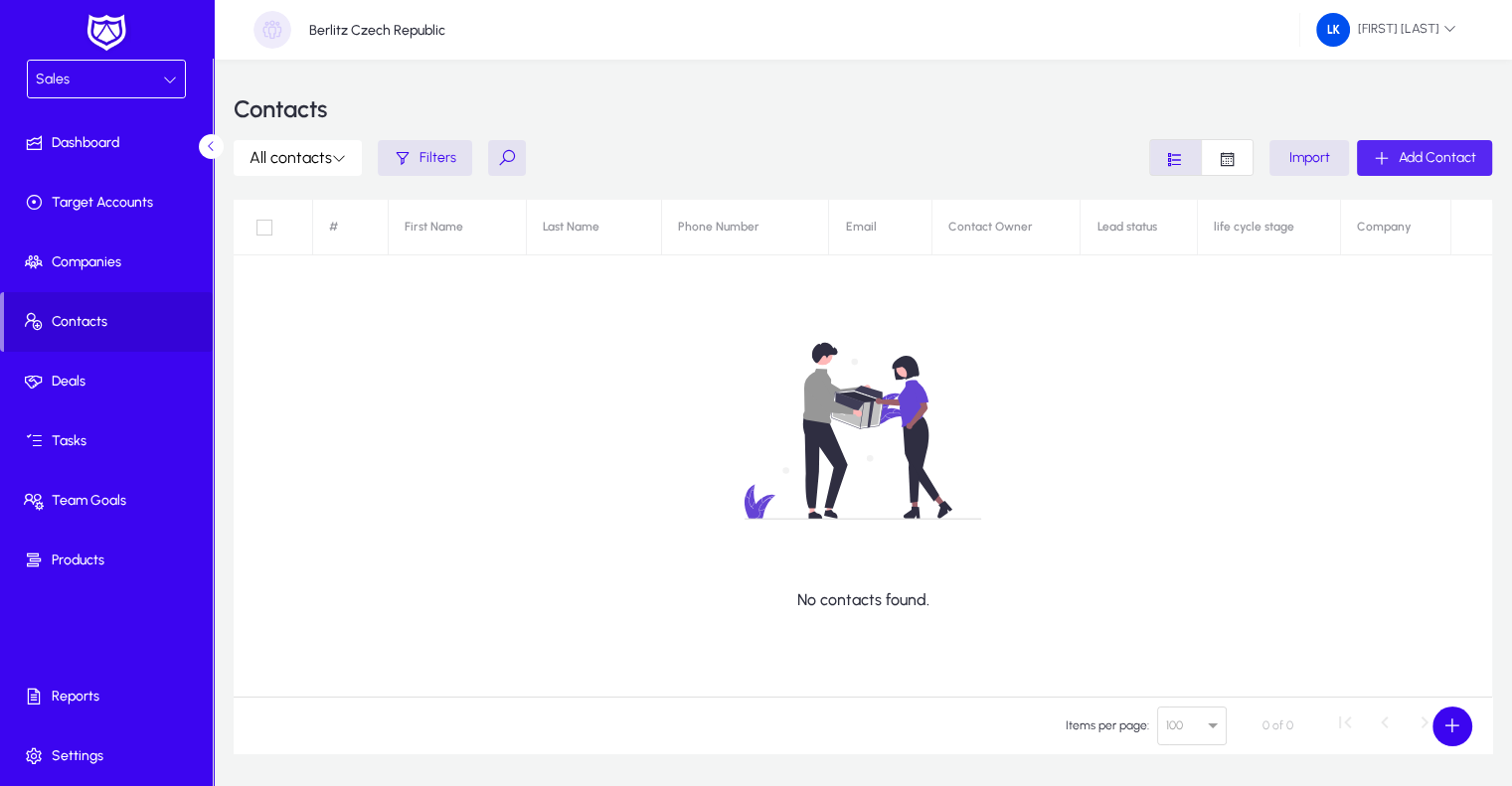 click on "Add Contact" 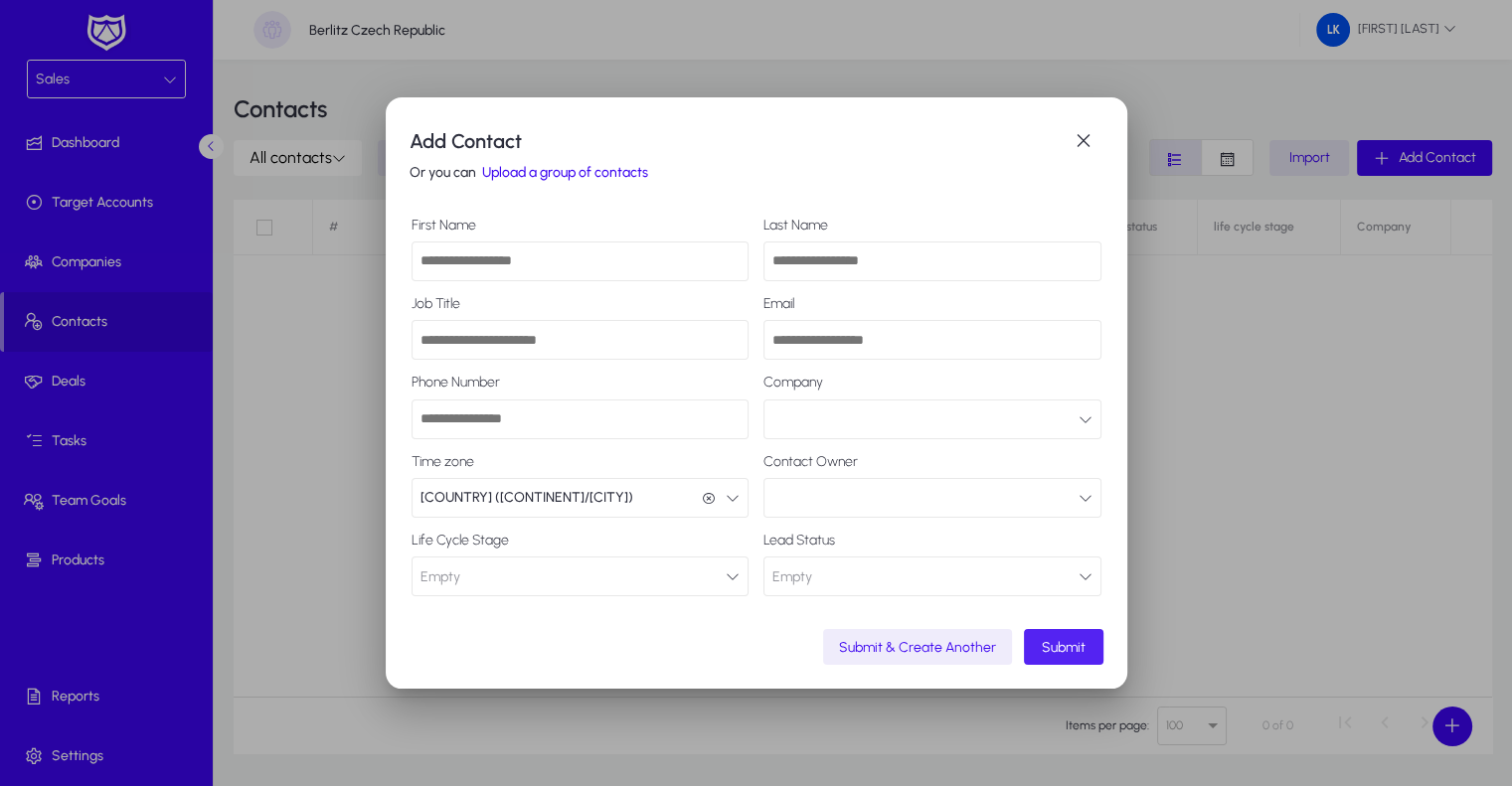 click on "First Name" at bounding box center [581, 261] 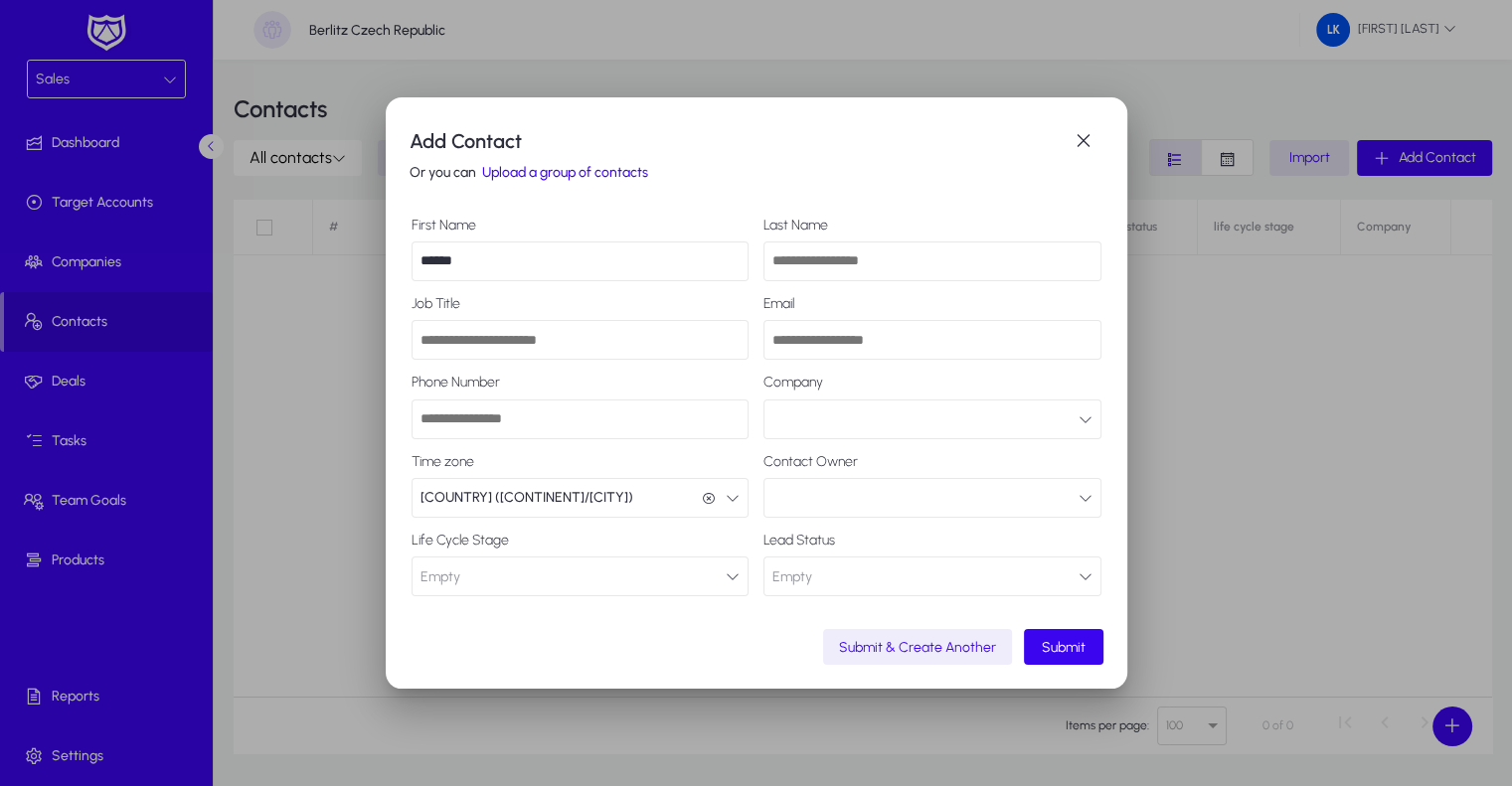 type on "******" 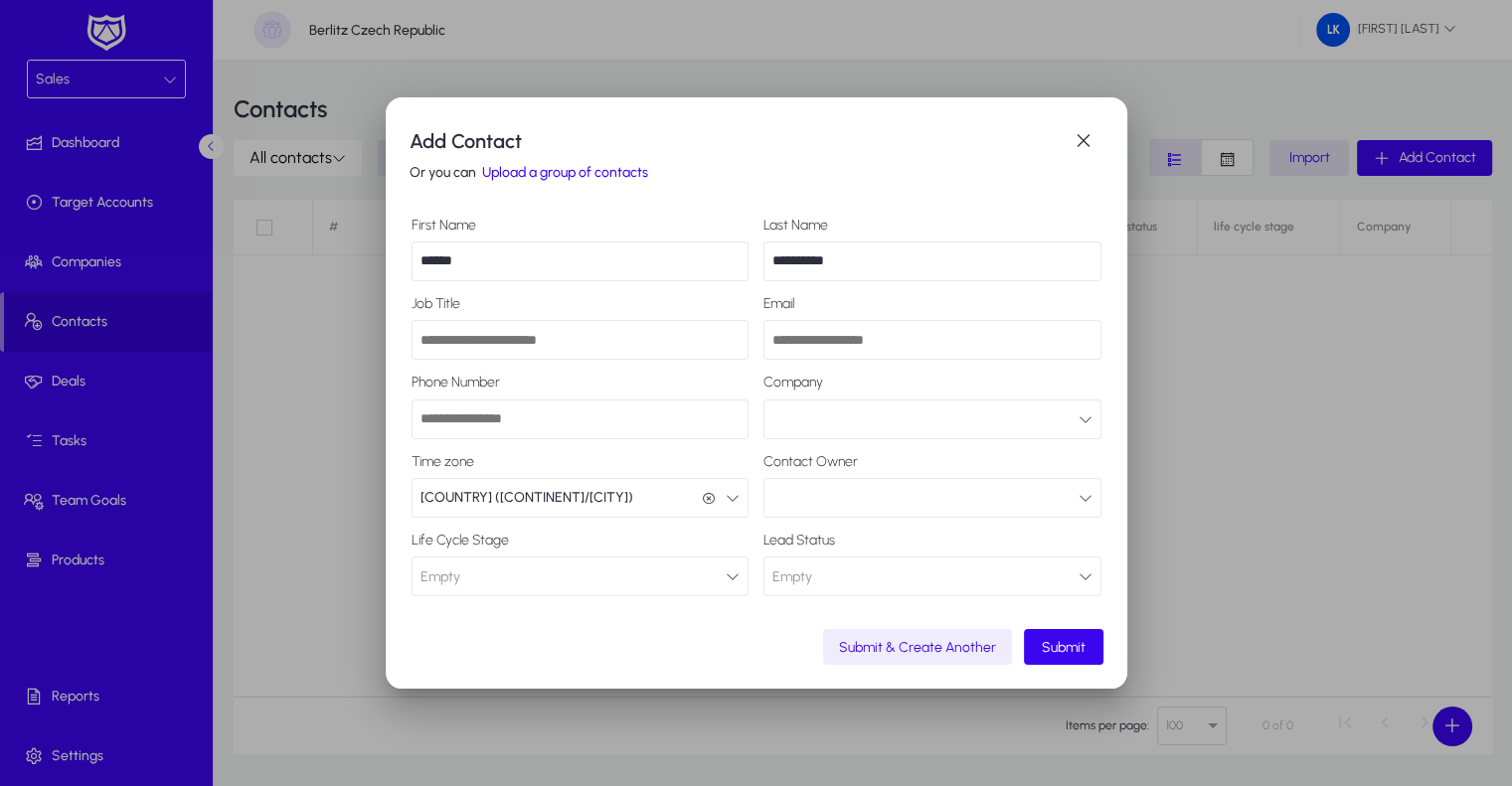 type on "**********" 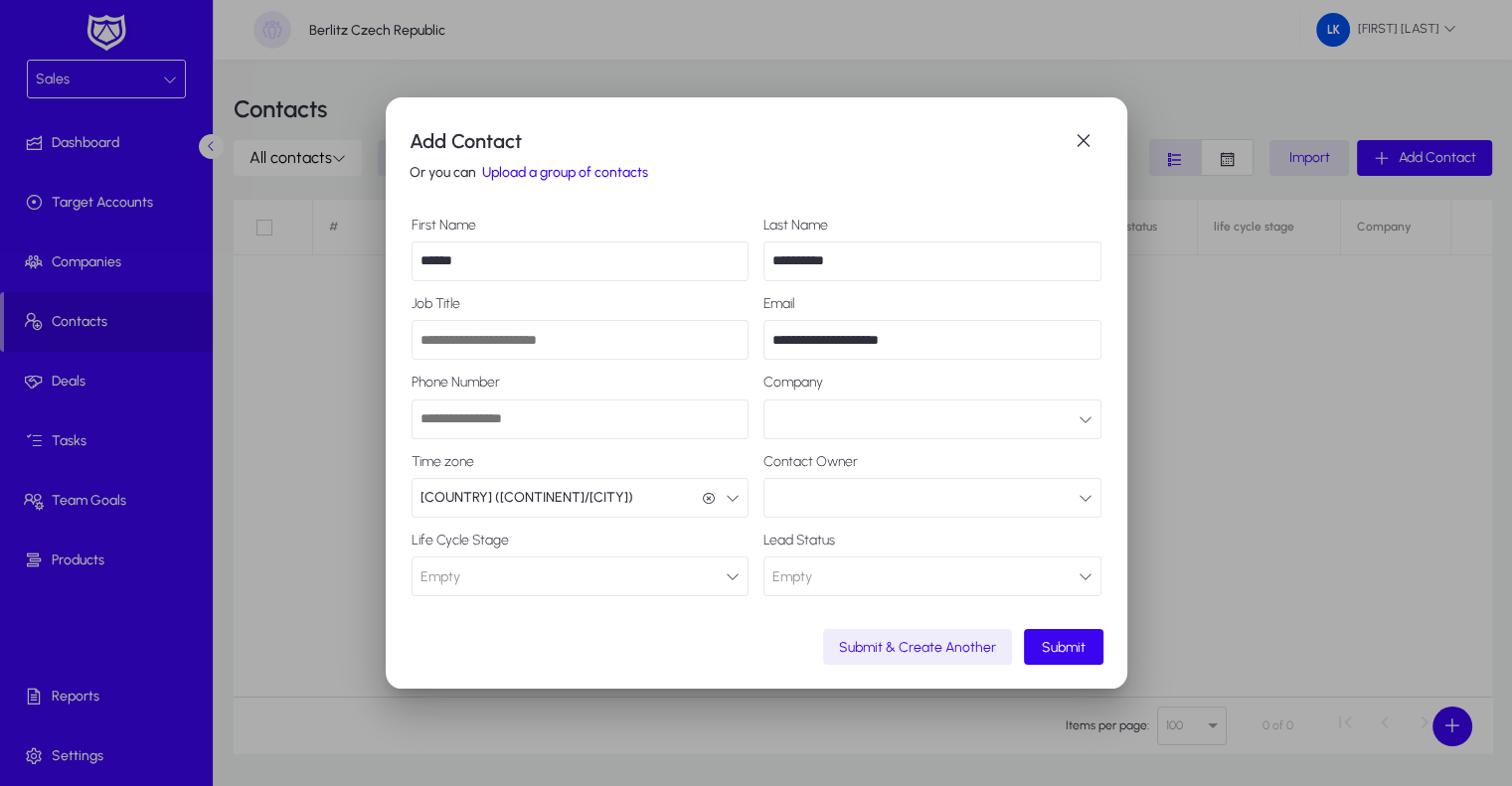 type on "**********" 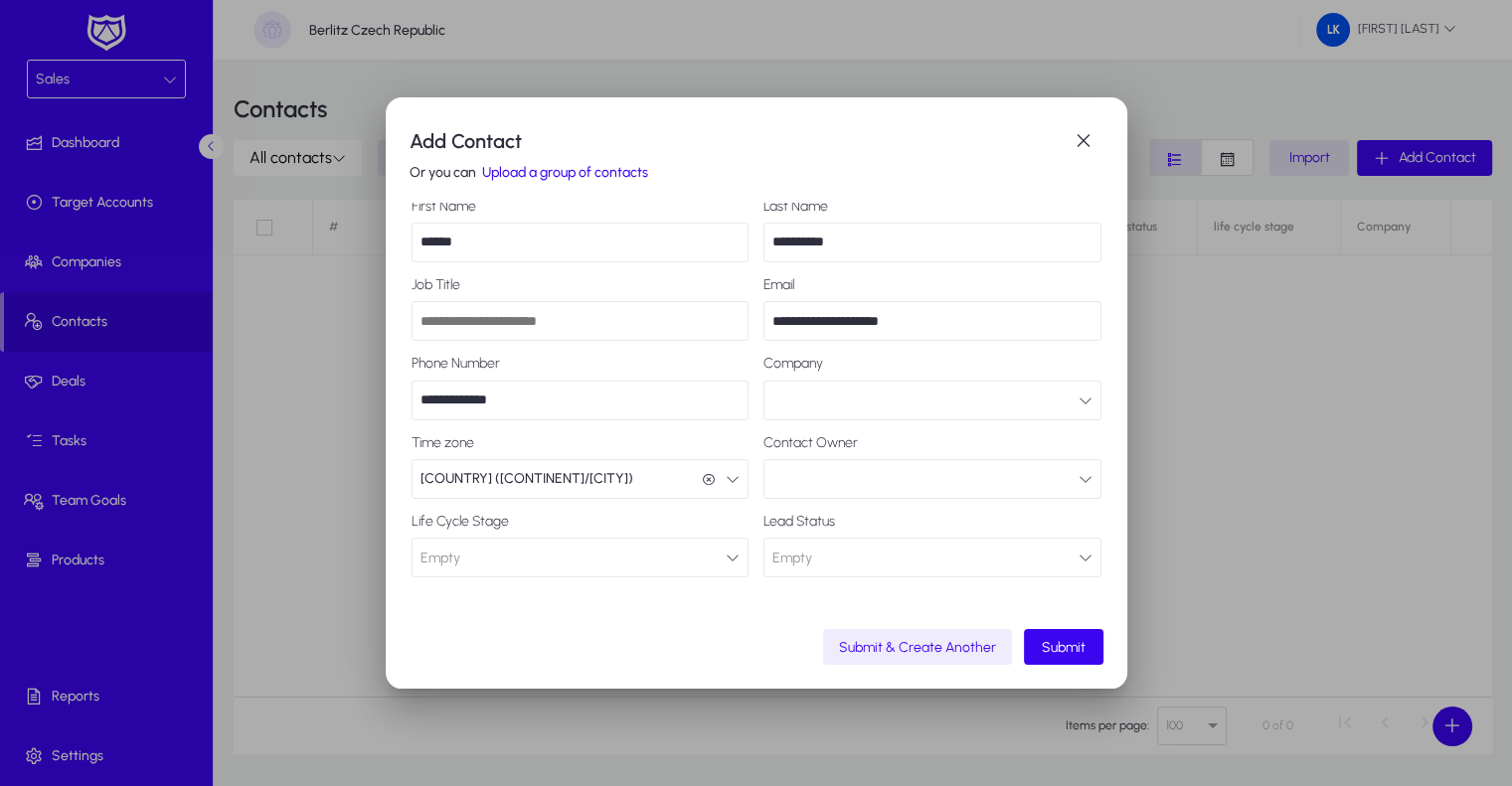 scroll, scrollTop: 28, scrollLeft: 0, axis: vertical 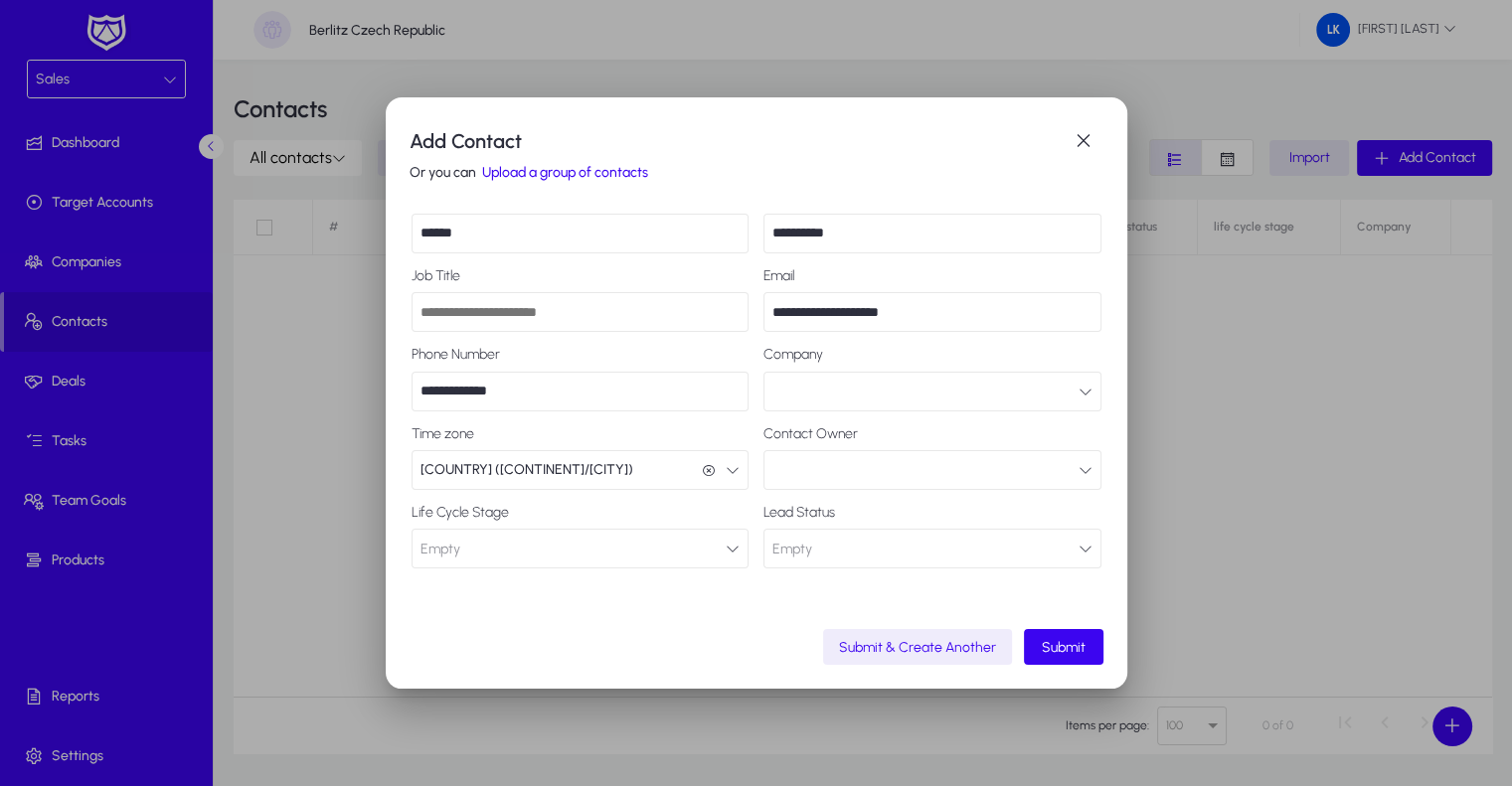 click at bounding box center (932, 470) 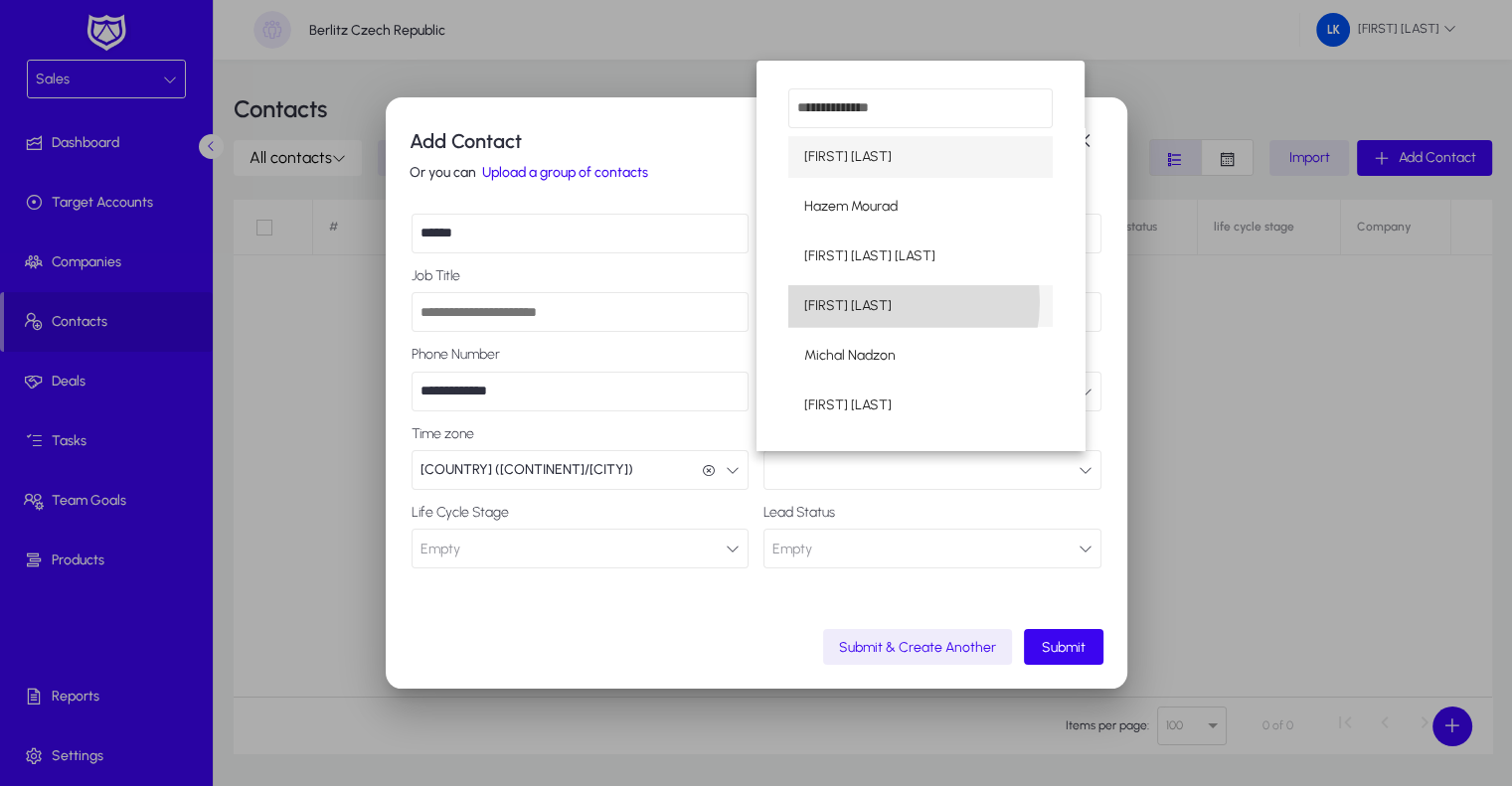 click on "[FIRST] [LAST]" at bounding box center (848, 306) 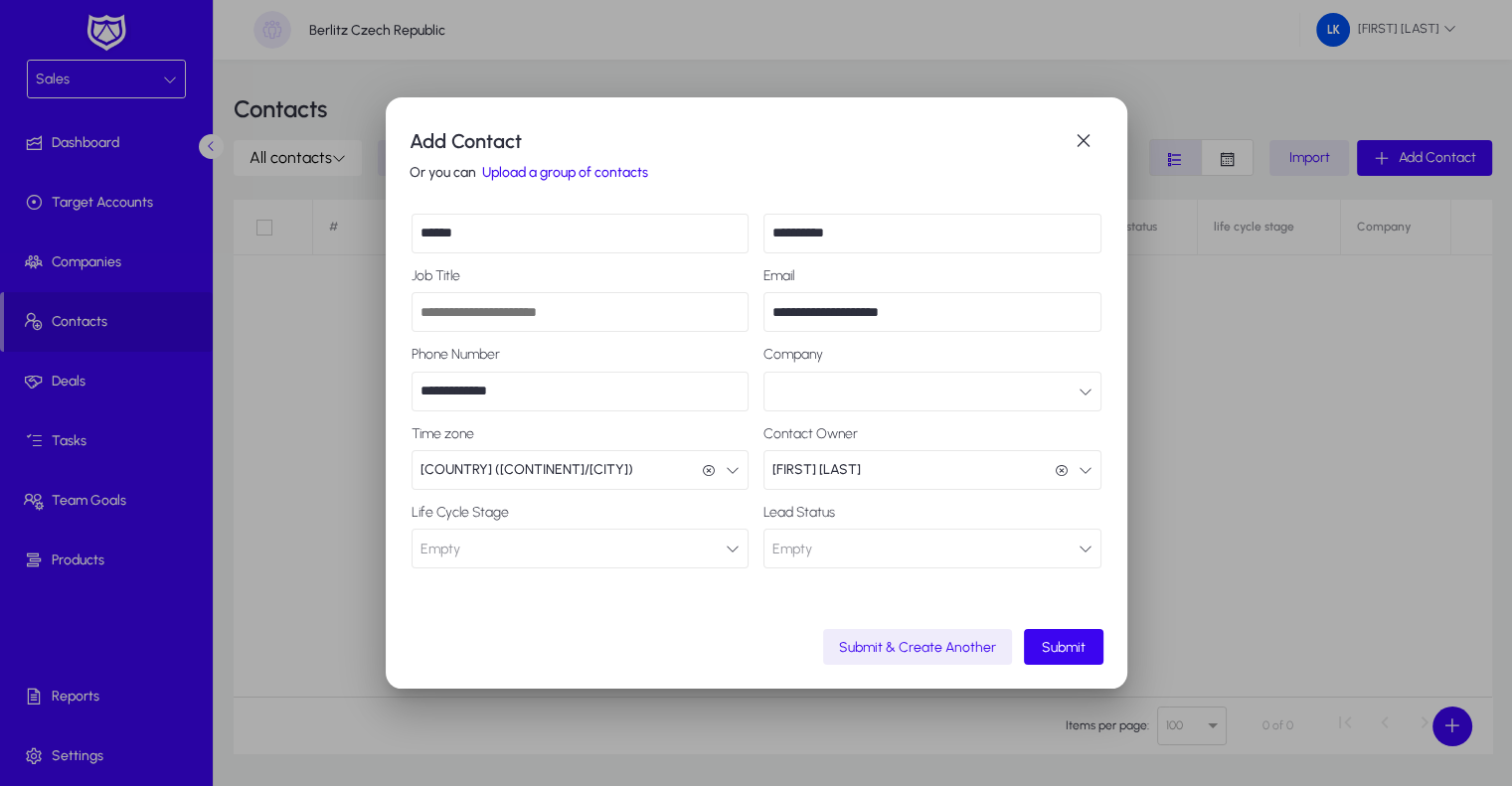click on "Empty  Lead" at bounding box center (581, 549) 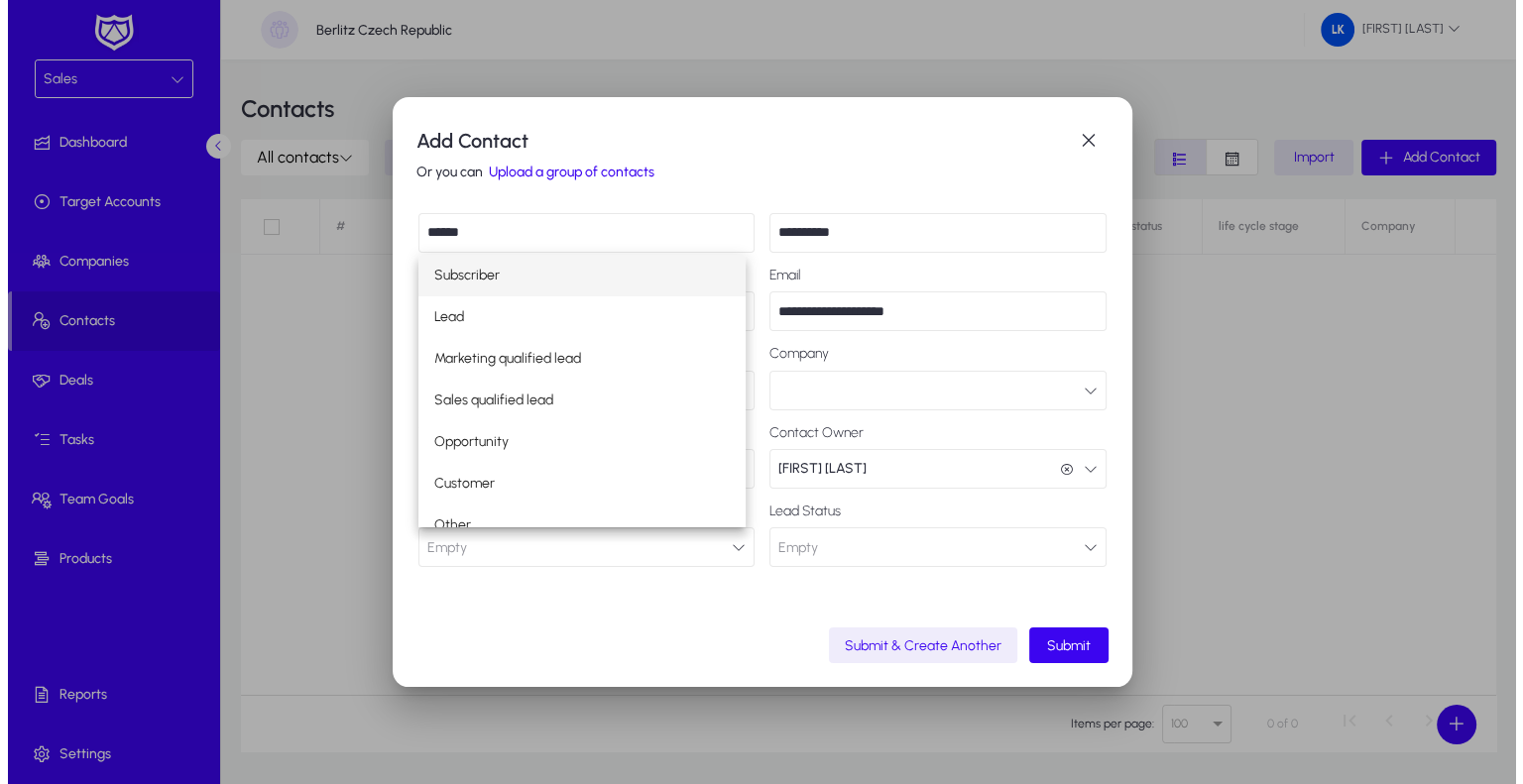 scroll, scrollTop: 19, scrollLeft: 0, axis: vertical 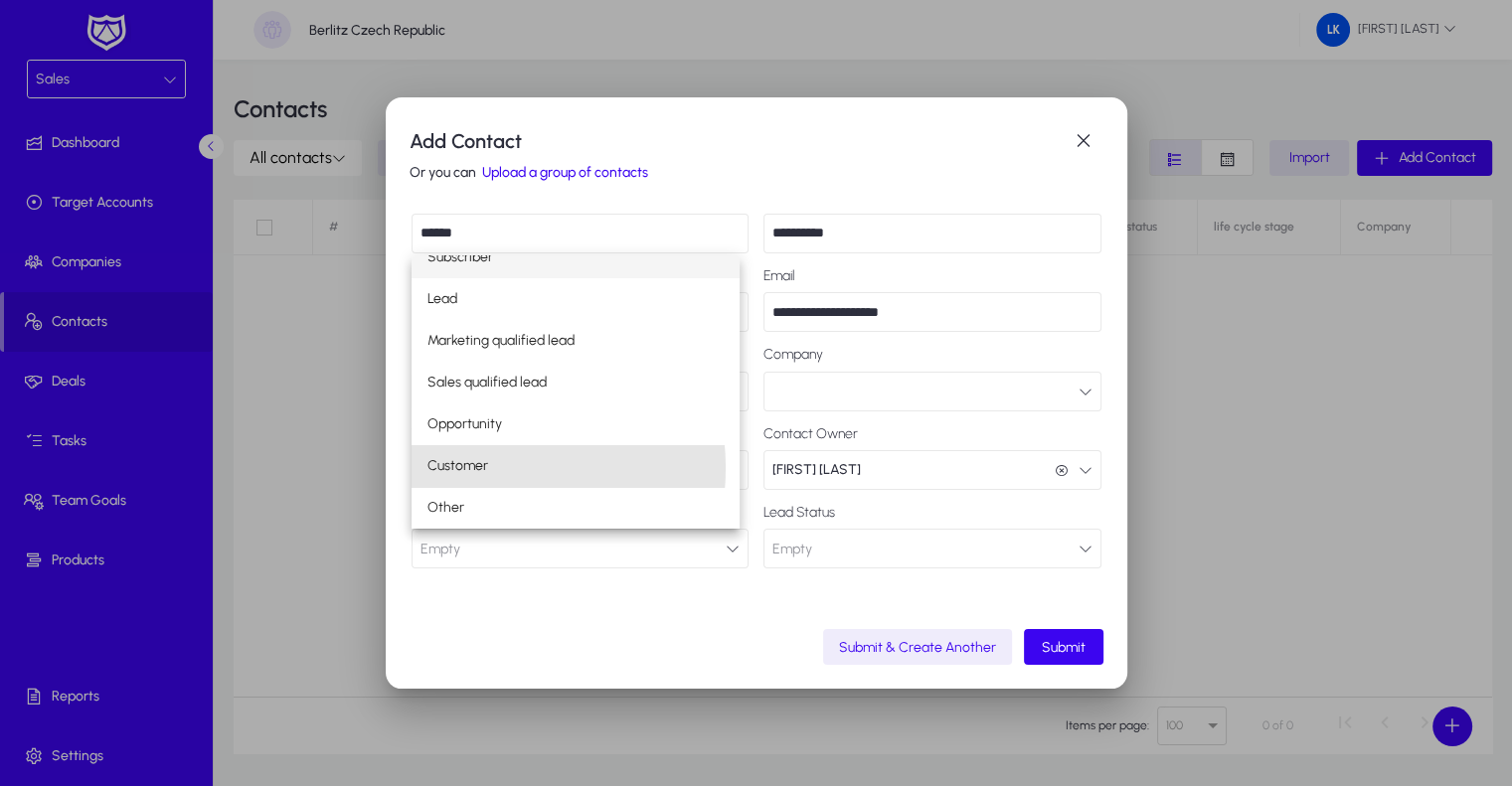 click on "Customer" at bounding box center (457, 466) 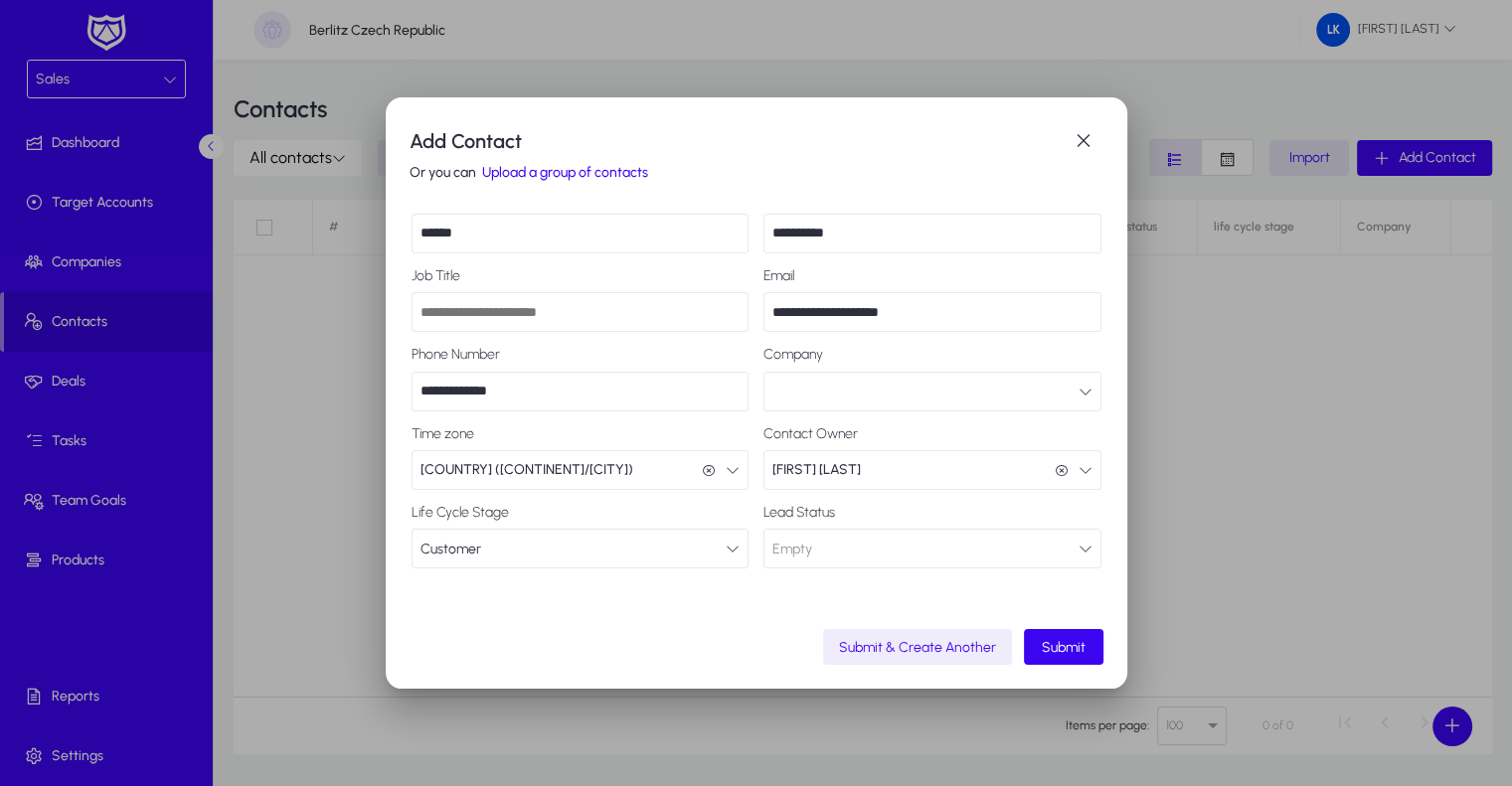 click on "Empty  Connected" at bounding box center (932, 549) 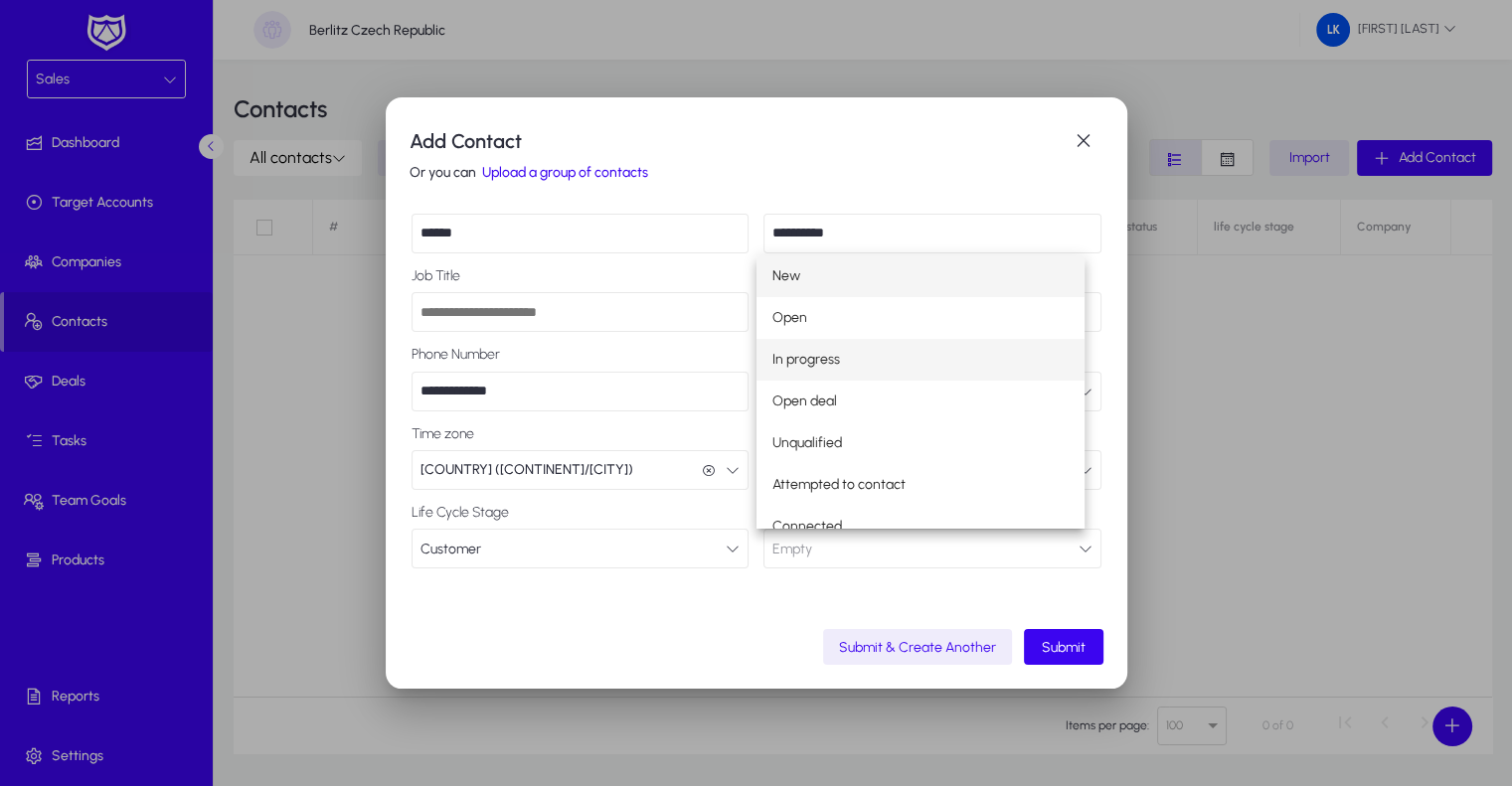 click on "In progress" at bounding box center (806, 360) 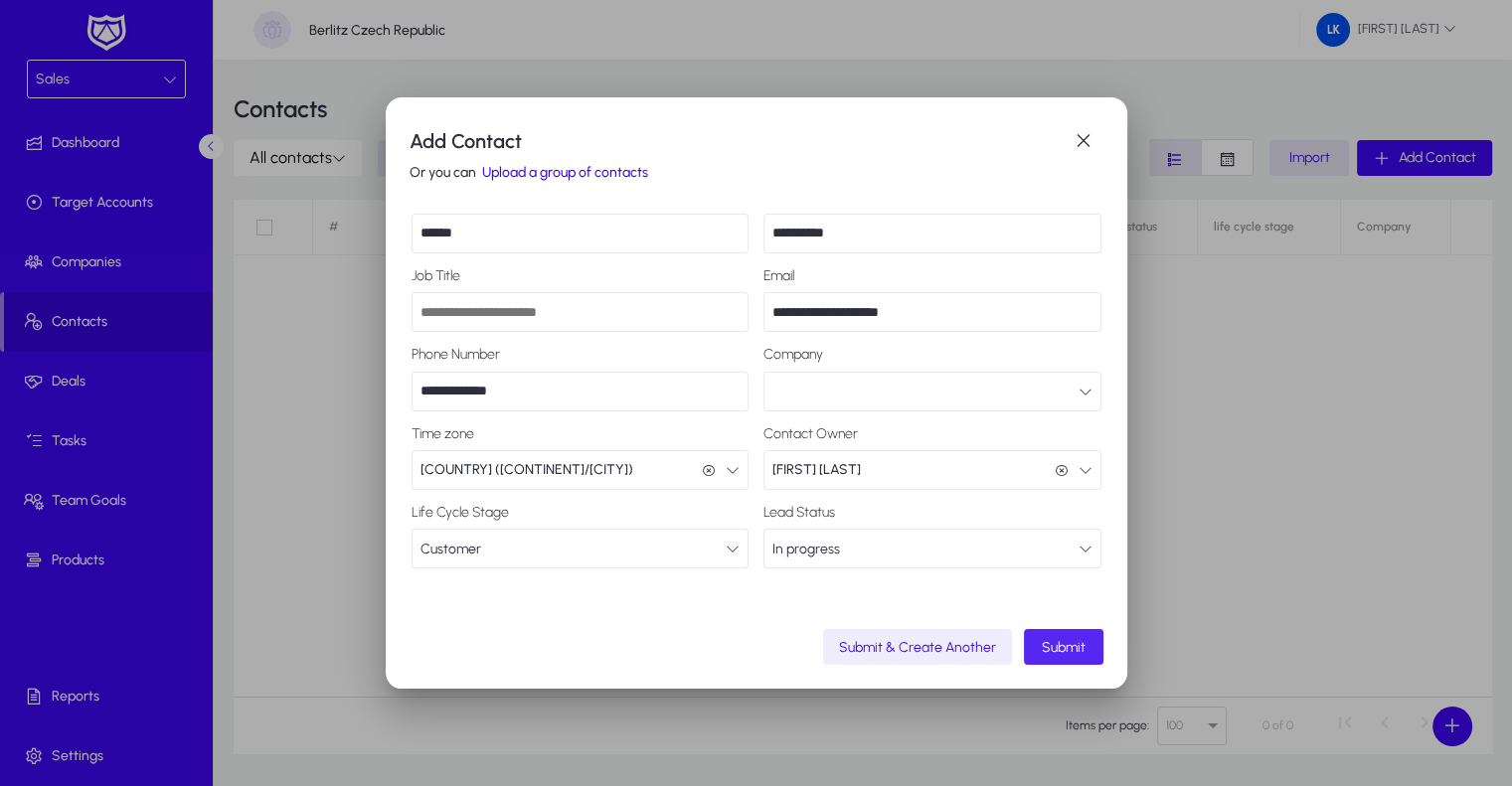 click on "Submit" at bounding box center (1064, 647) 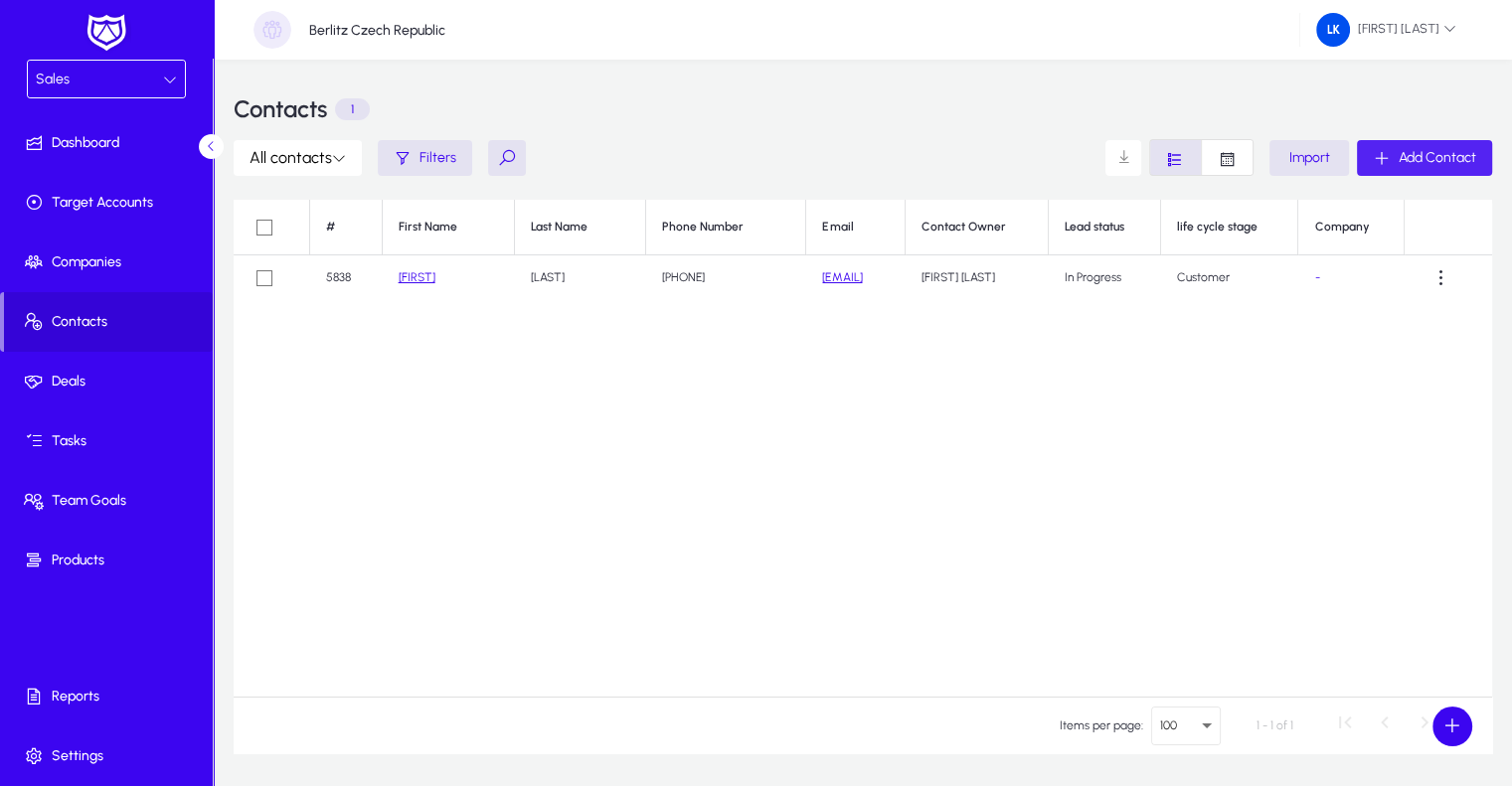 click on "5838" 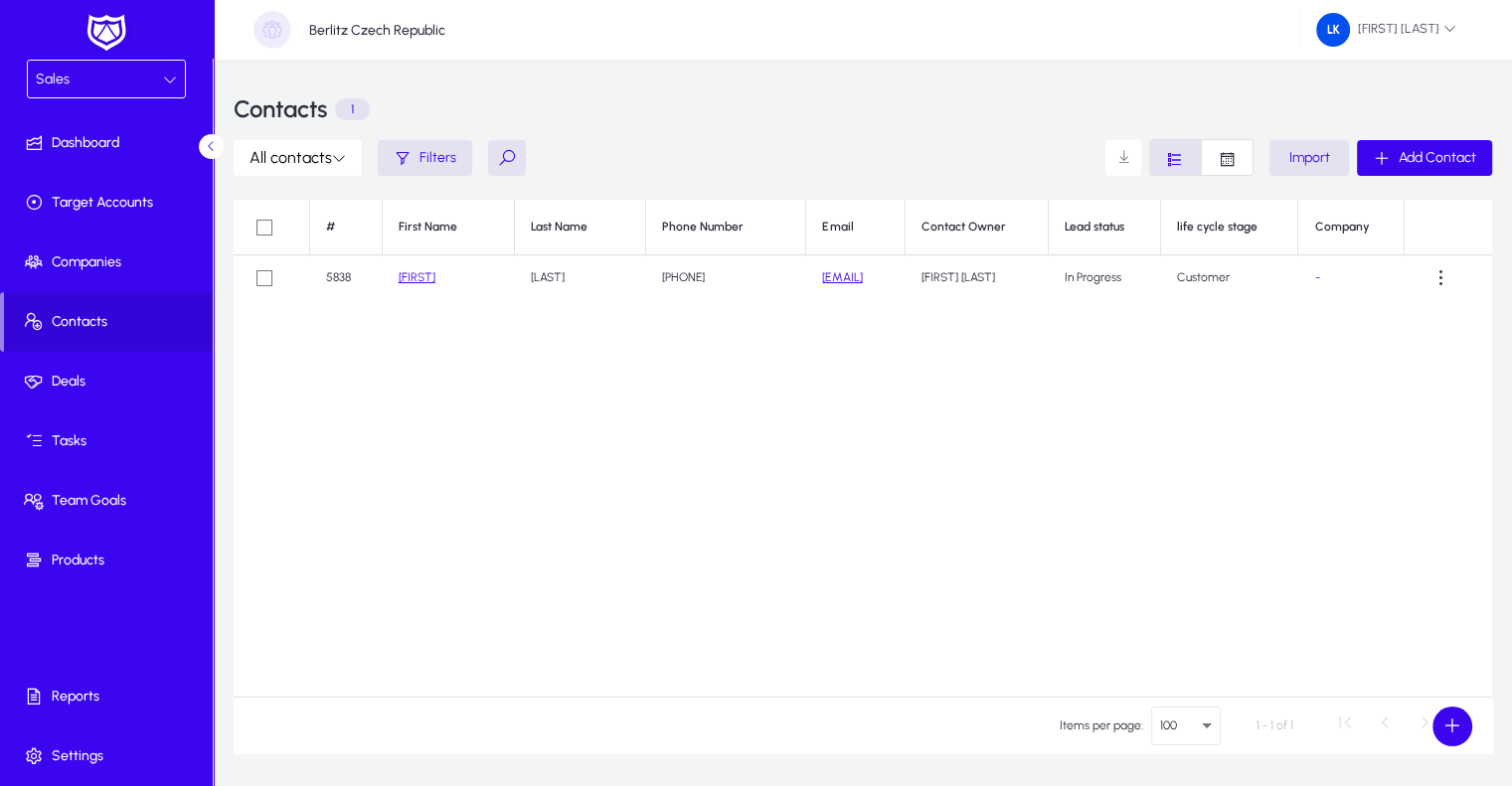 click on "5838" 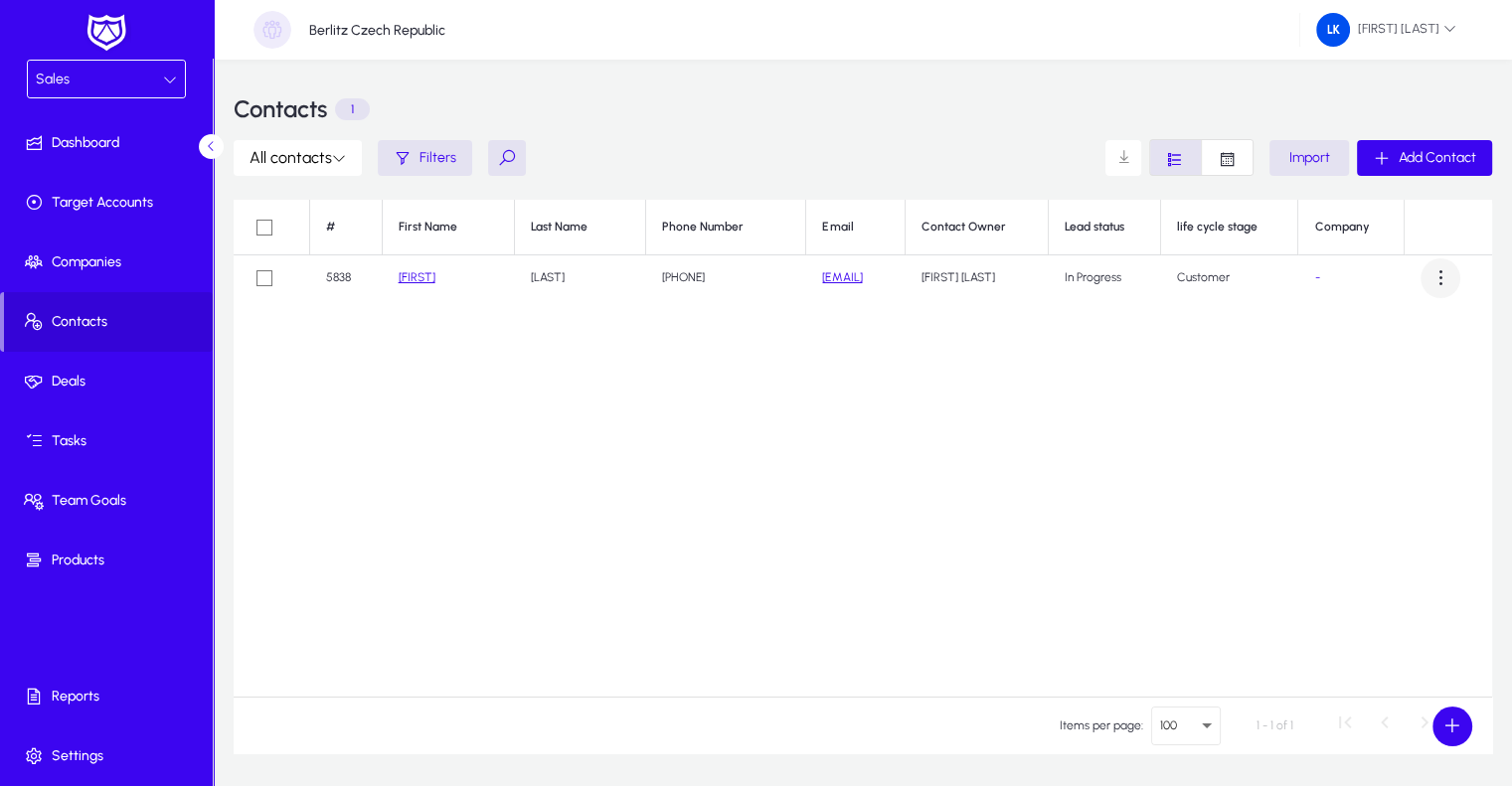 click 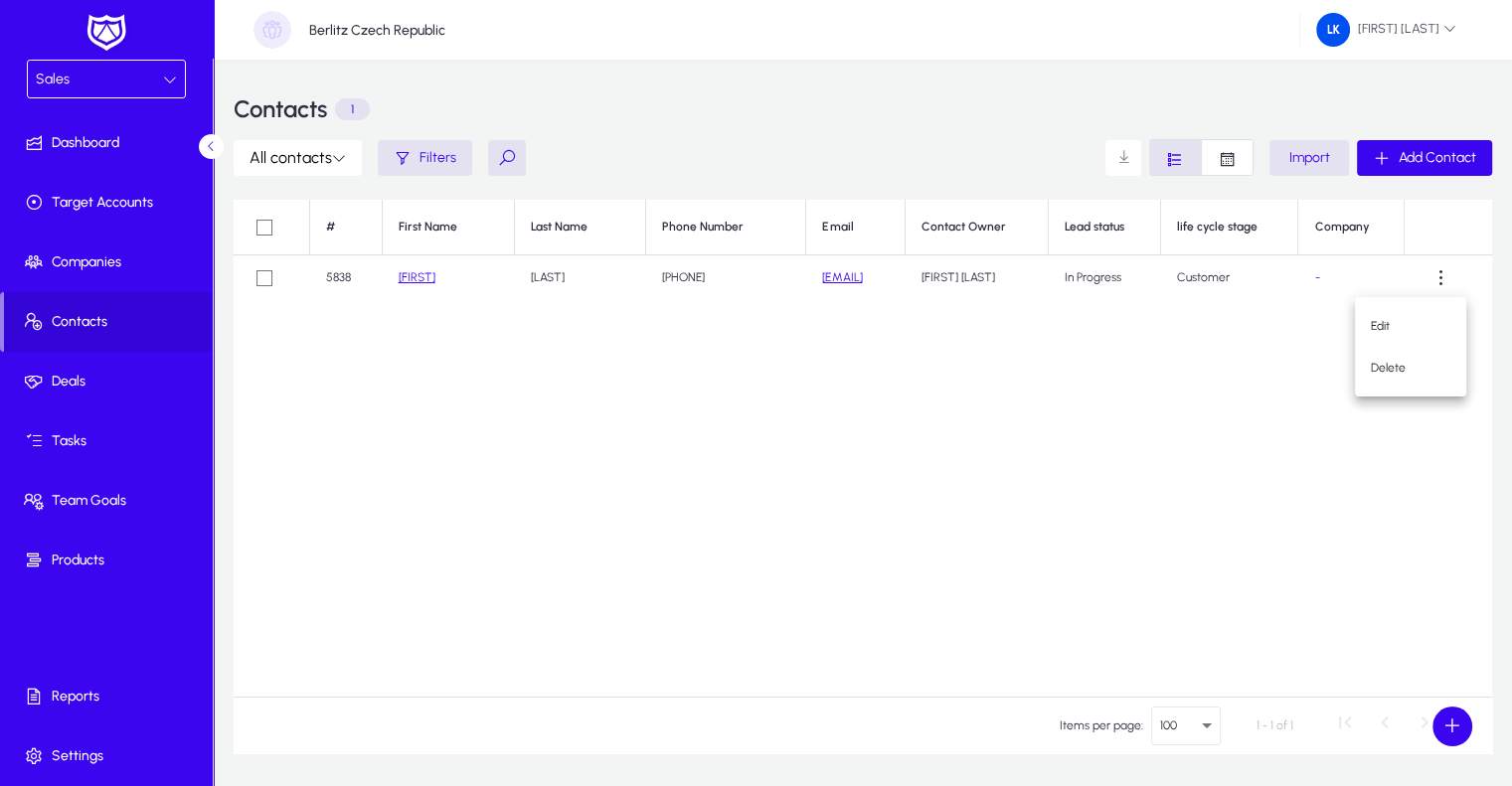 click at bounding box center (756, 393) 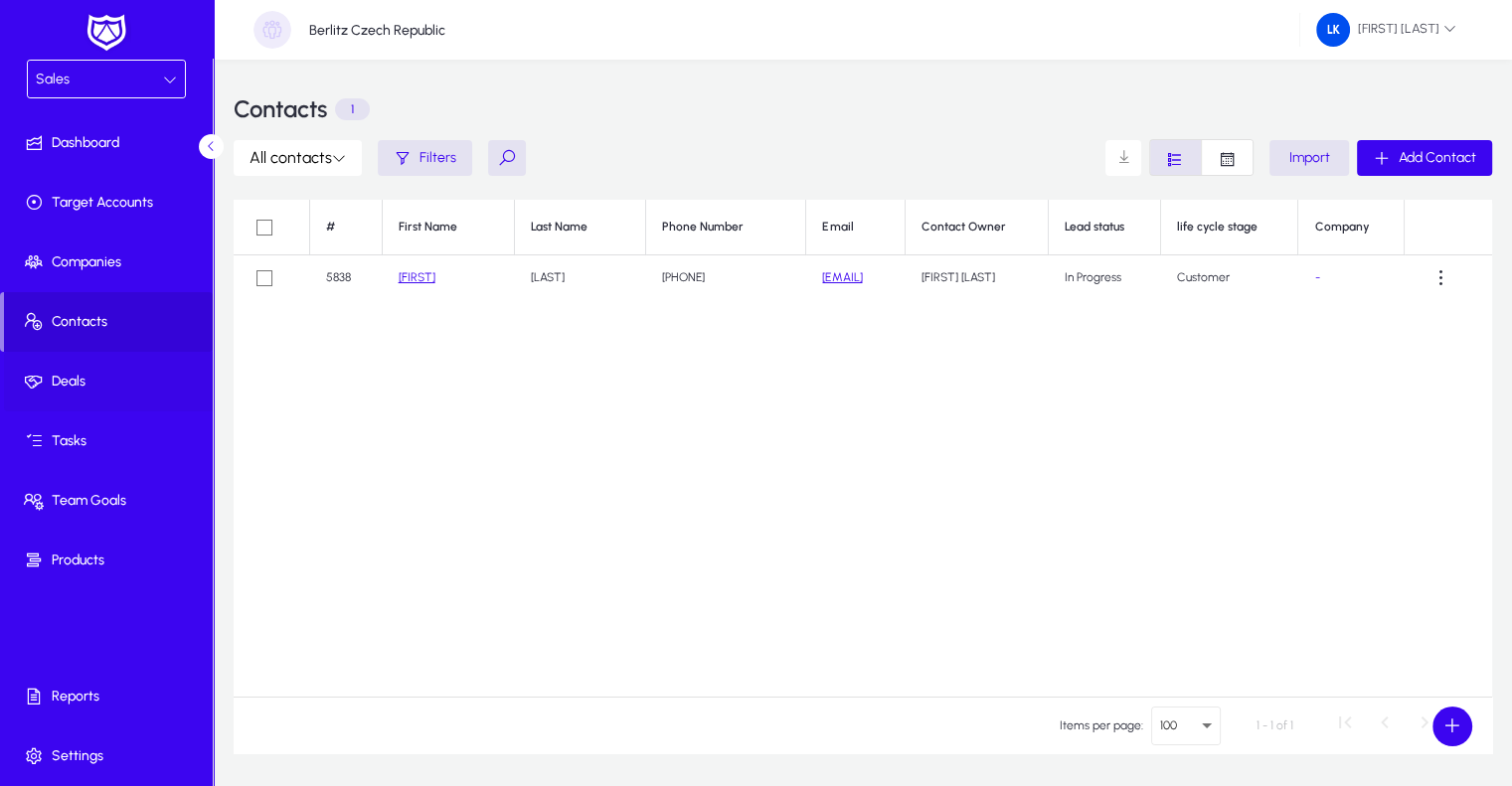 click 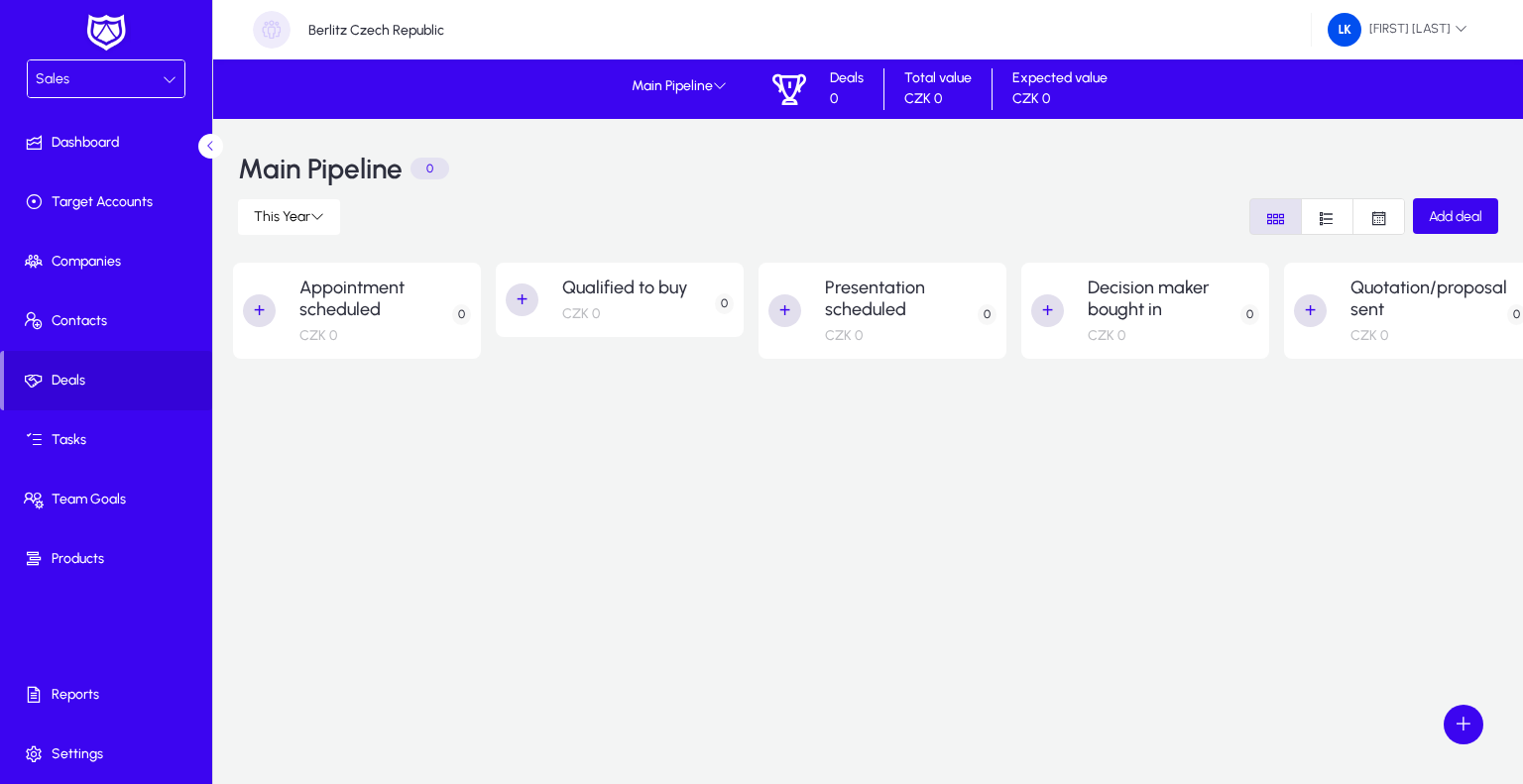click on "+   Appointment scheduled  CZK 0 0  +   Qualified to buy  CZK 0 0  +   Presentation scheduled  CZK 0 0  +   Decision maker bought in  CZK 0 0  +   Quotation/proposal sent  CZK 0 0  +   Contract sent  CZK 0 0  +   Closed won  CZK 0 0  +   Closed lost  CZK 0 0" 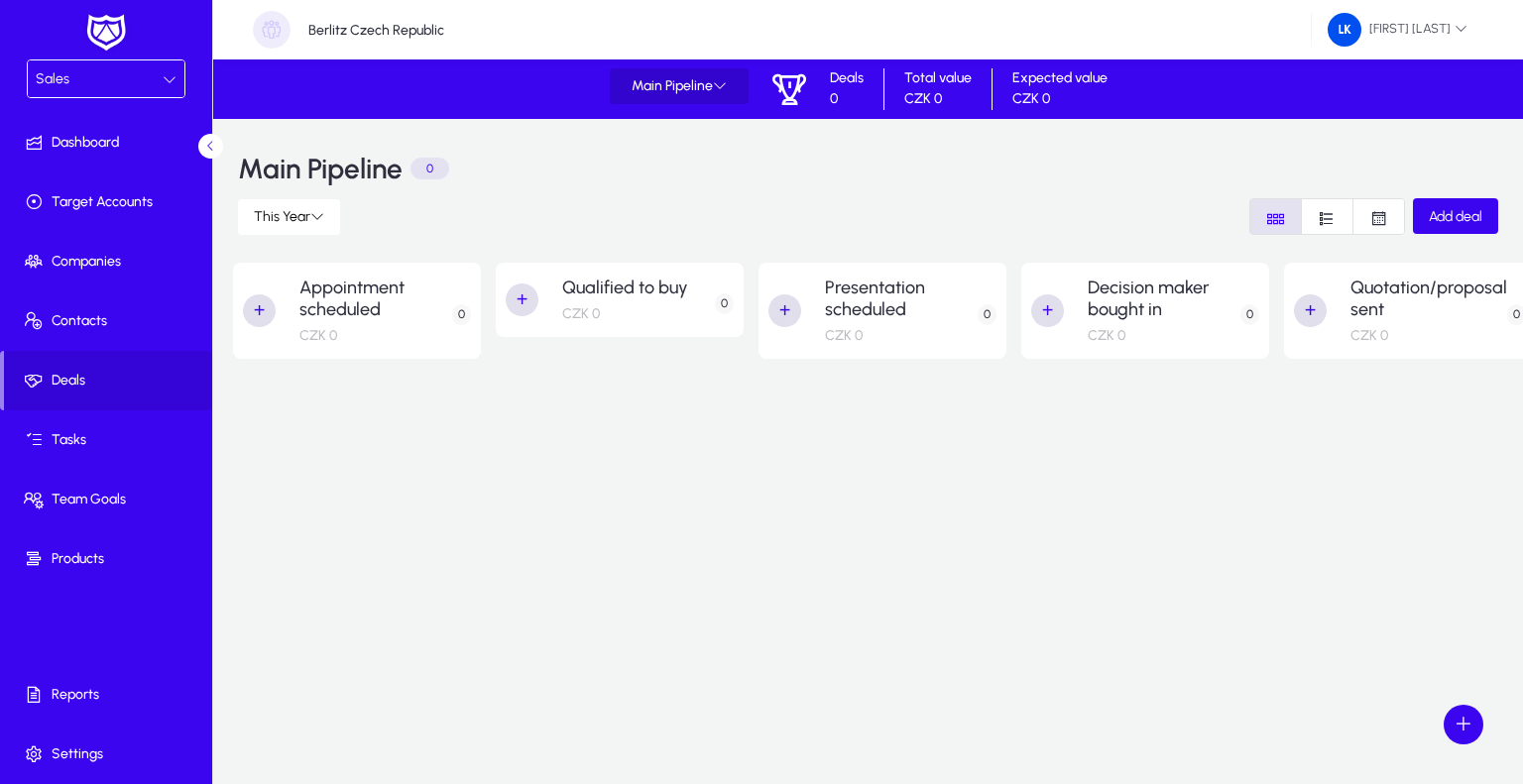 click 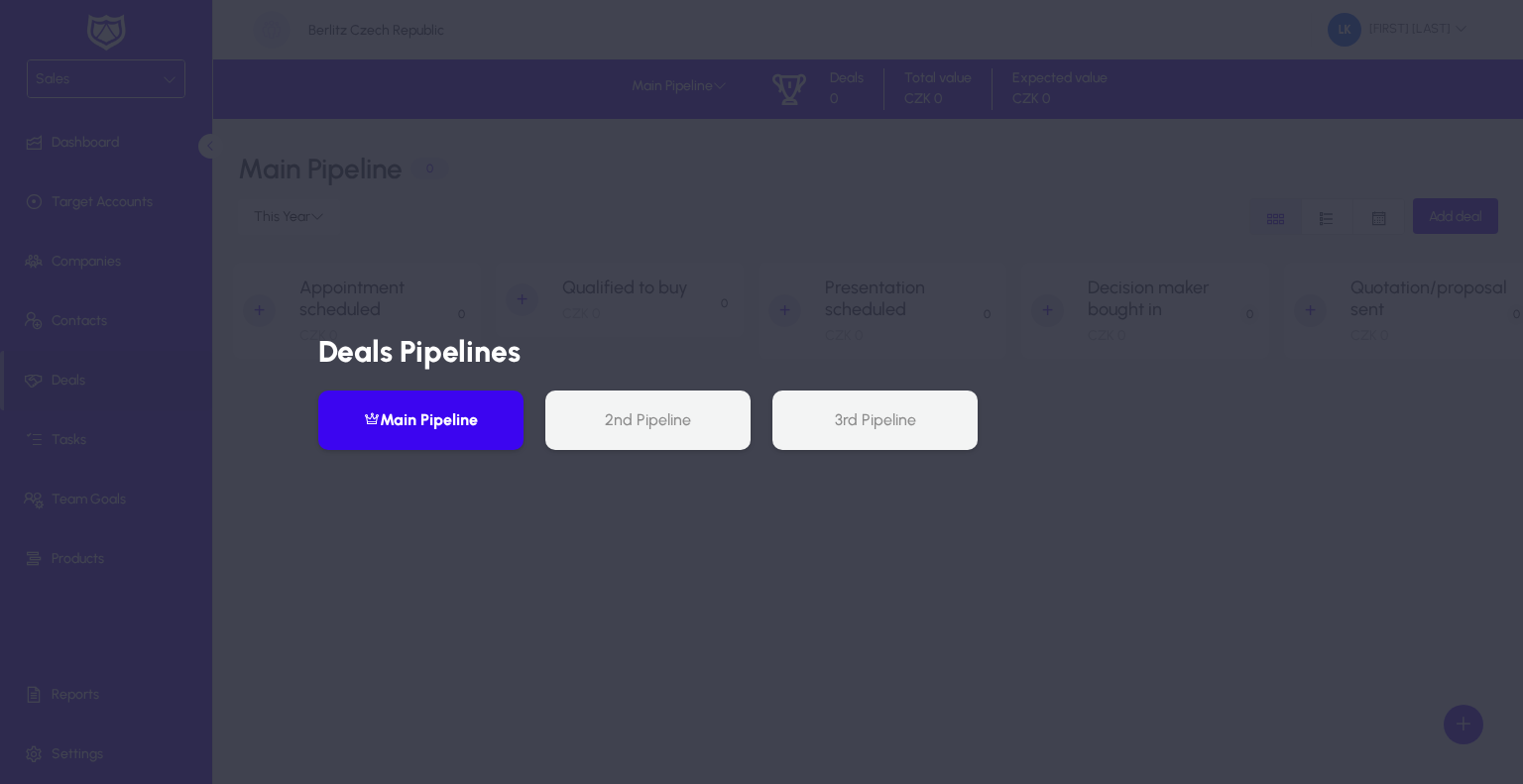 type 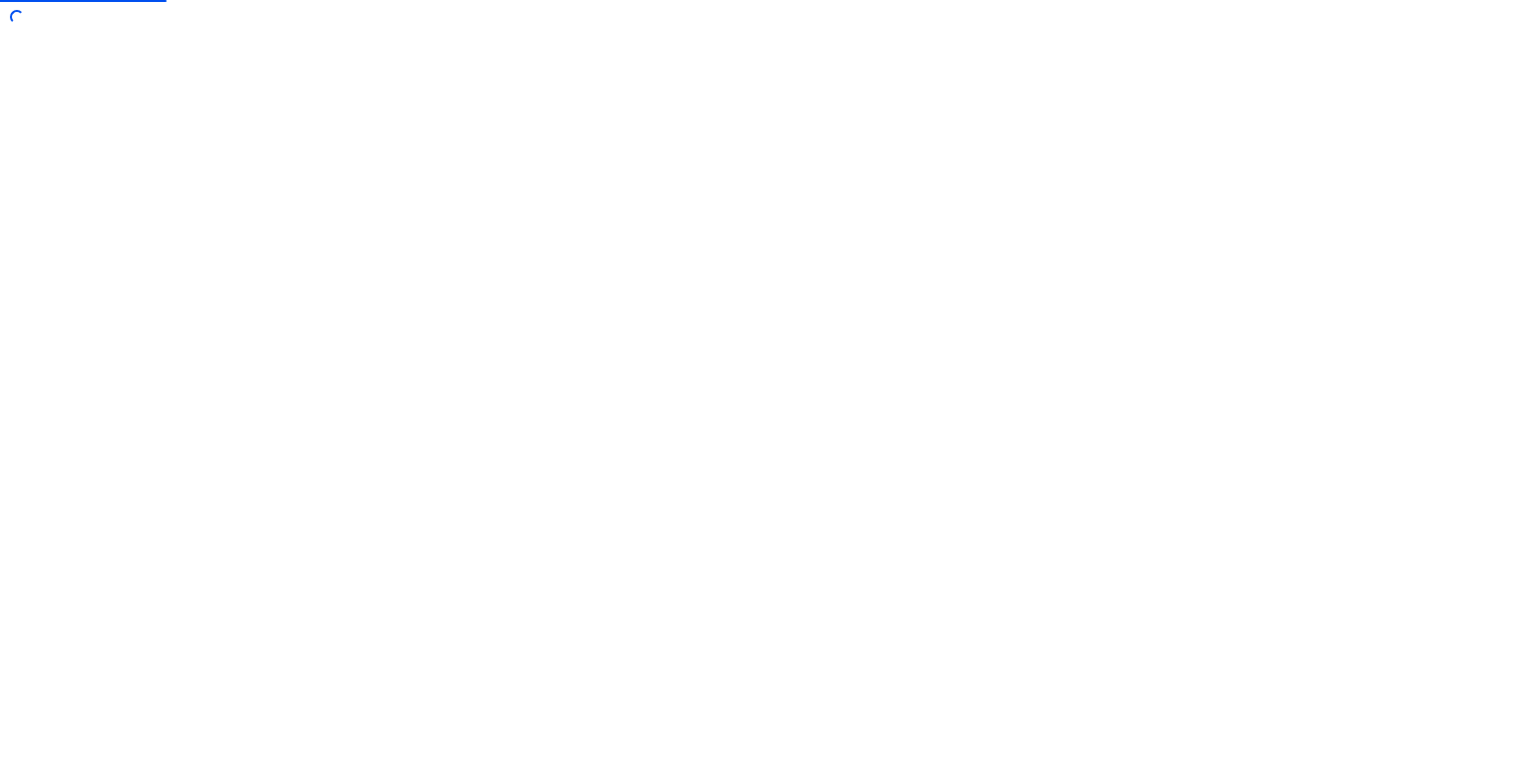 scroll, scrollTop: 0, scrollLeft: 0, axis: both 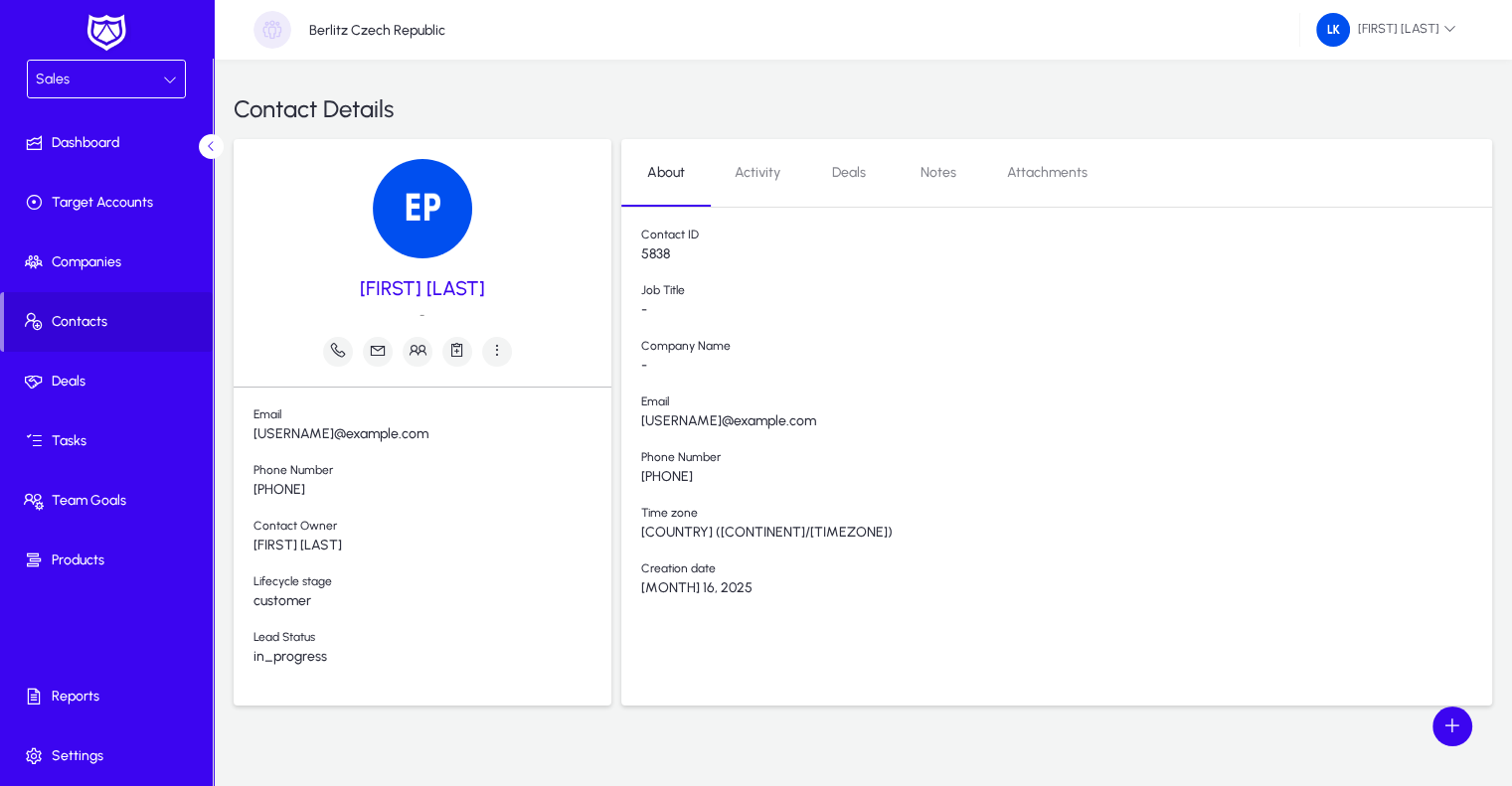 click on "Activity" at bounding box center [757, 173] 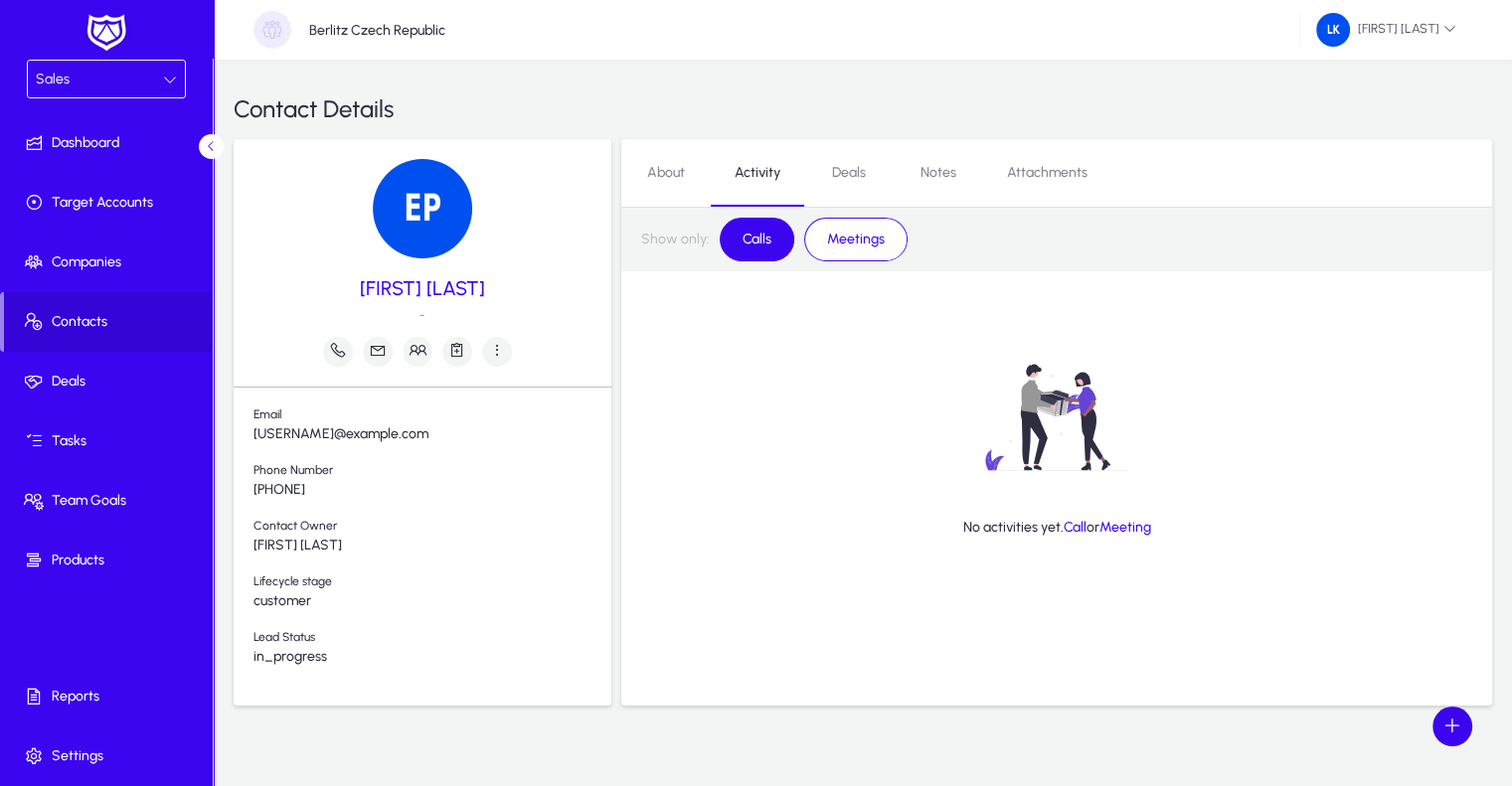 click on "Calls" at bounding box center (756, 239) 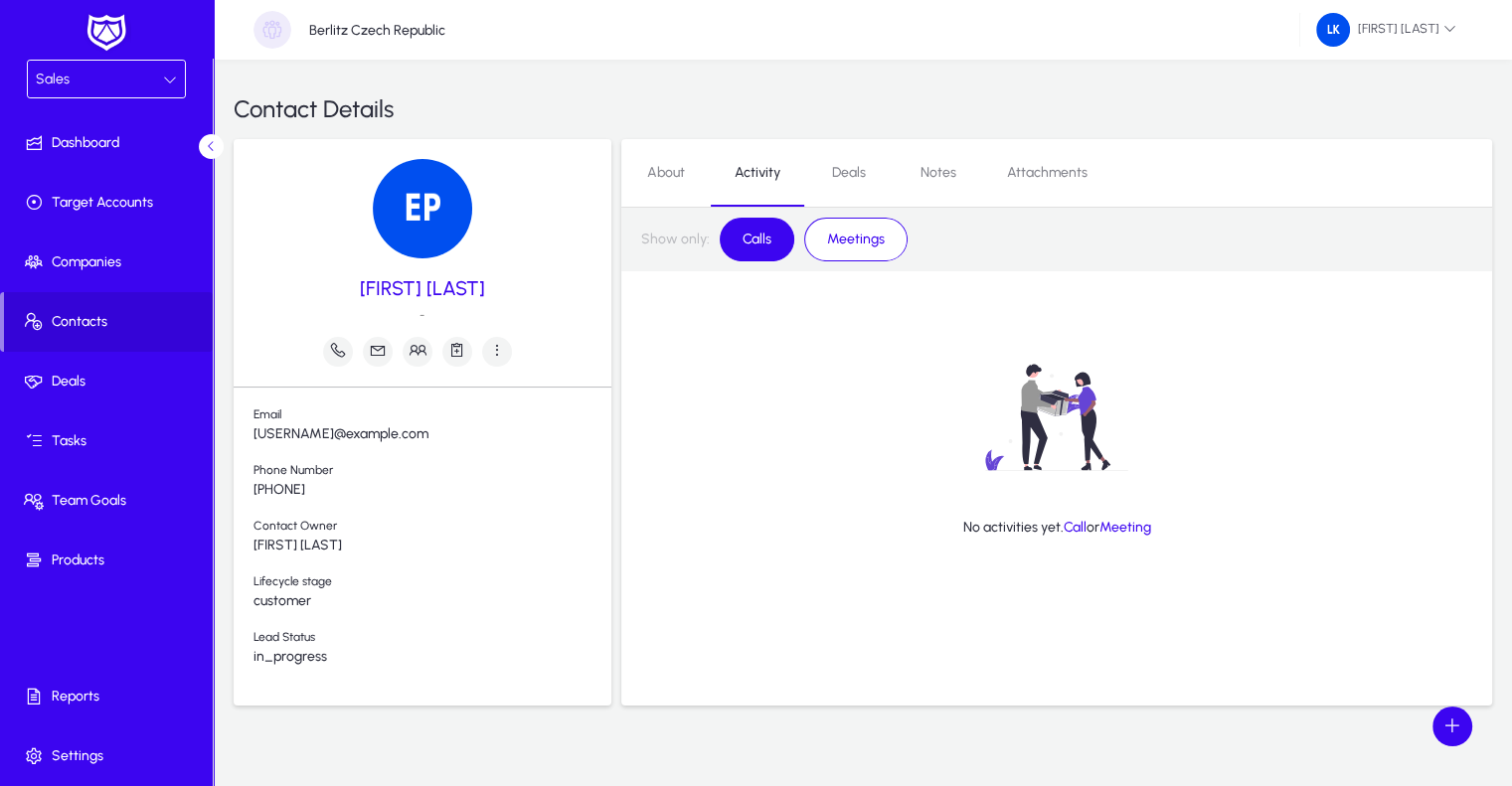 click 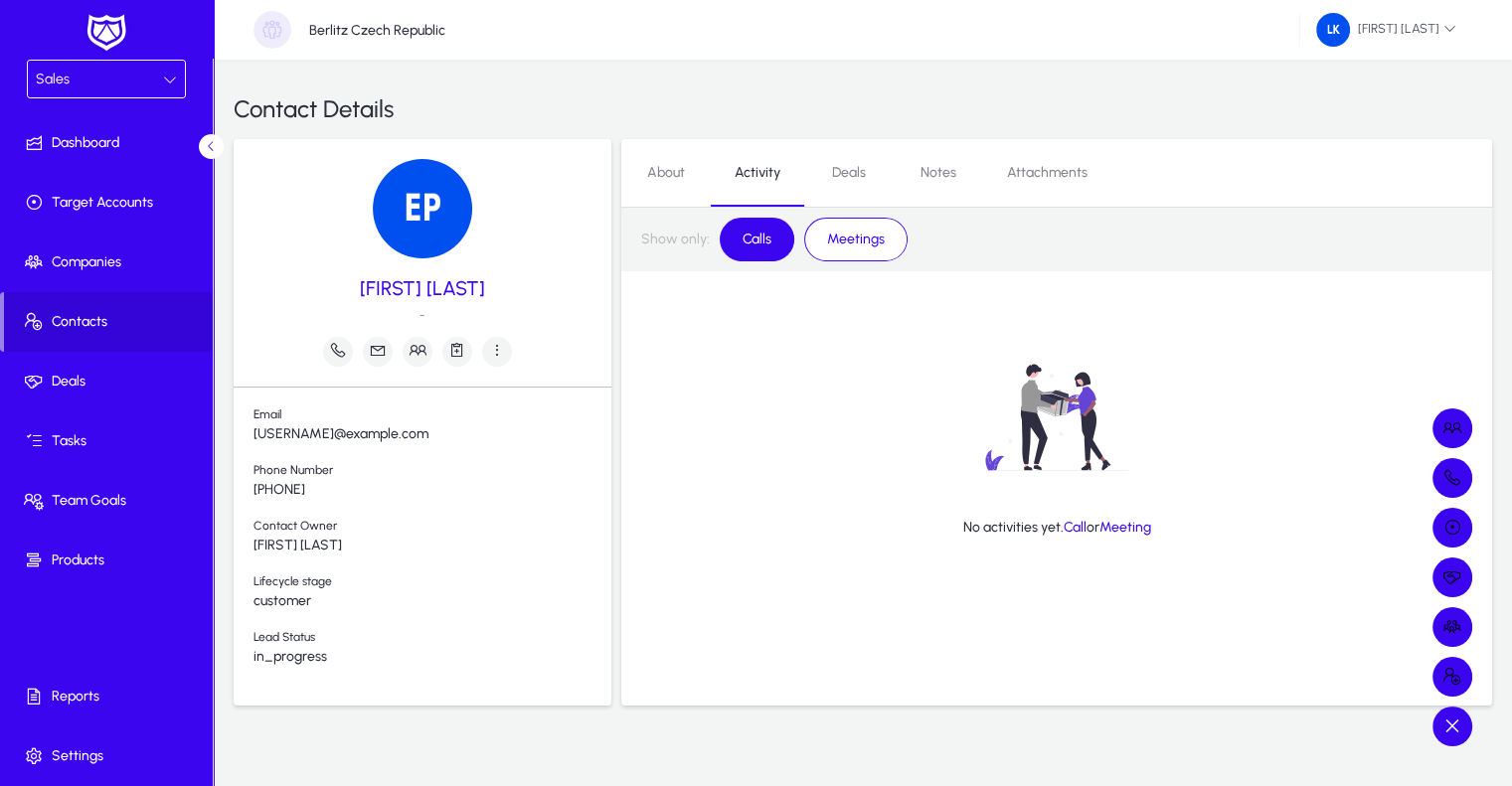 click at bounding box center [756, 393] 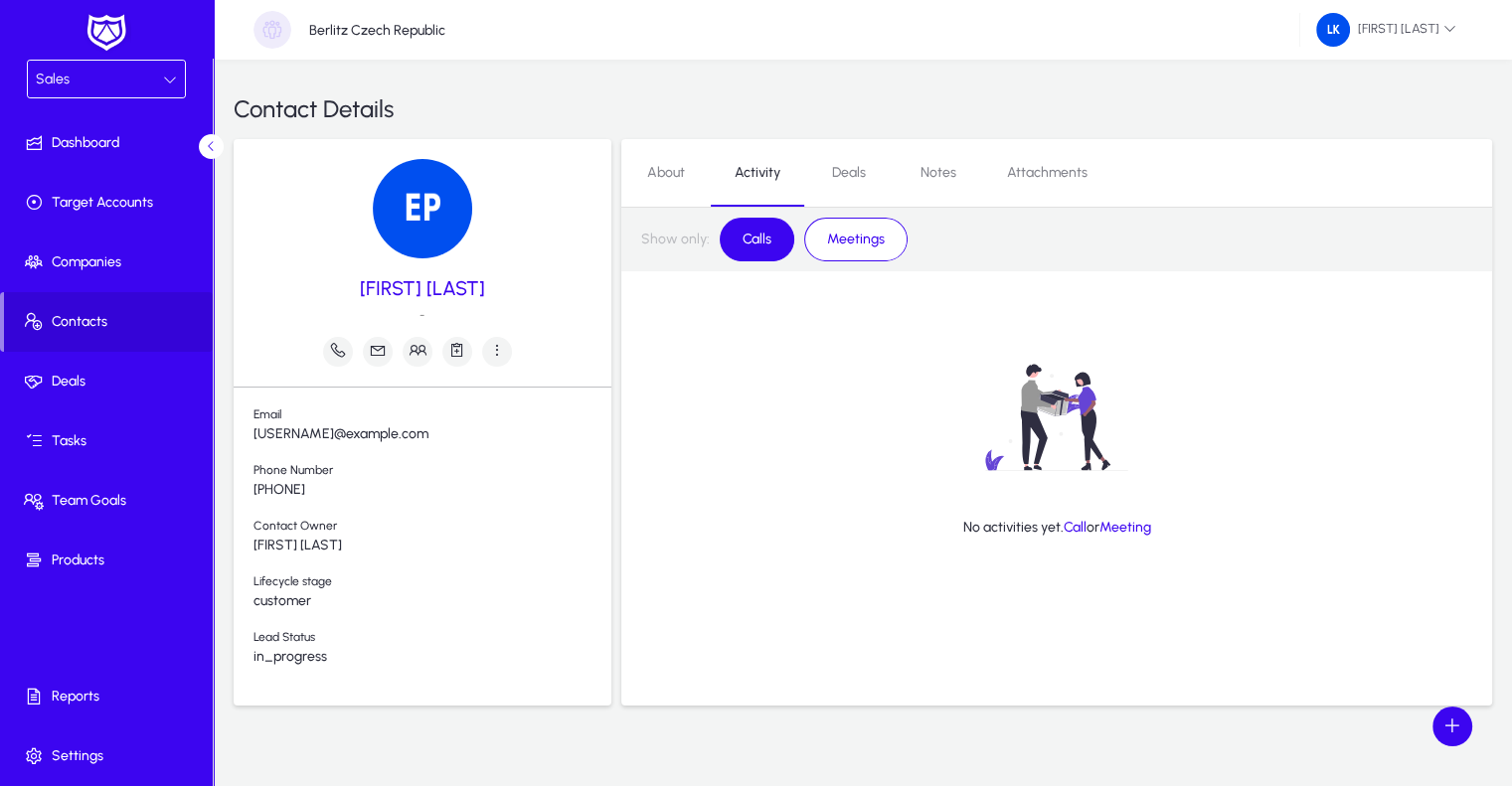 click on "Meeting" 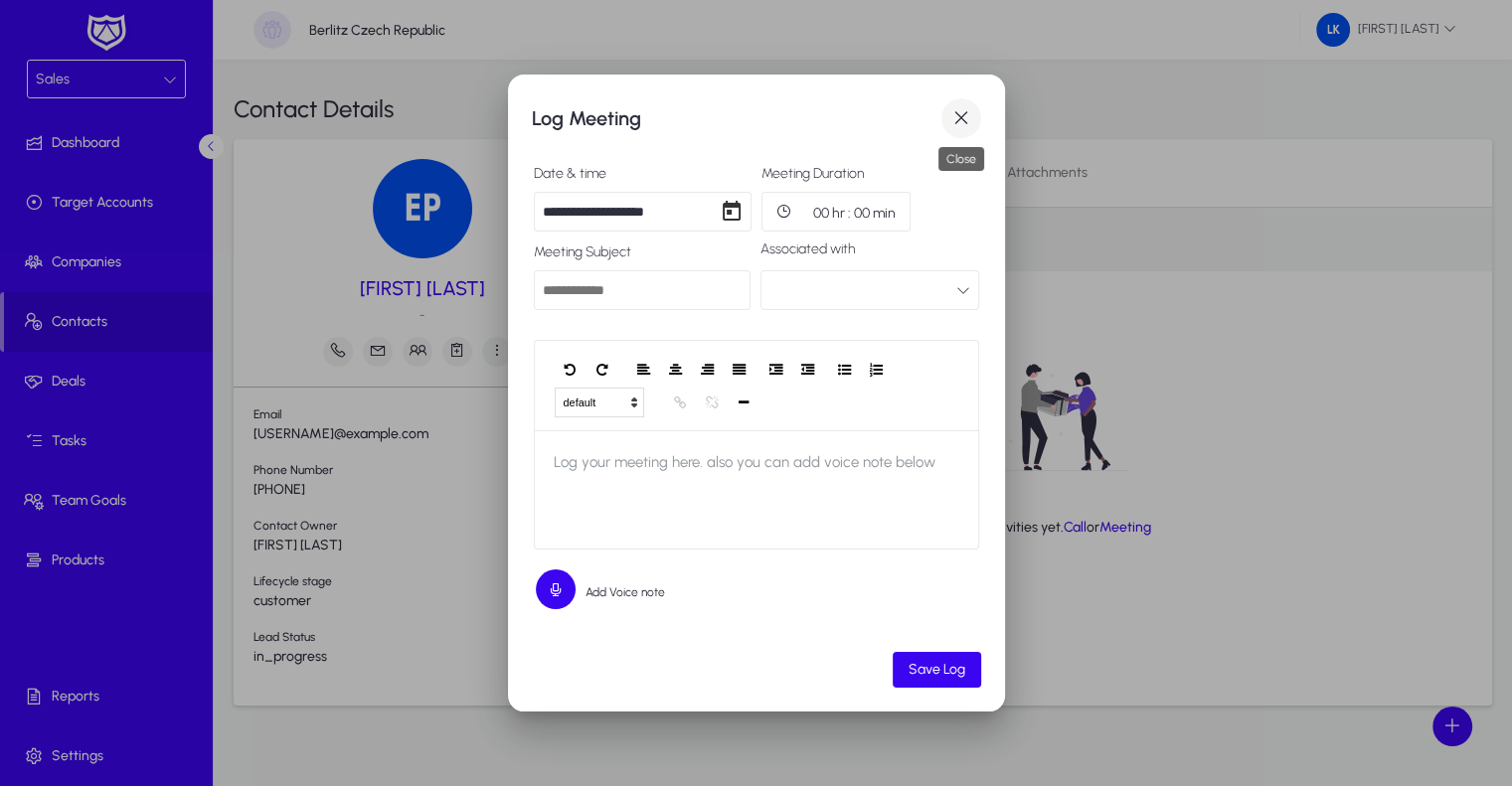 click at bounding box center (961, 118) 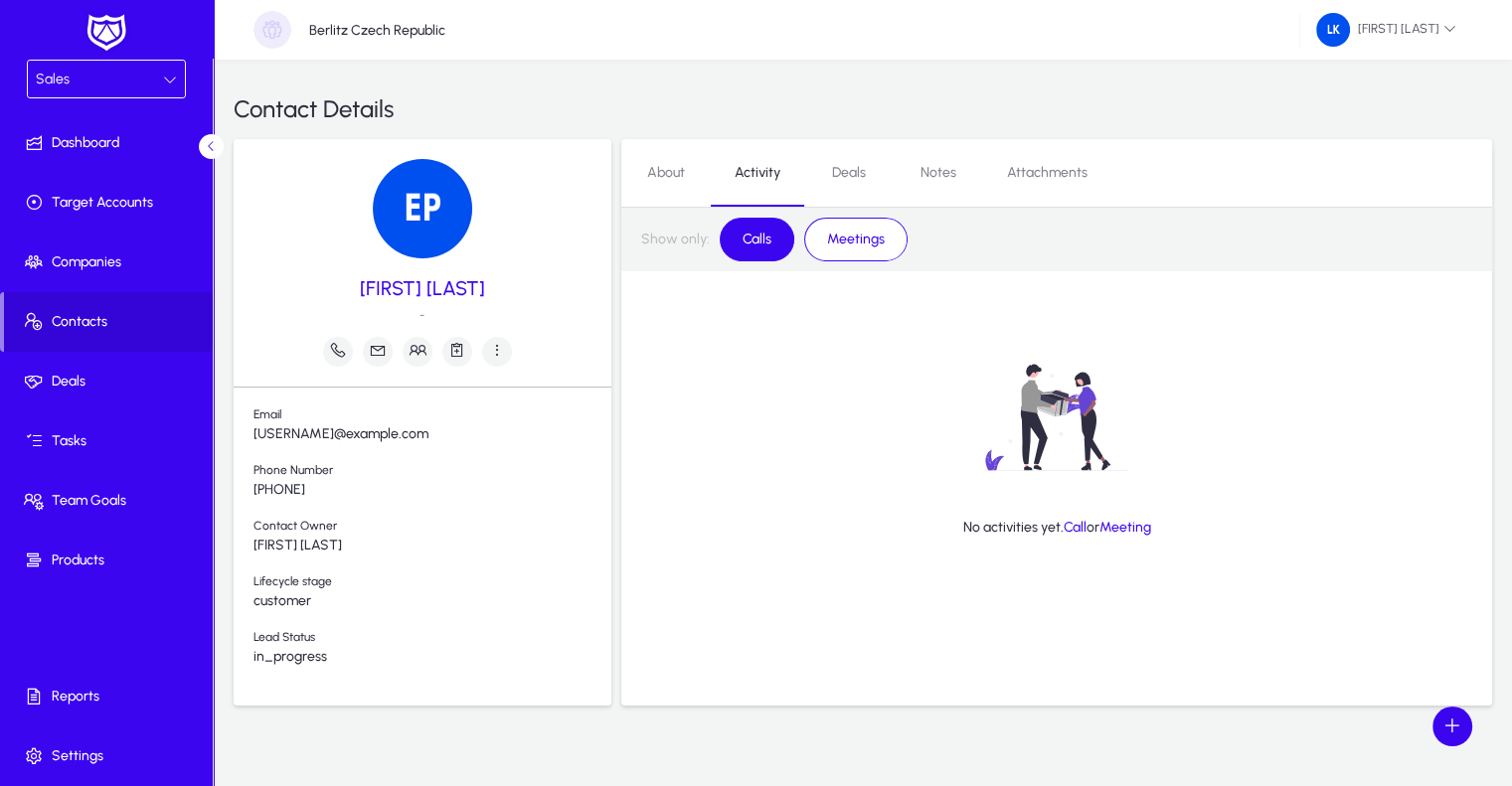 click on "Call" 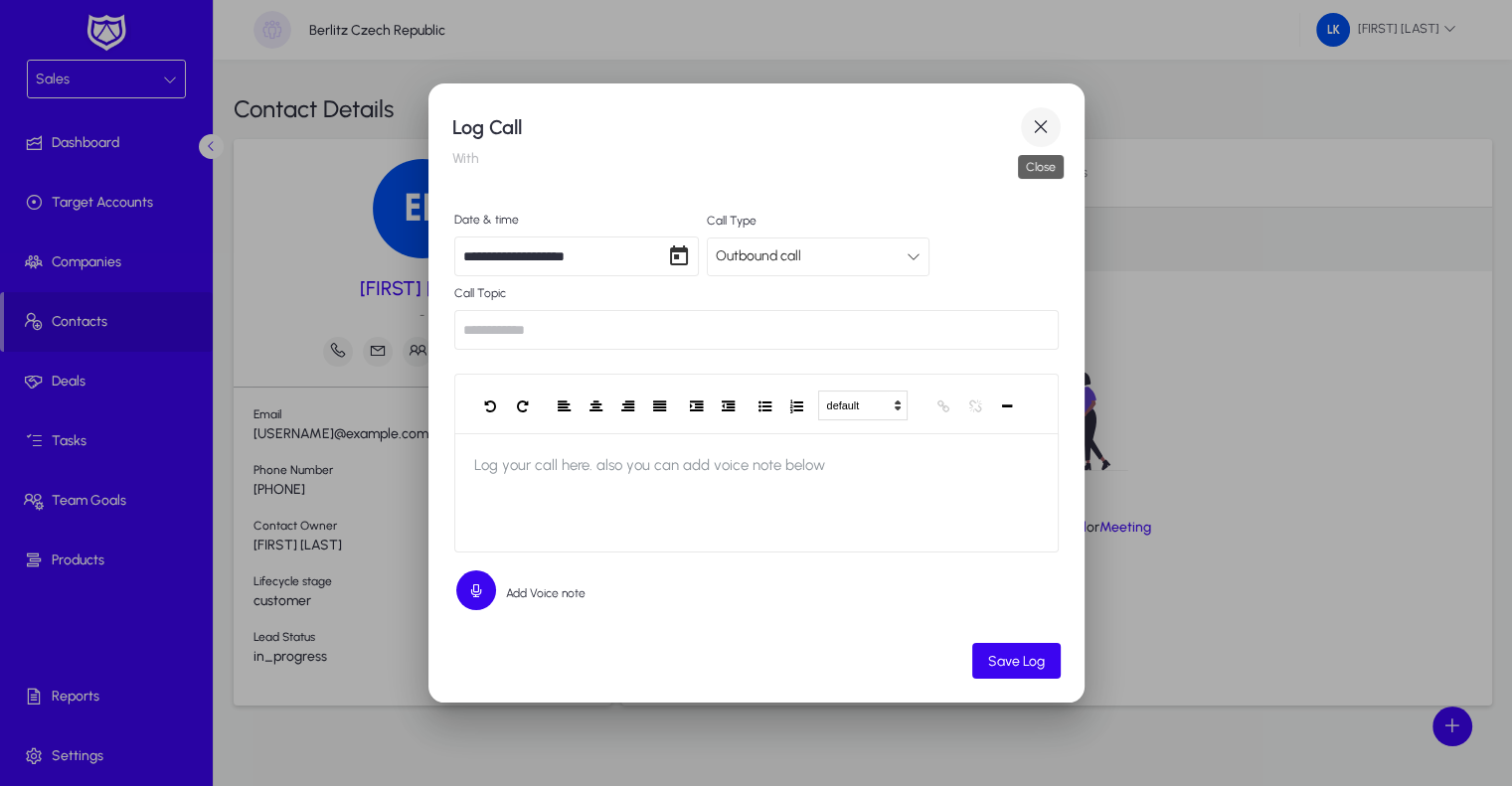 click at bounding box center [1041, 127] 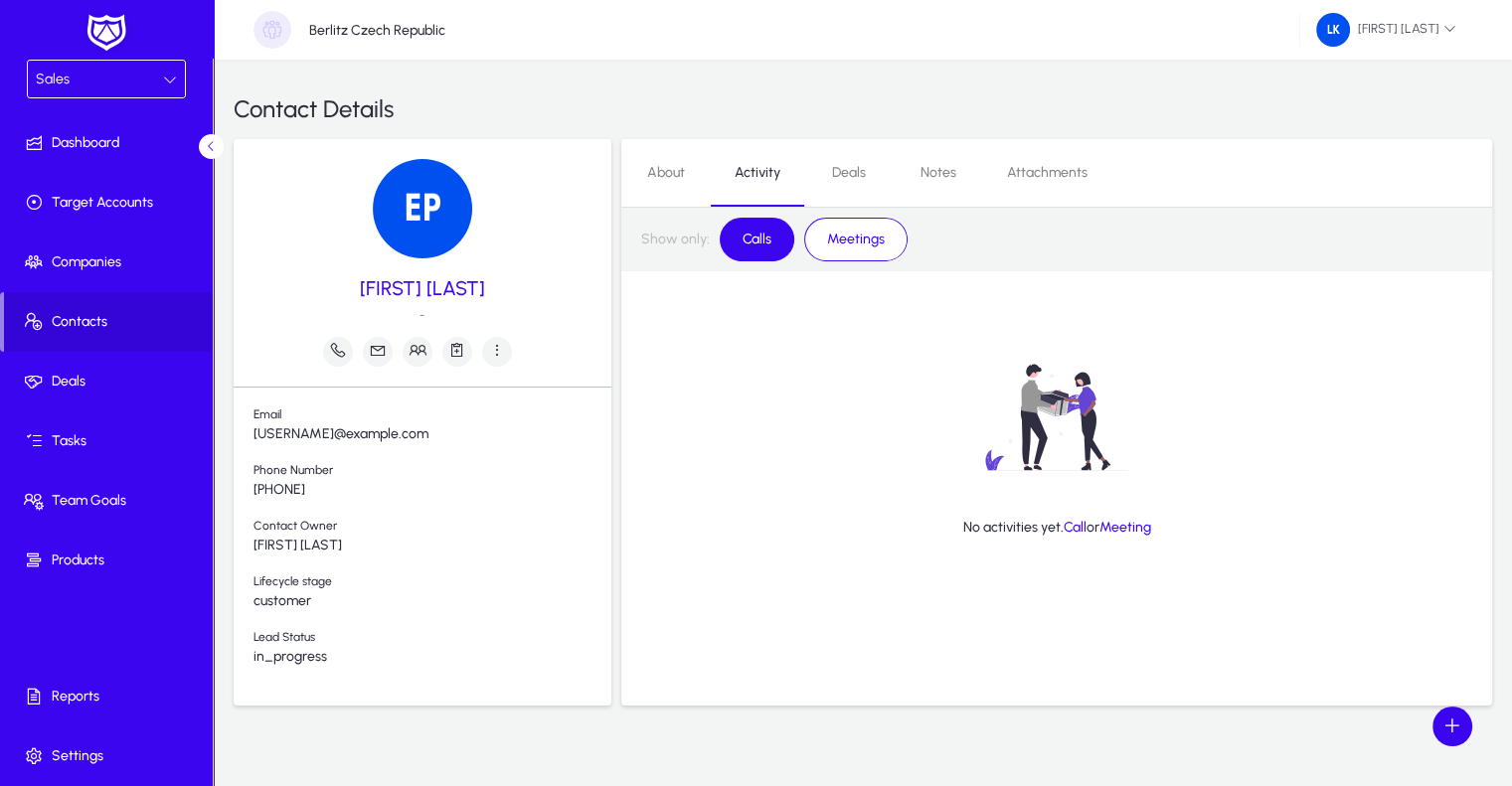 click on "Calls" at bounding box center (756, 239) 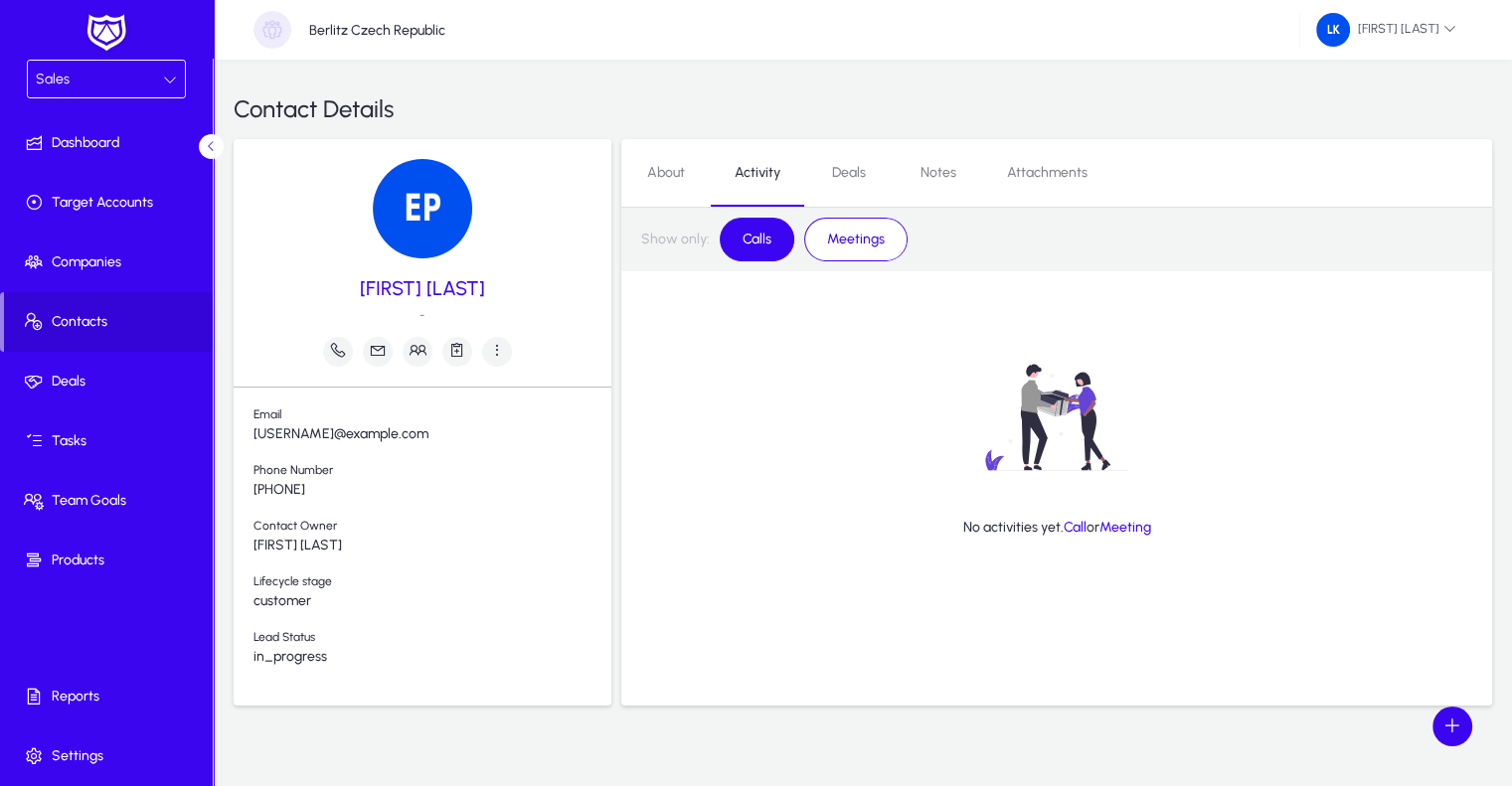 click on "Call" 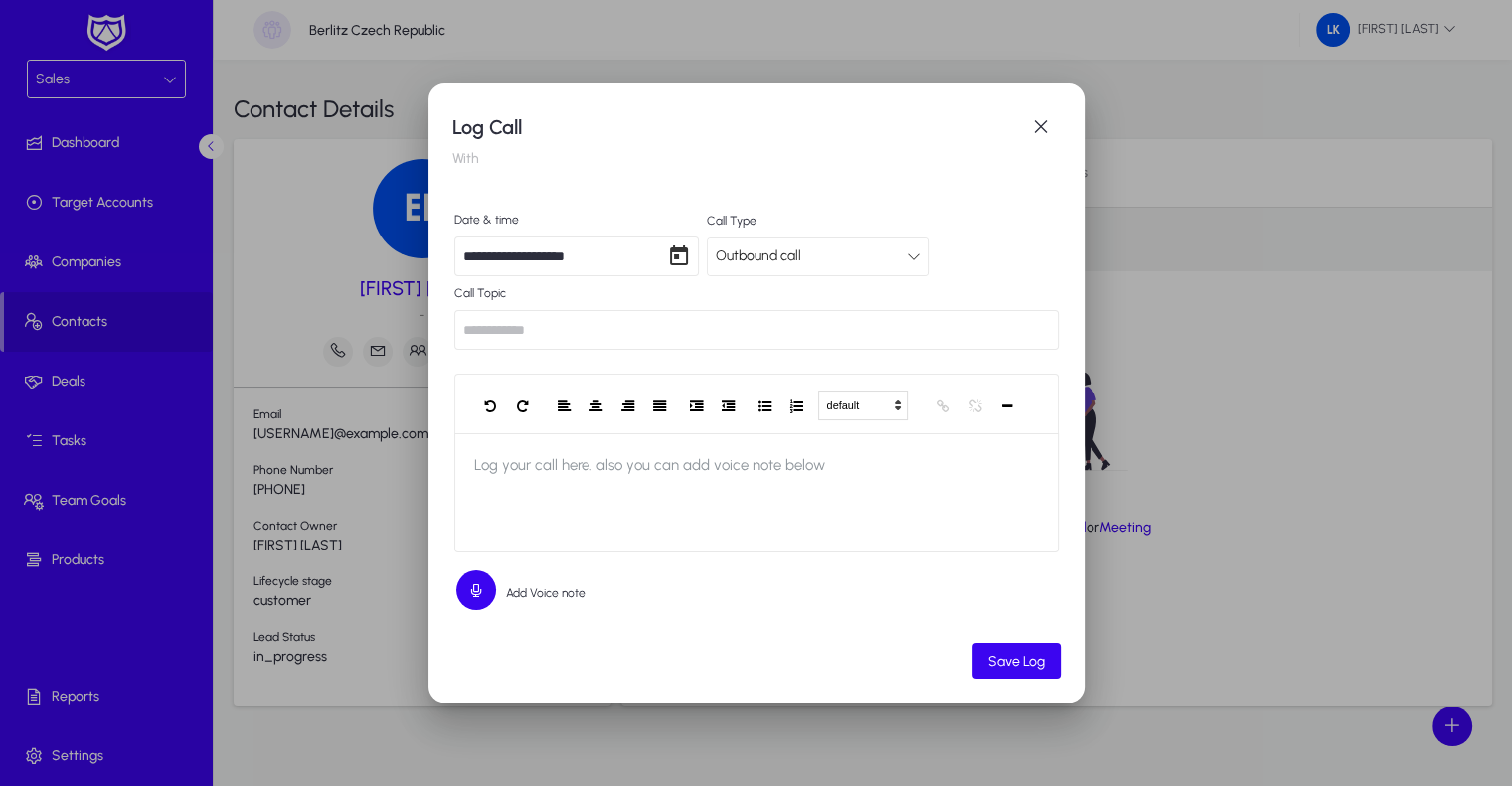 click at bounding box center [756, 330] 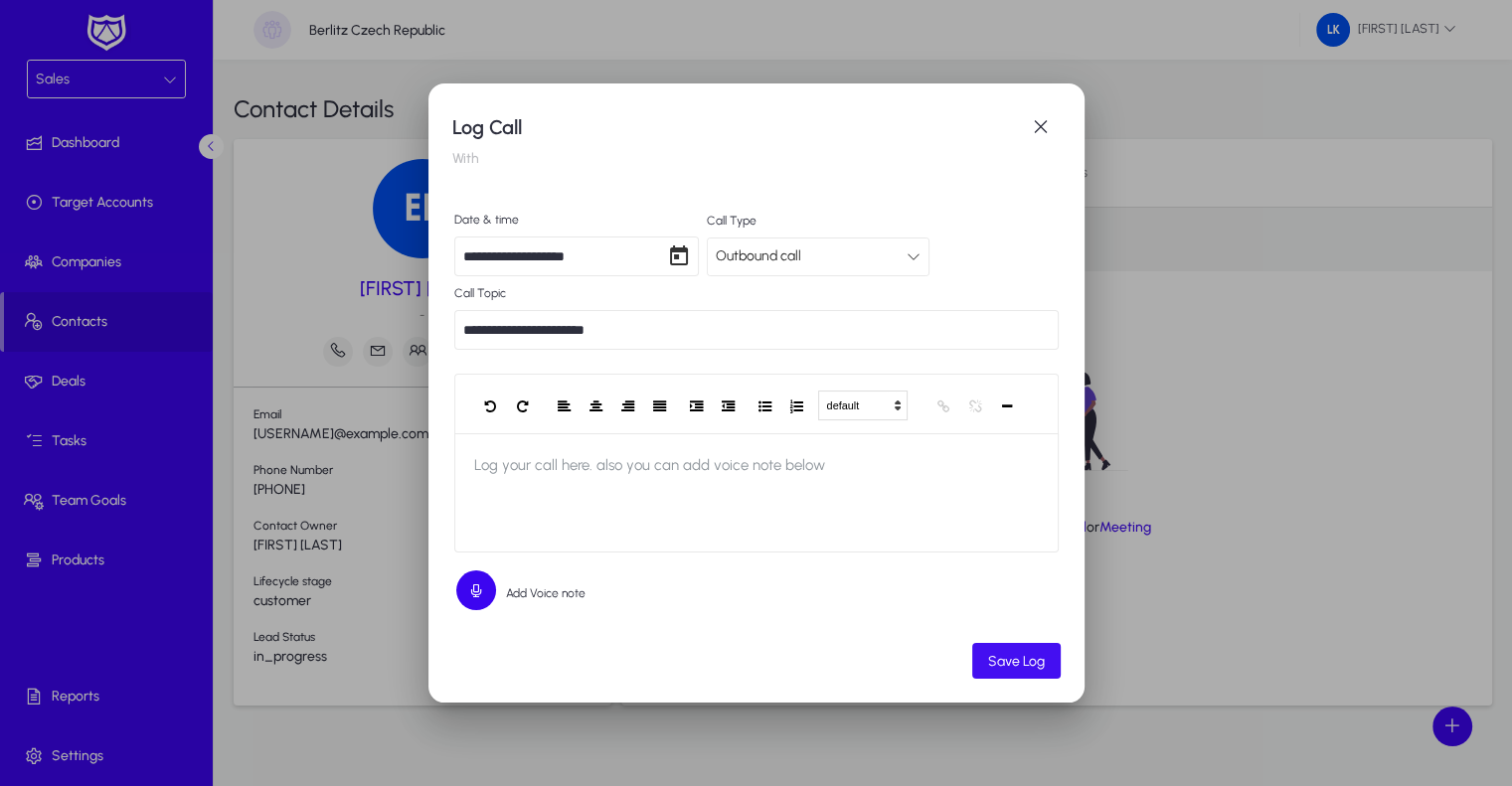 type on "**********" 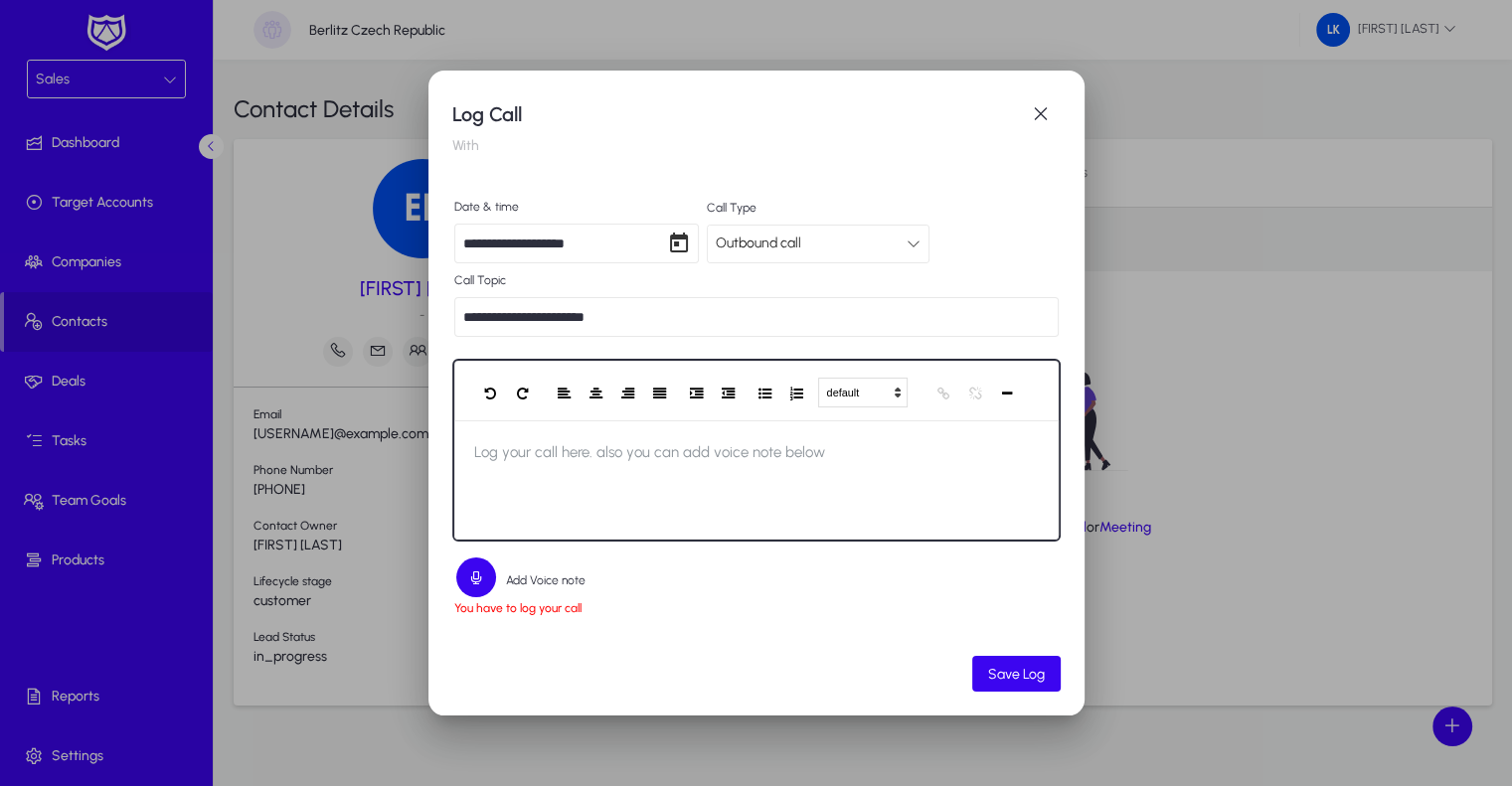 click on "Log your call here. also you can add voice note below" at bounding box center [649, 452] 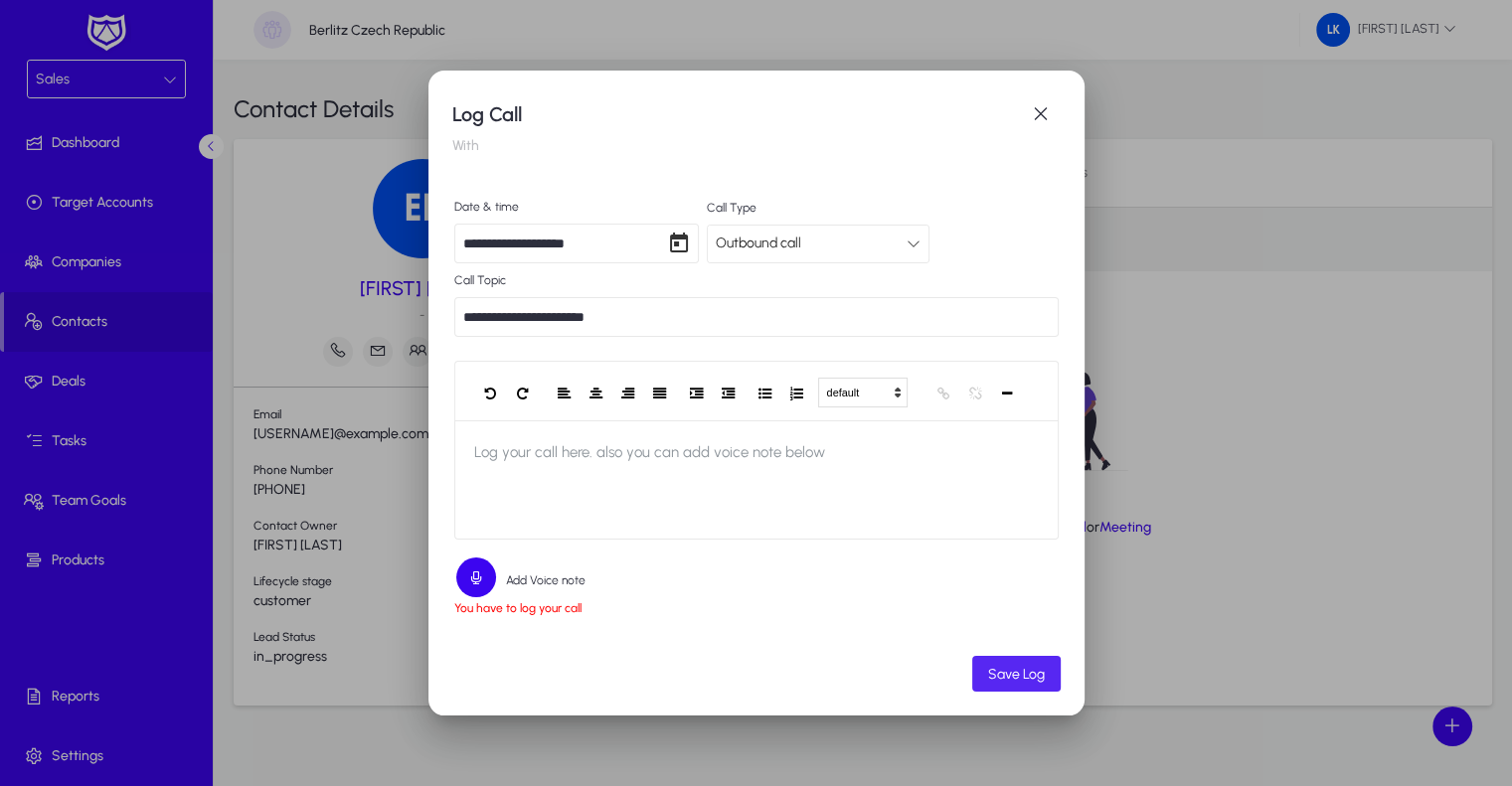 click on "Save Log" 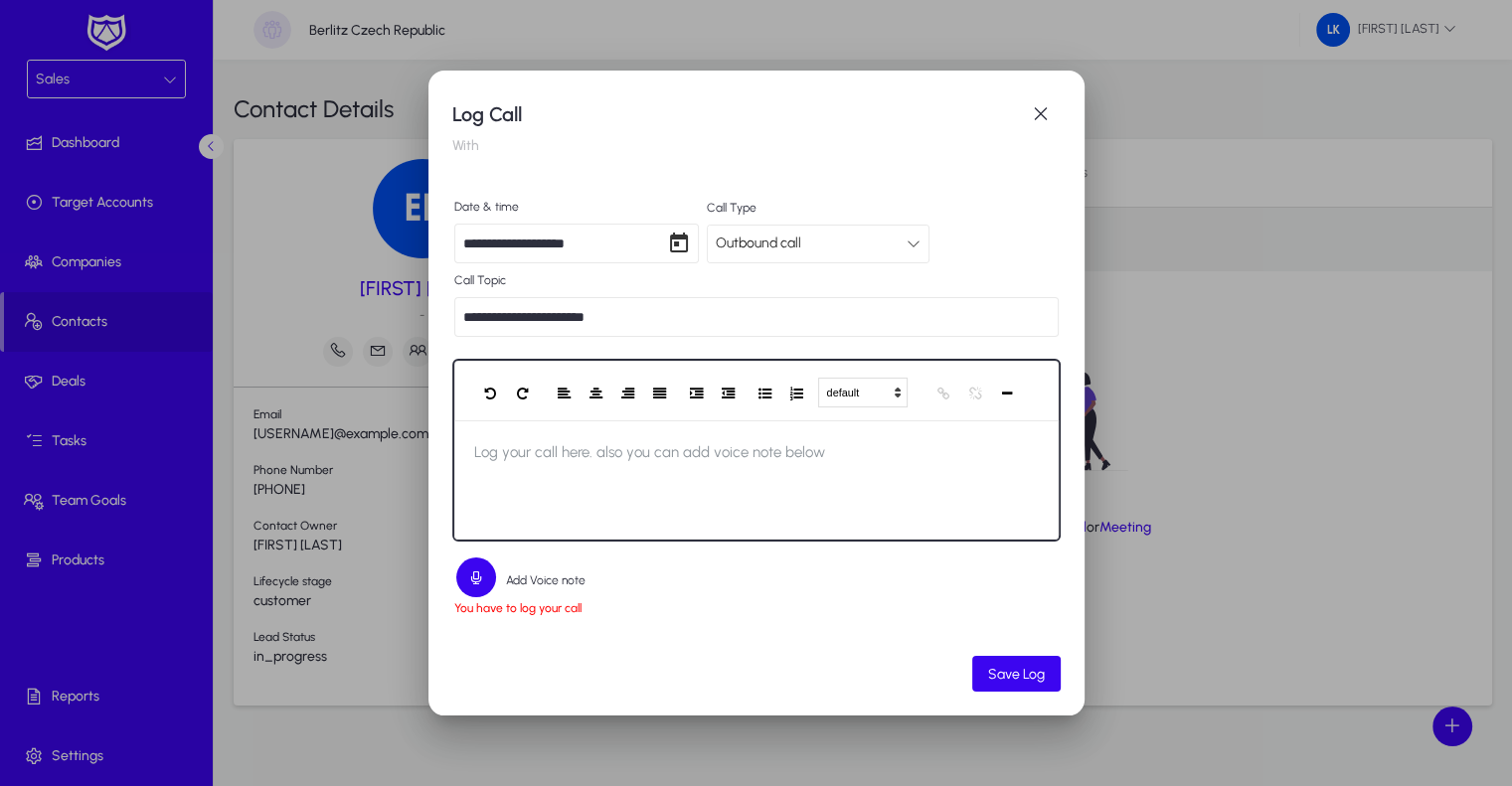 click on "Log your call here. also you can add voice note below" at bounding box center [649, 452] 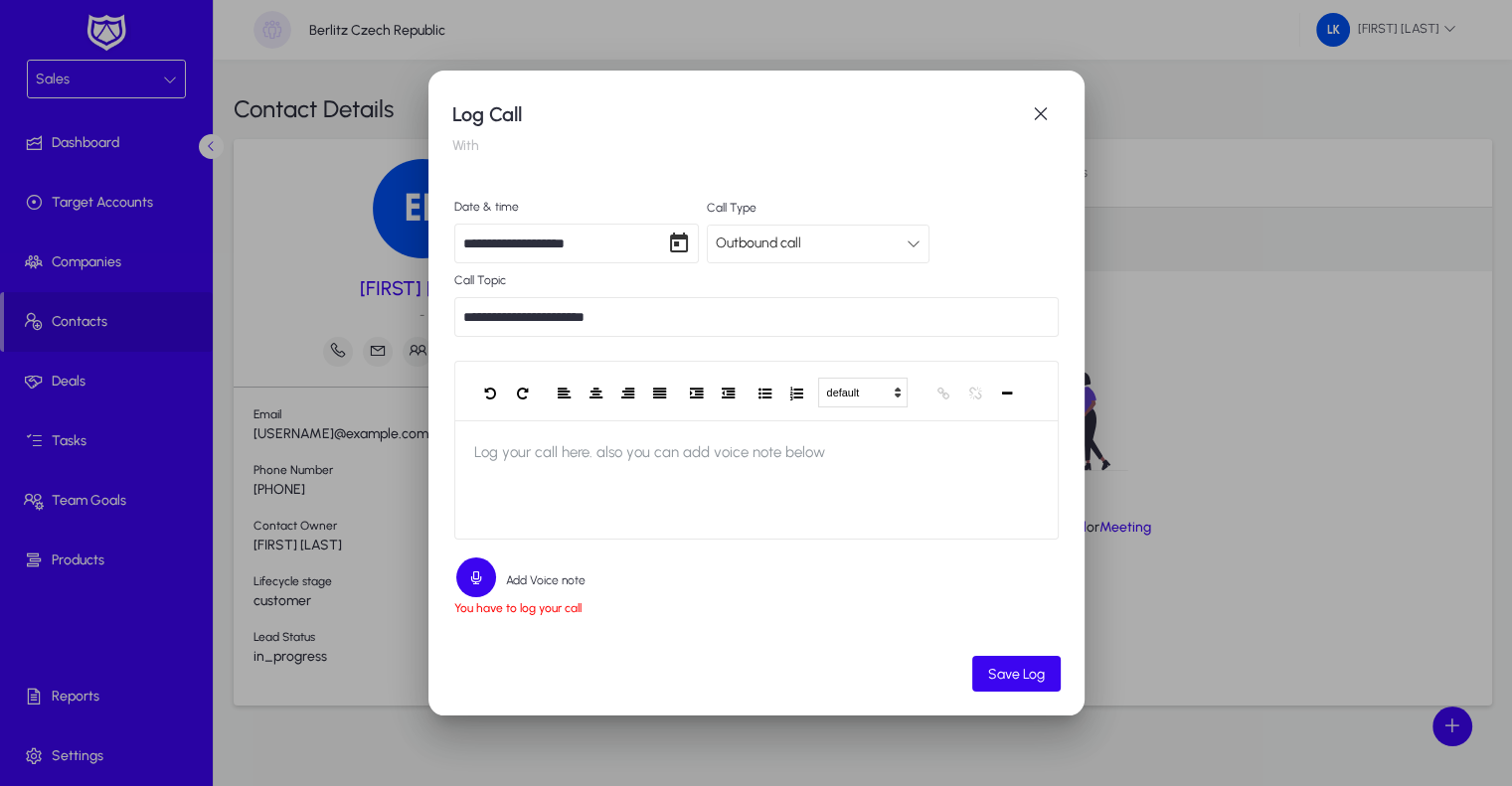 click on "Outbound call" at bounding box center (811, 243) 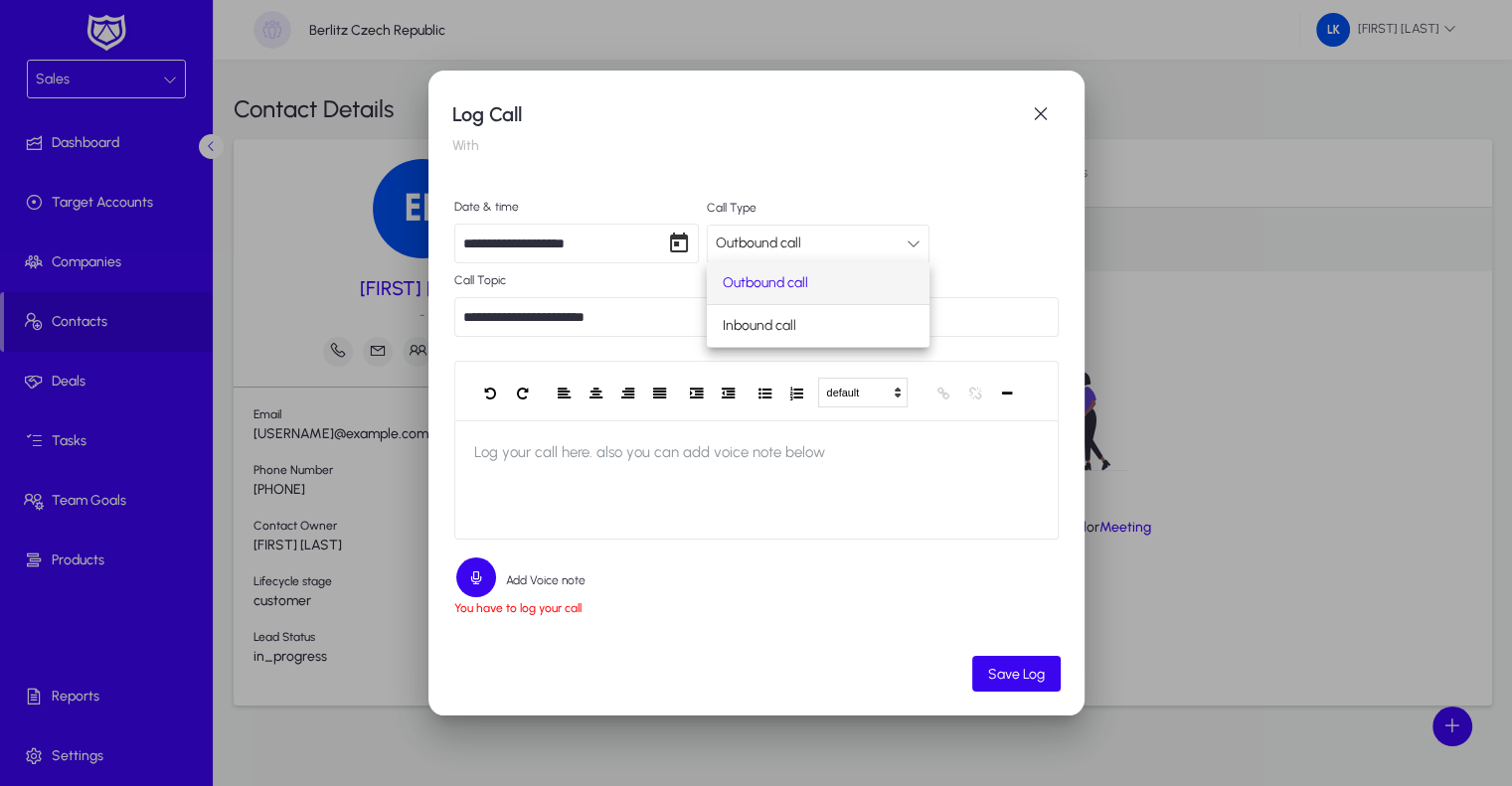 click at bounding box center (756, 393) 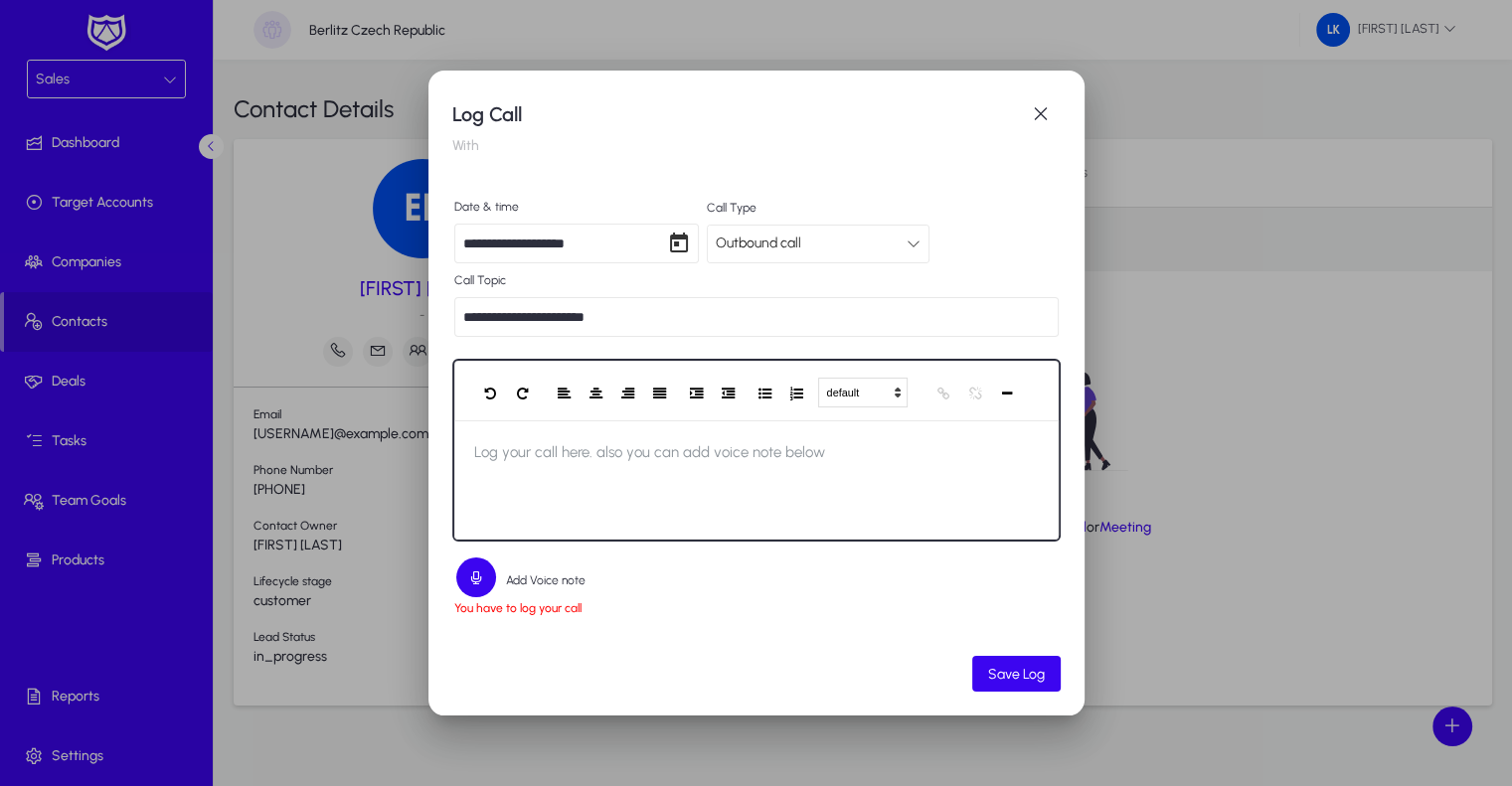 click on "Log your call here. also you can add voice note below" at bounding box center (649, 452) 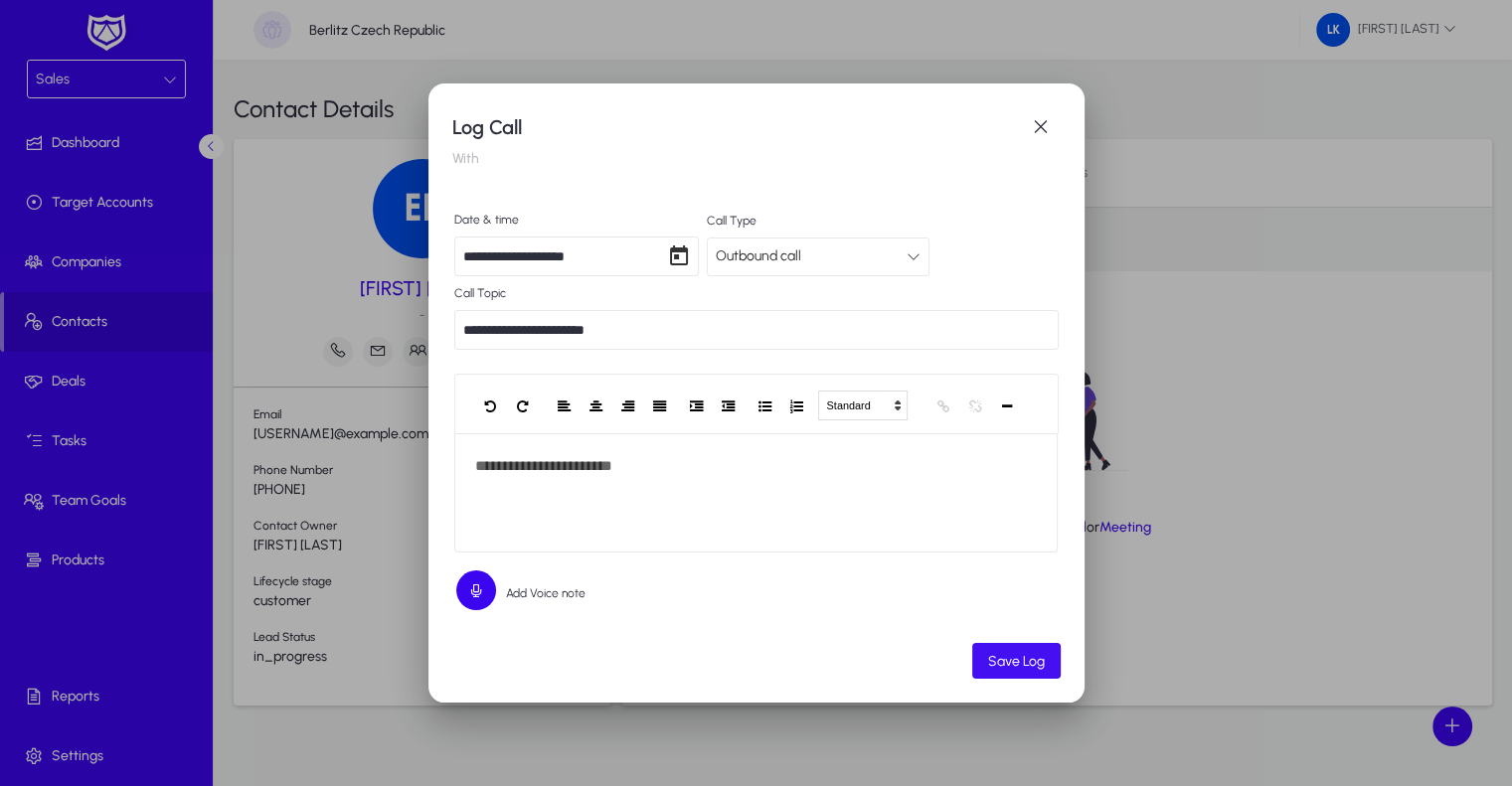 click 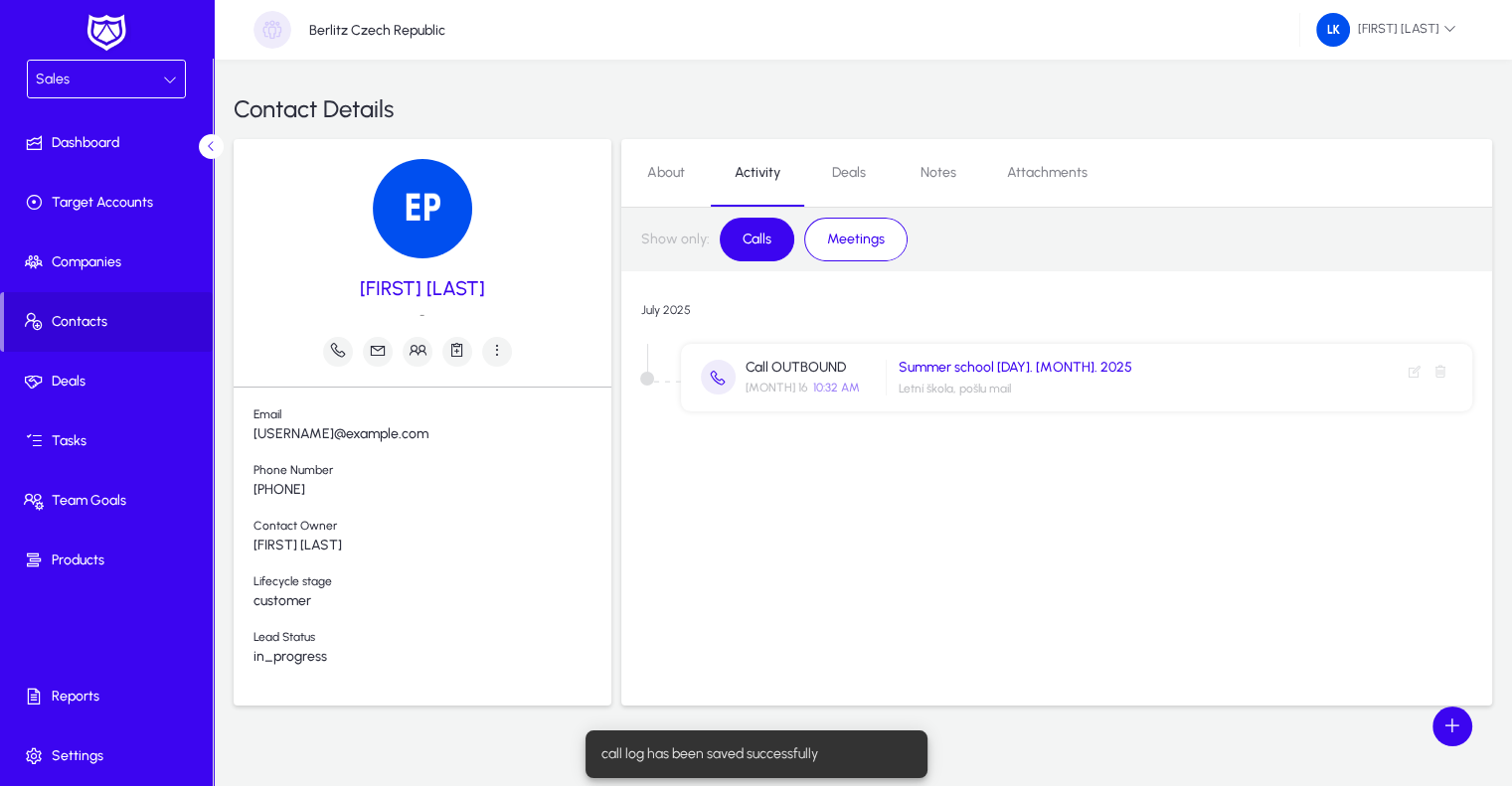 click on "Deals" at bounding box center [849, 173] 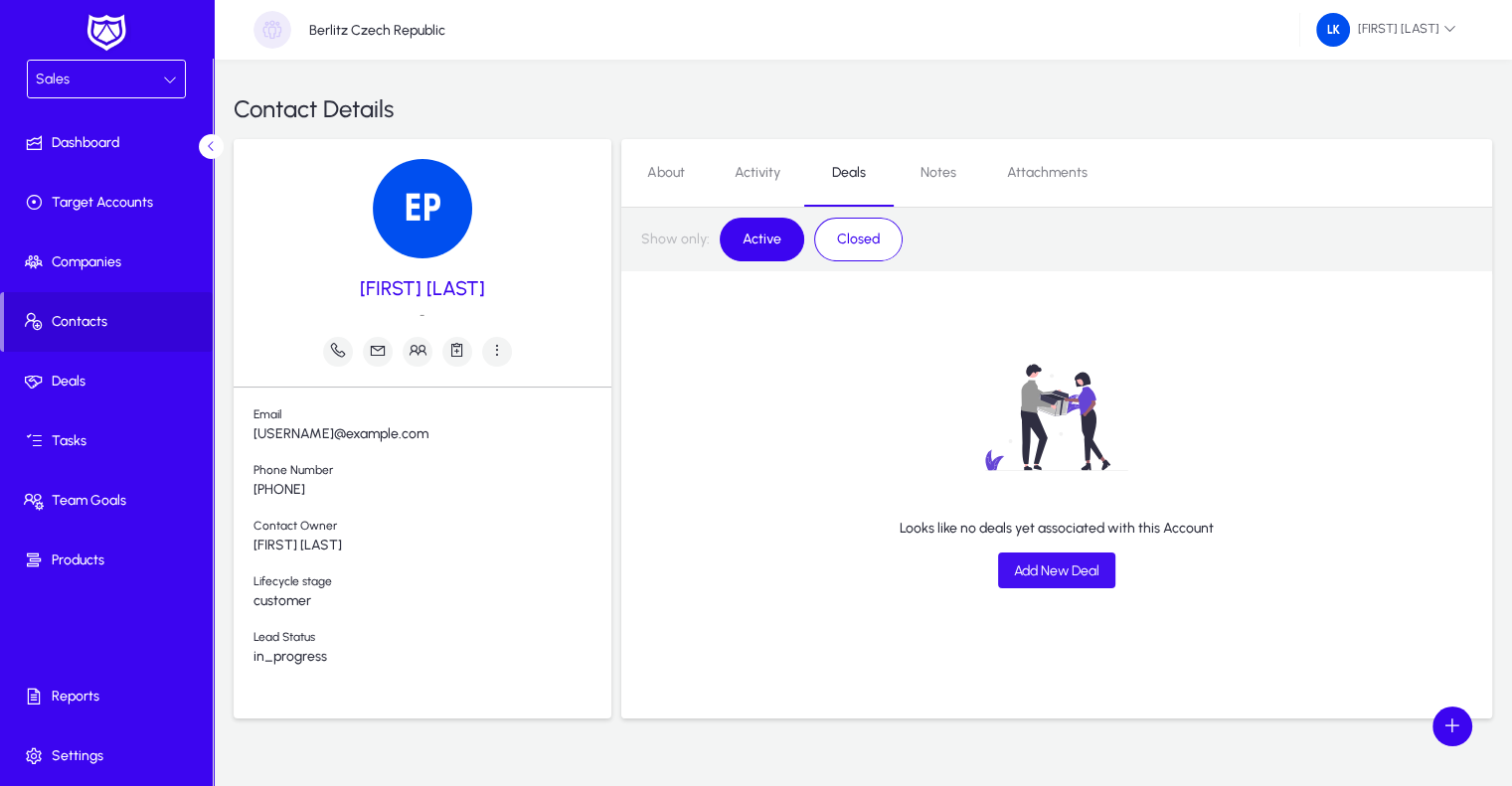 click on "Add New Deal" 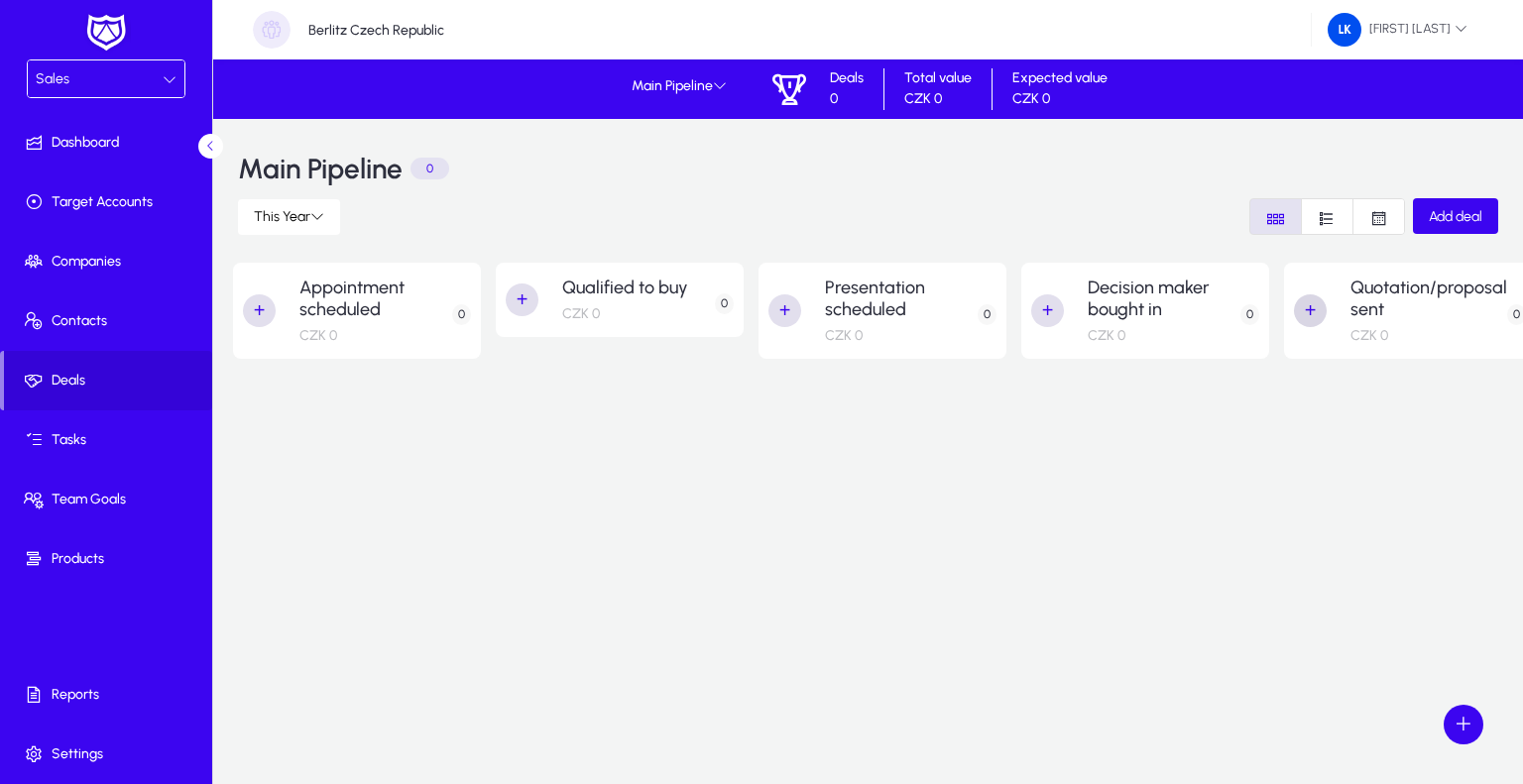 click 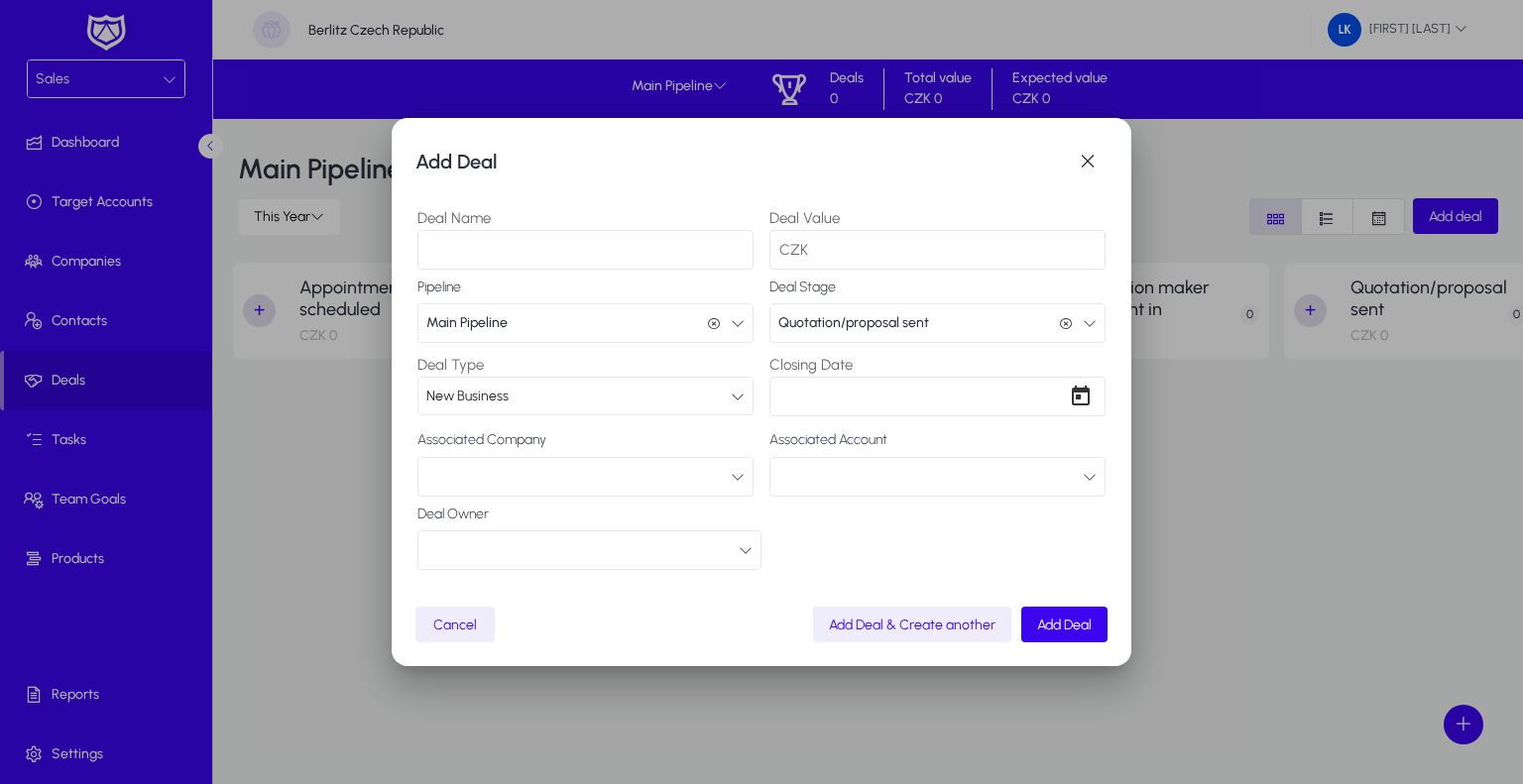click on "Deal Name" at bounding box center [585, 250] 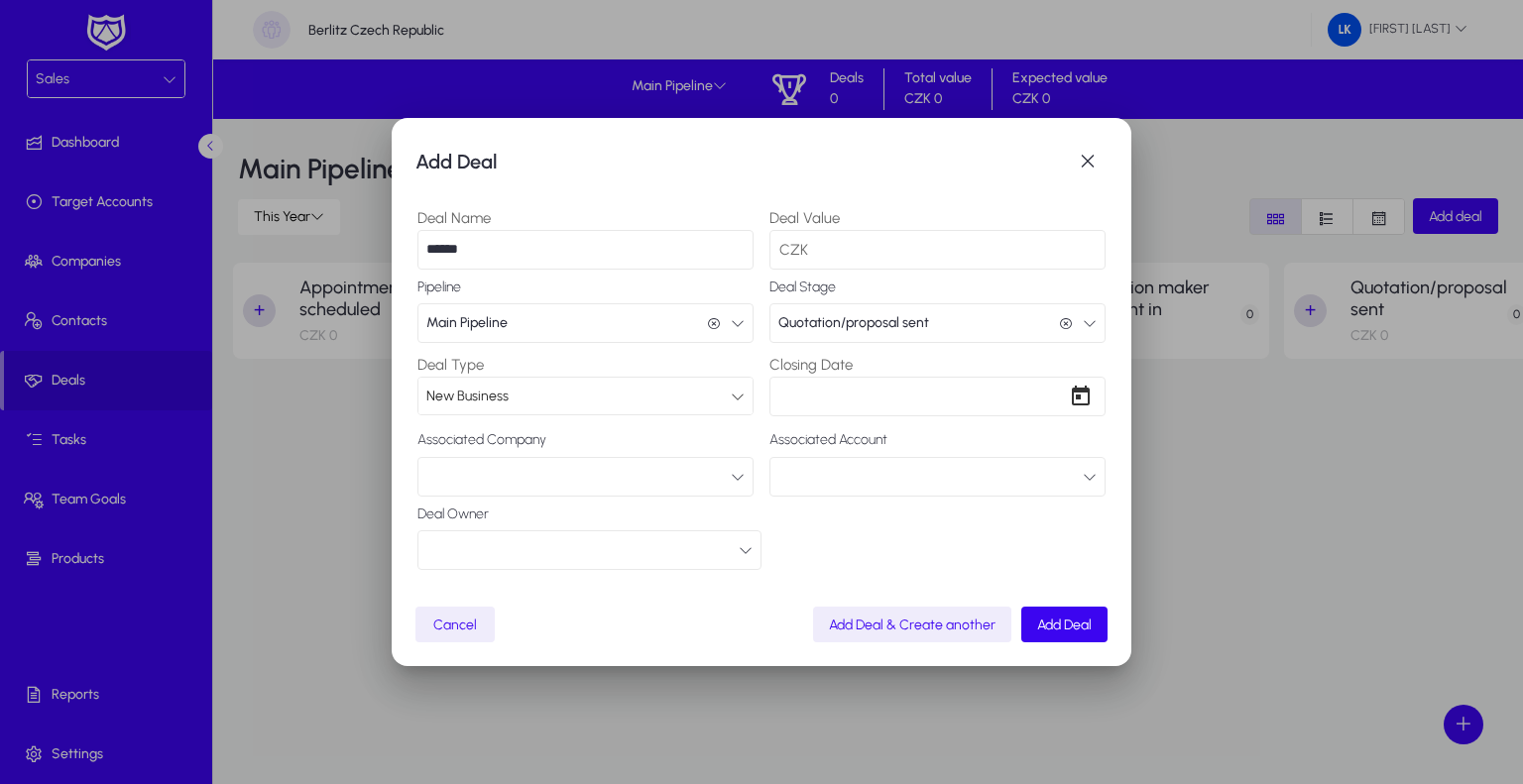 type on "**********" 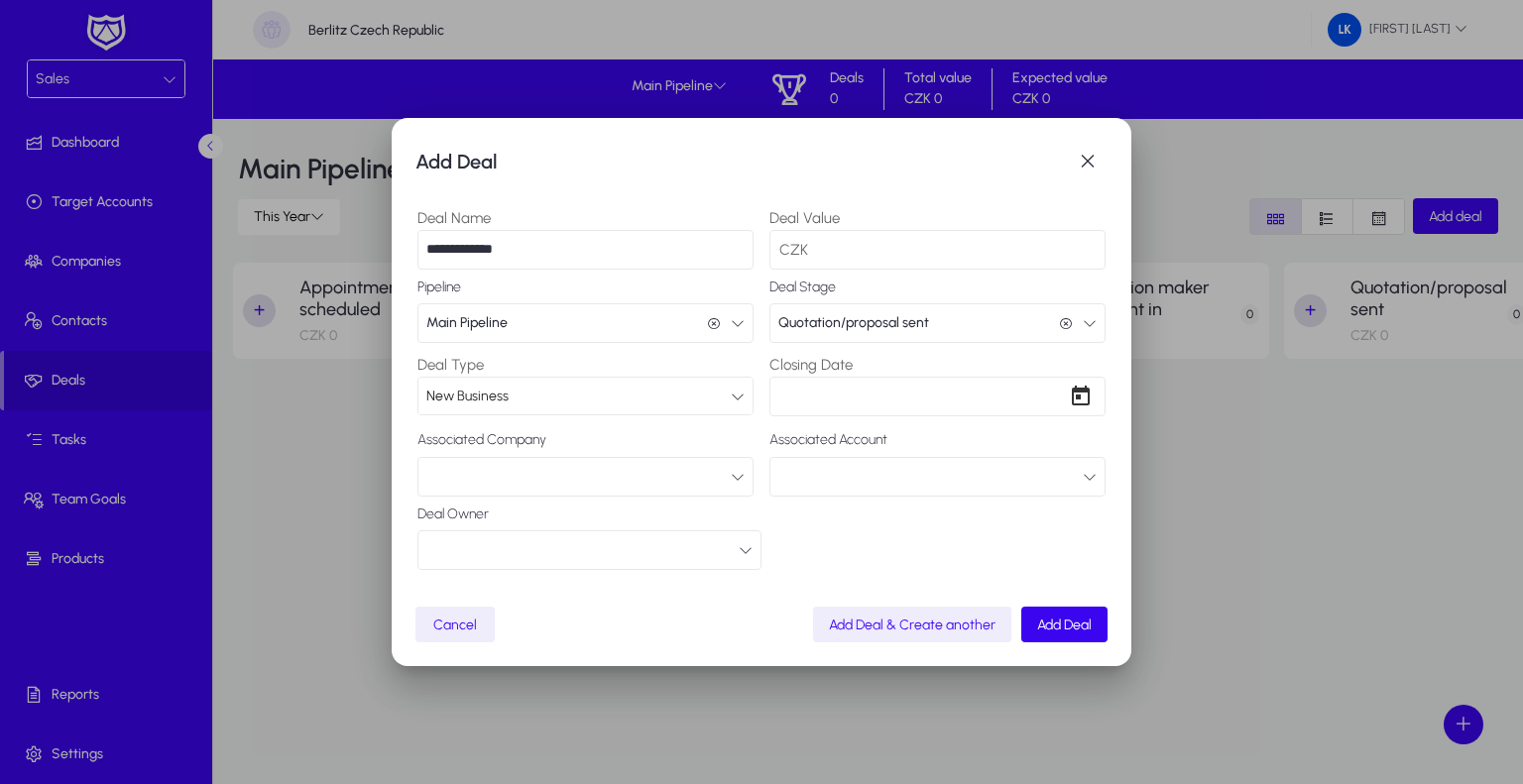 click at bounding box center (746, 550) 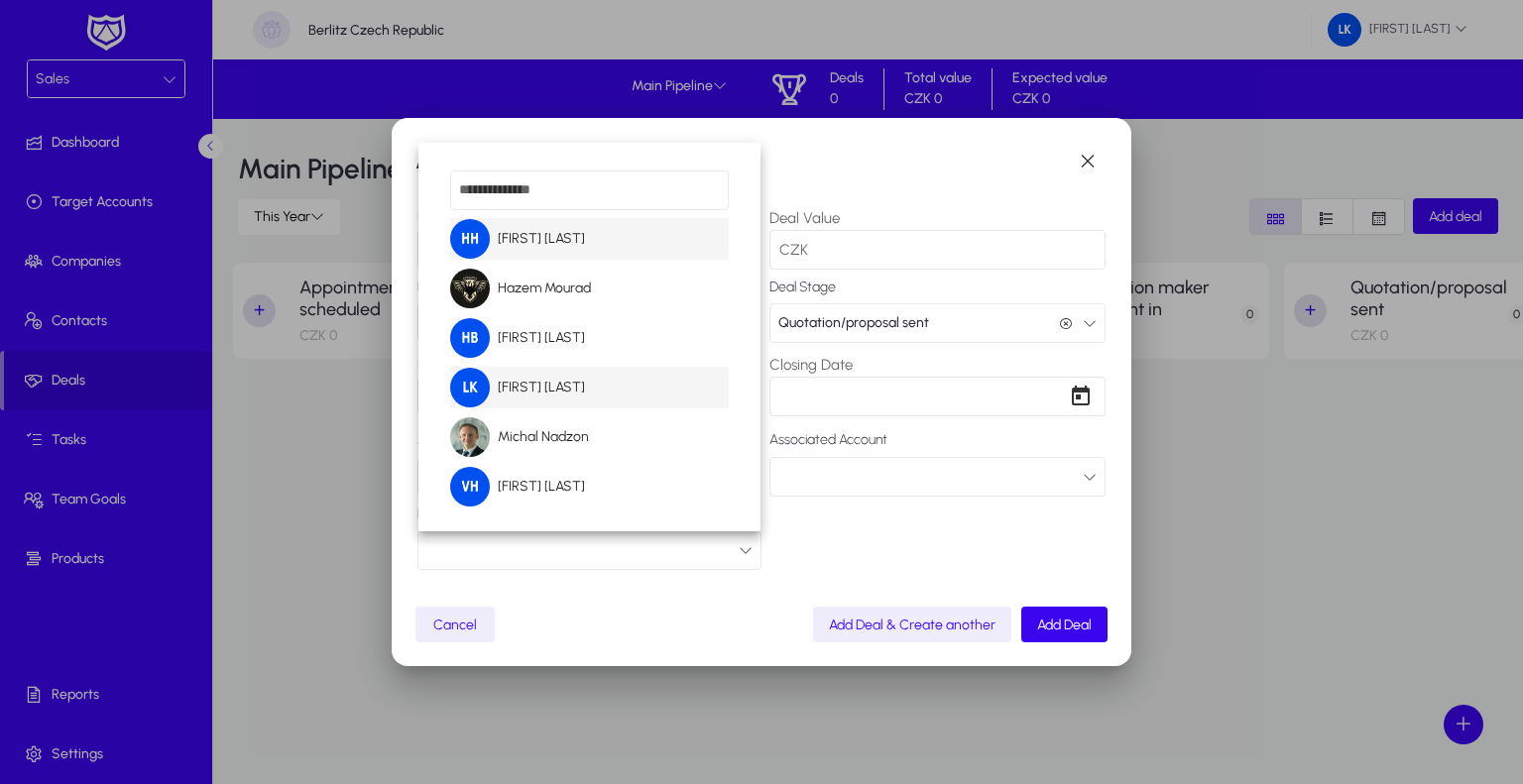 click on "[FIRST] [LAST]" at bounding box center [589, 388] 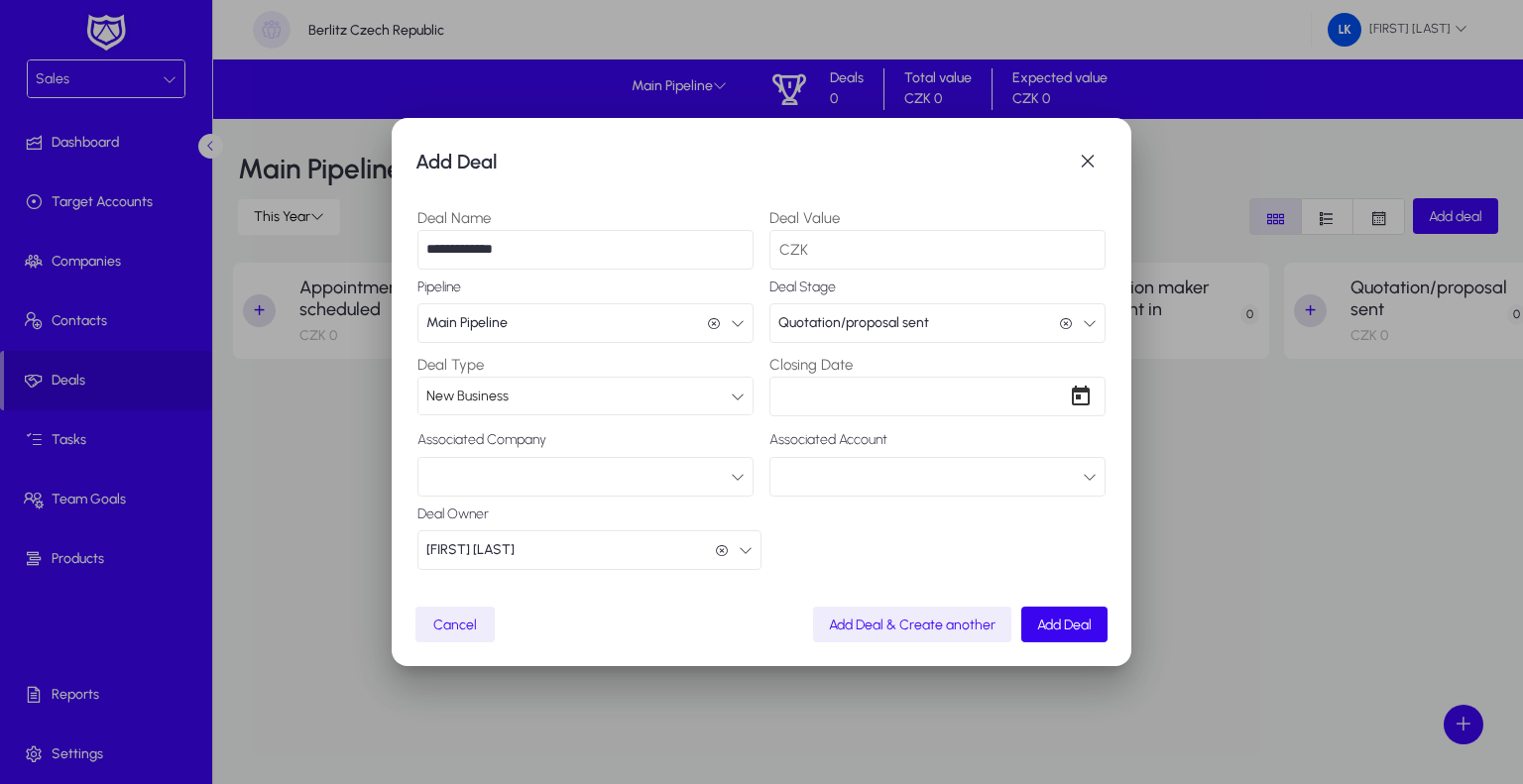 scroll, scrollTop: 0, scrollLeft: 0, axis: both 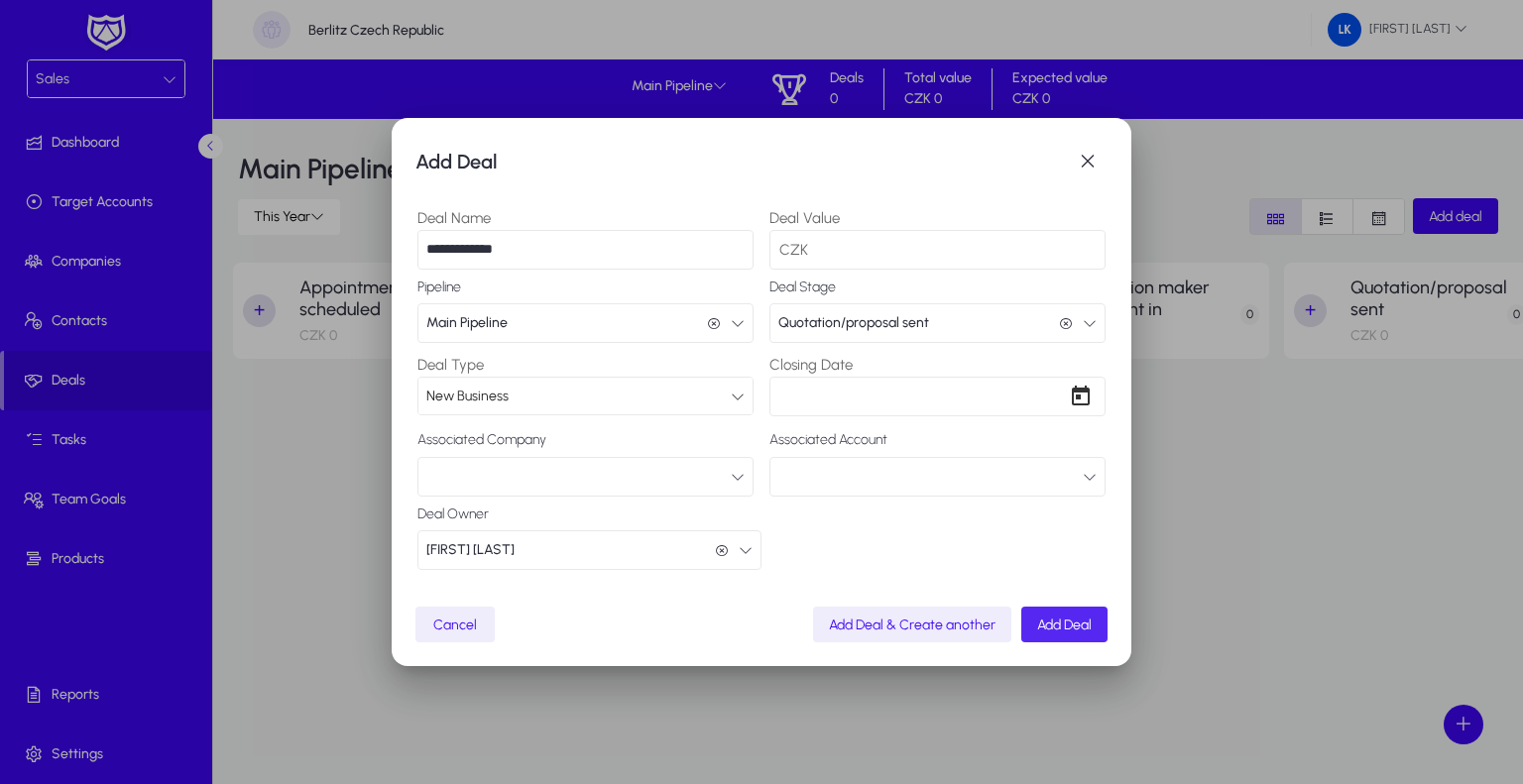 click on "Add Deal" 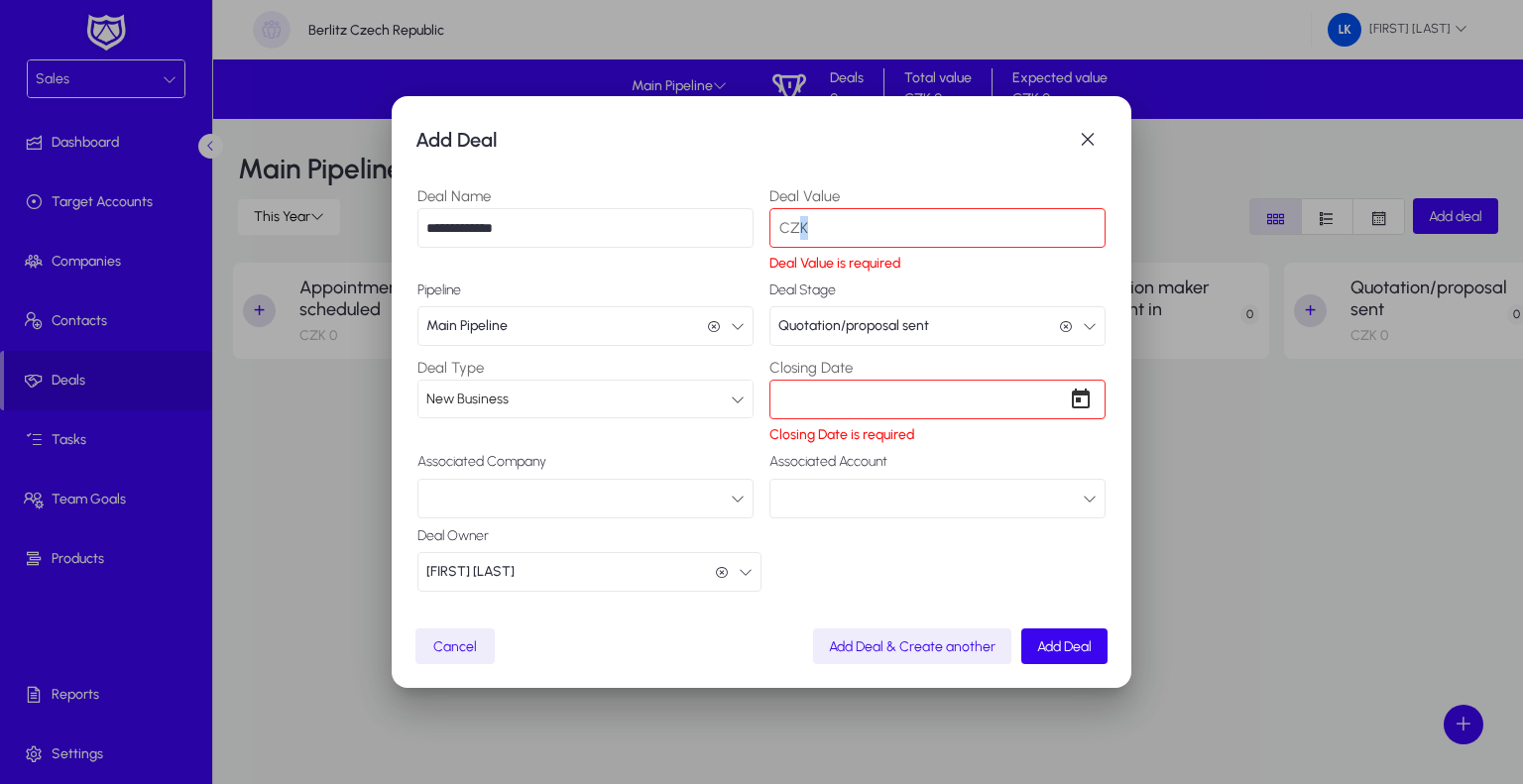 click on "CZK" at bounding box center (791, 228) 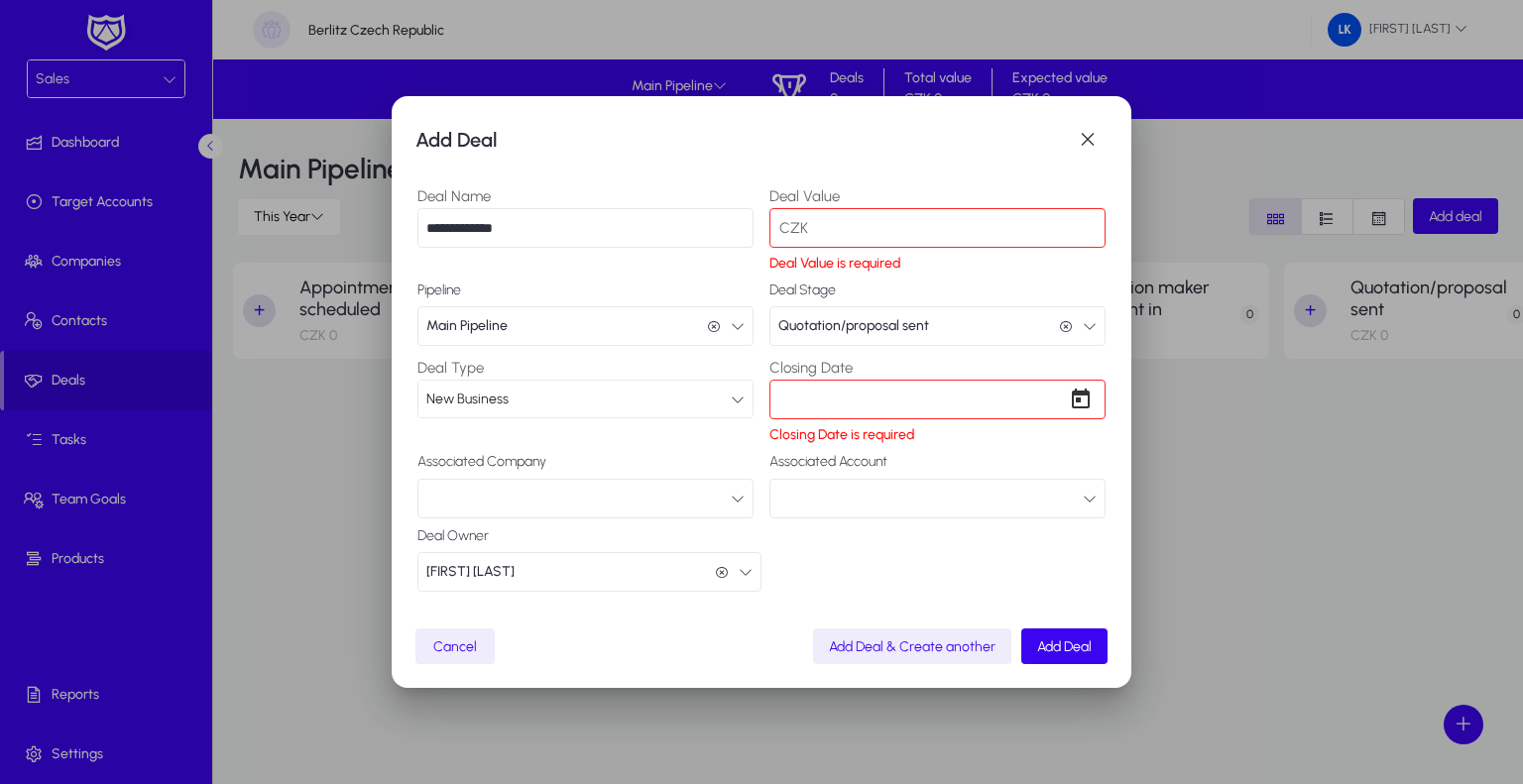 click on "Deal Value CZK Deal Value is required" at bounding box center [937, 228] 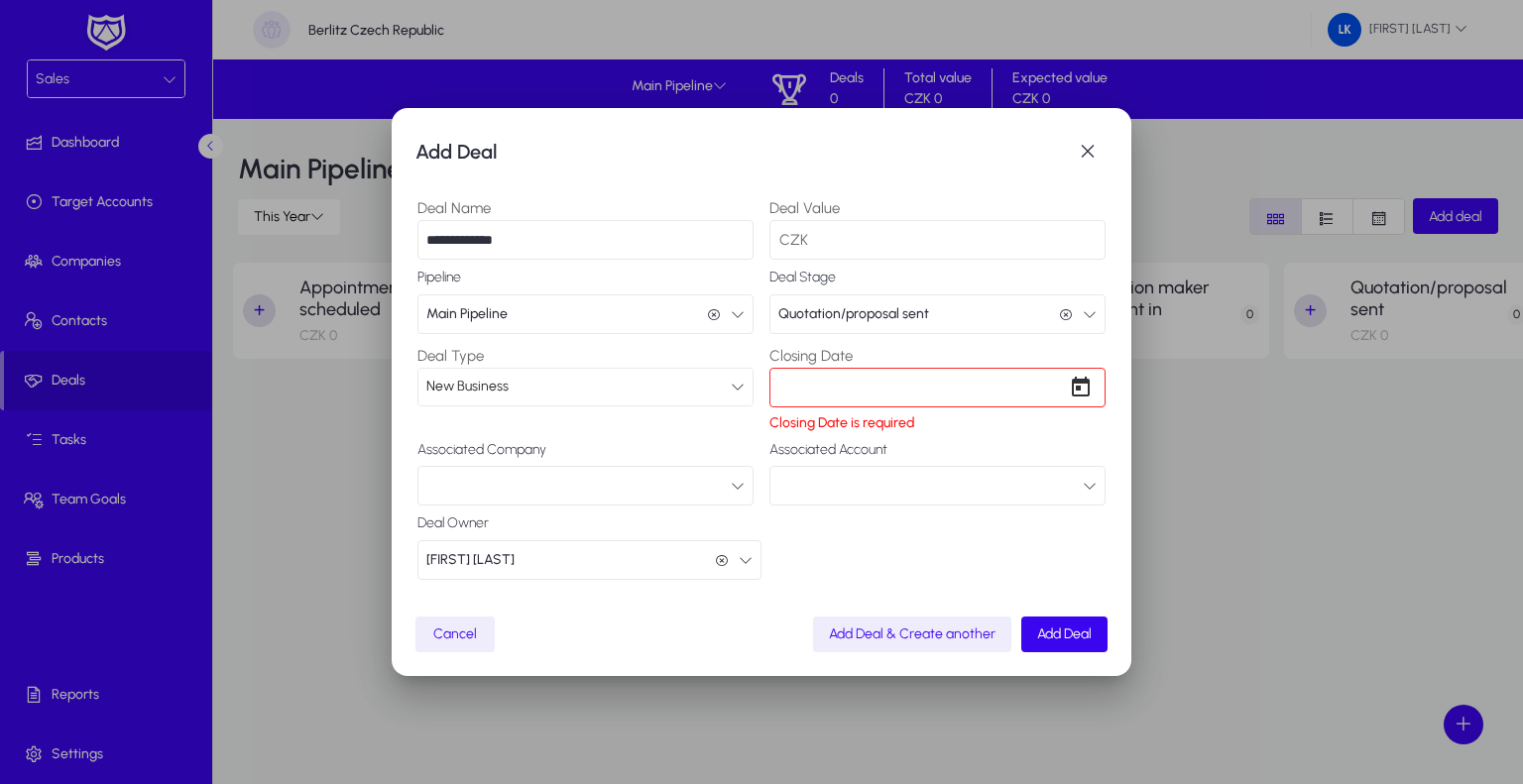 type on "****" 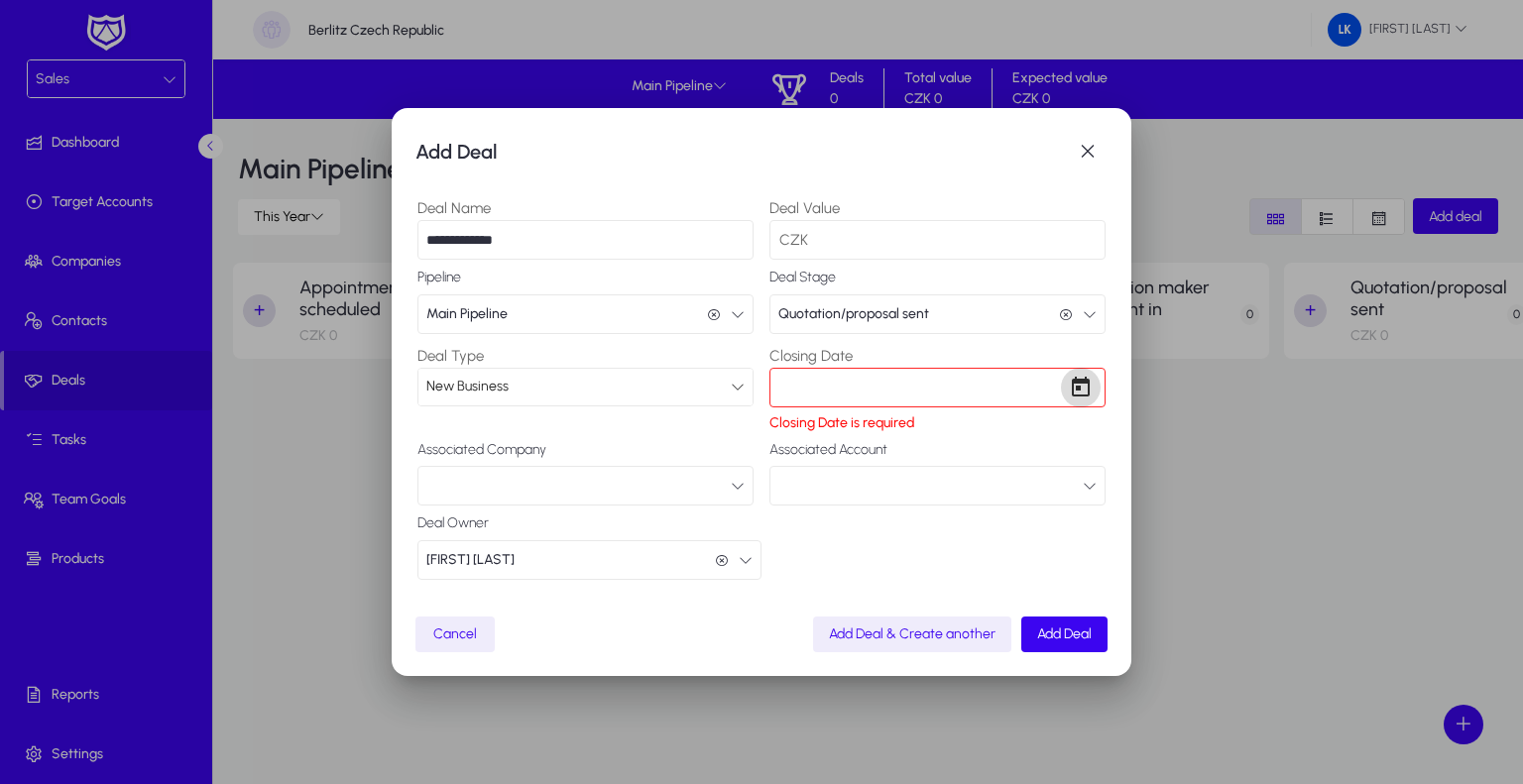 click at bounding box center (1081, 388) 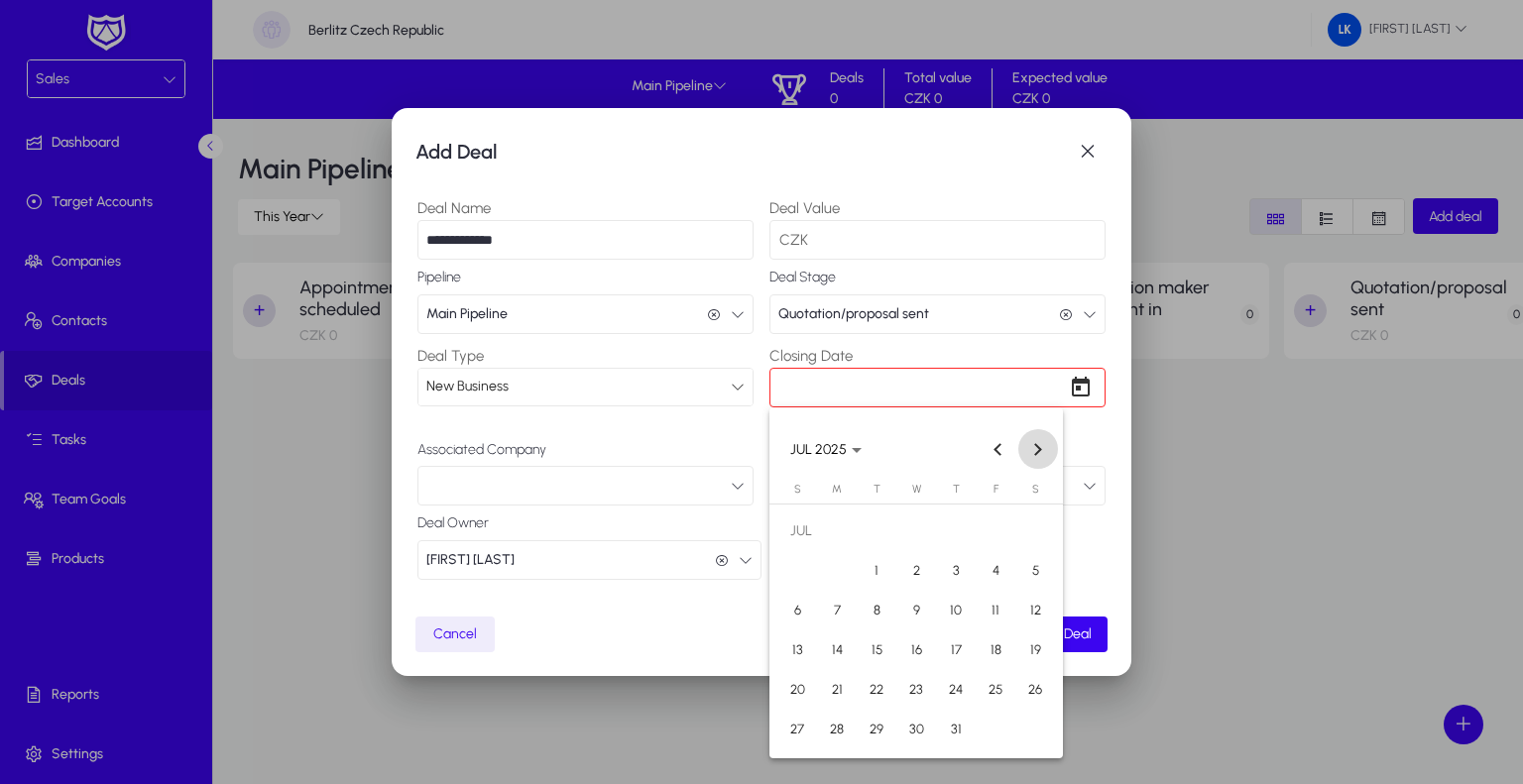 click at bounding box center [1038, 449] 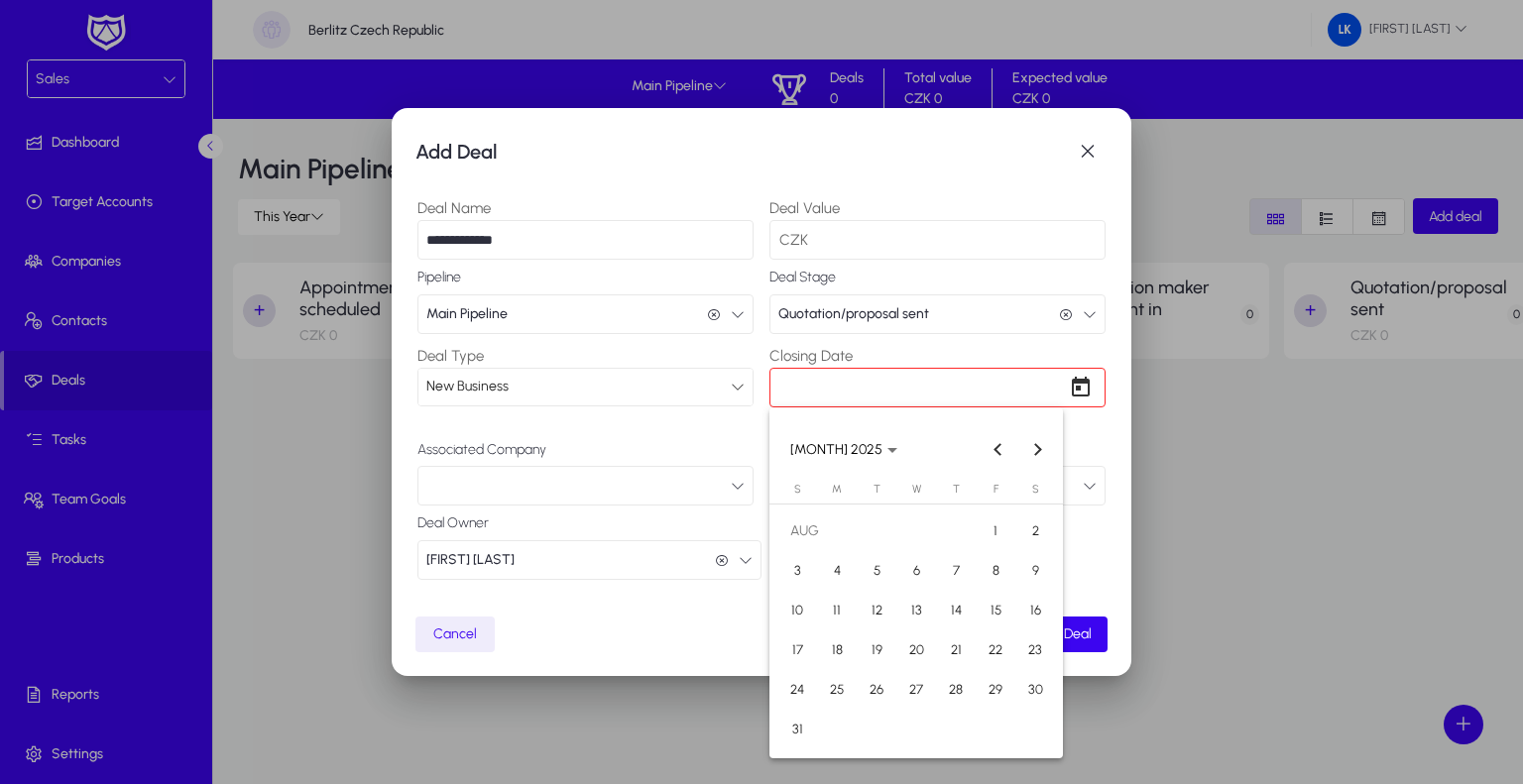 click on "7" at bounding box center [956, 571] 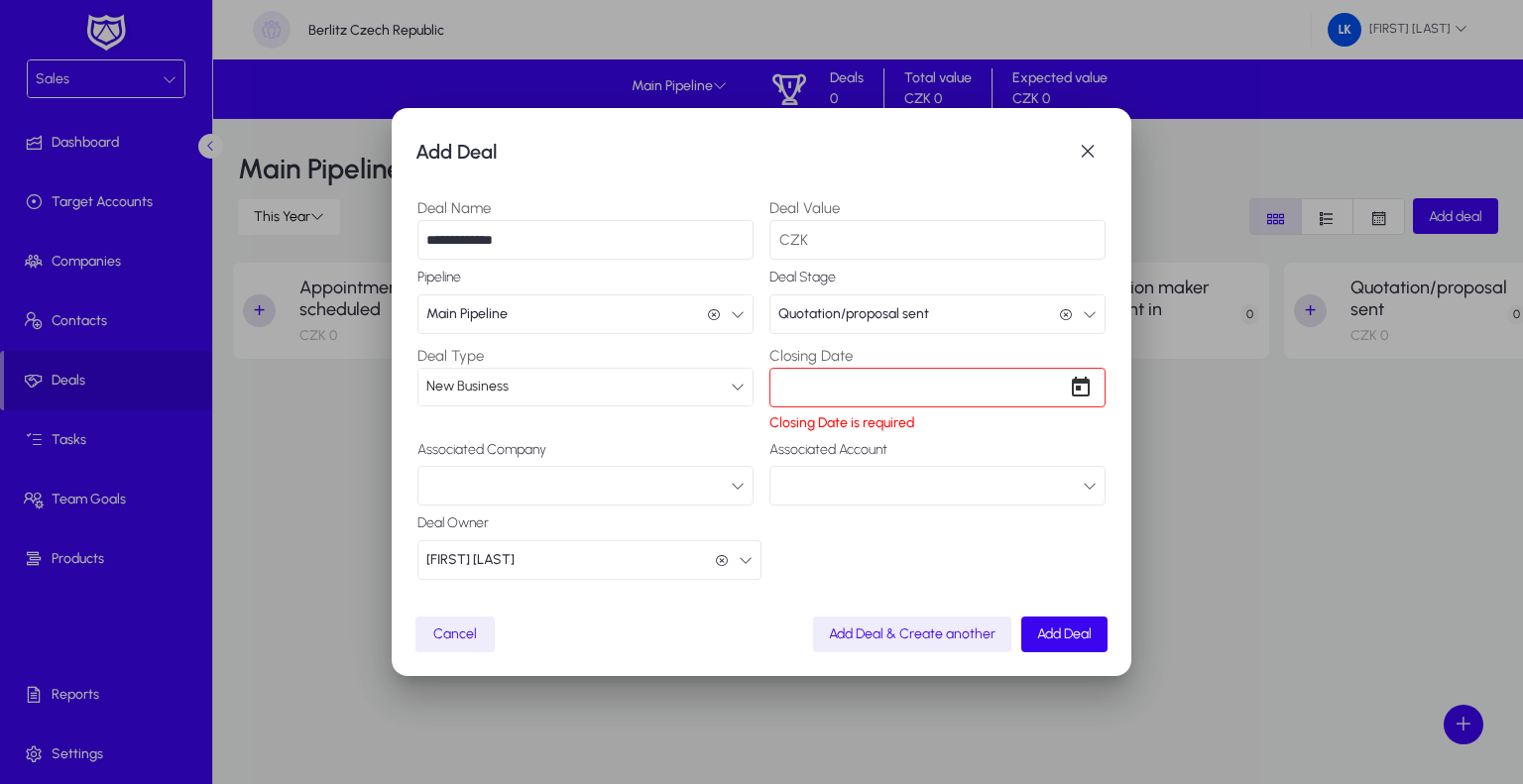 type on "**********" 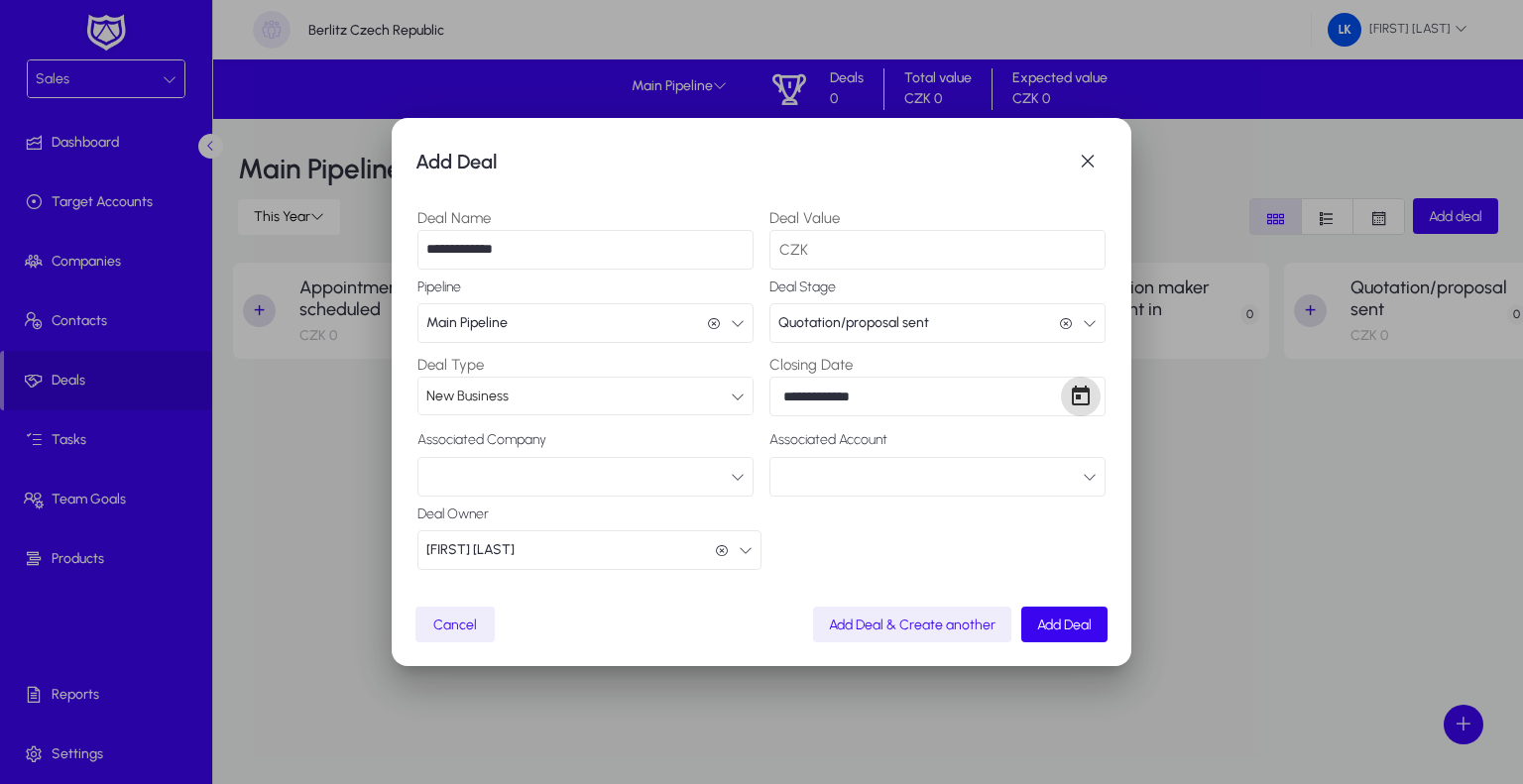 drag, startPoint x: 1047, startPoint y: 610, endPoint x: 1017, endPoint y: 598, distance: 32.31099 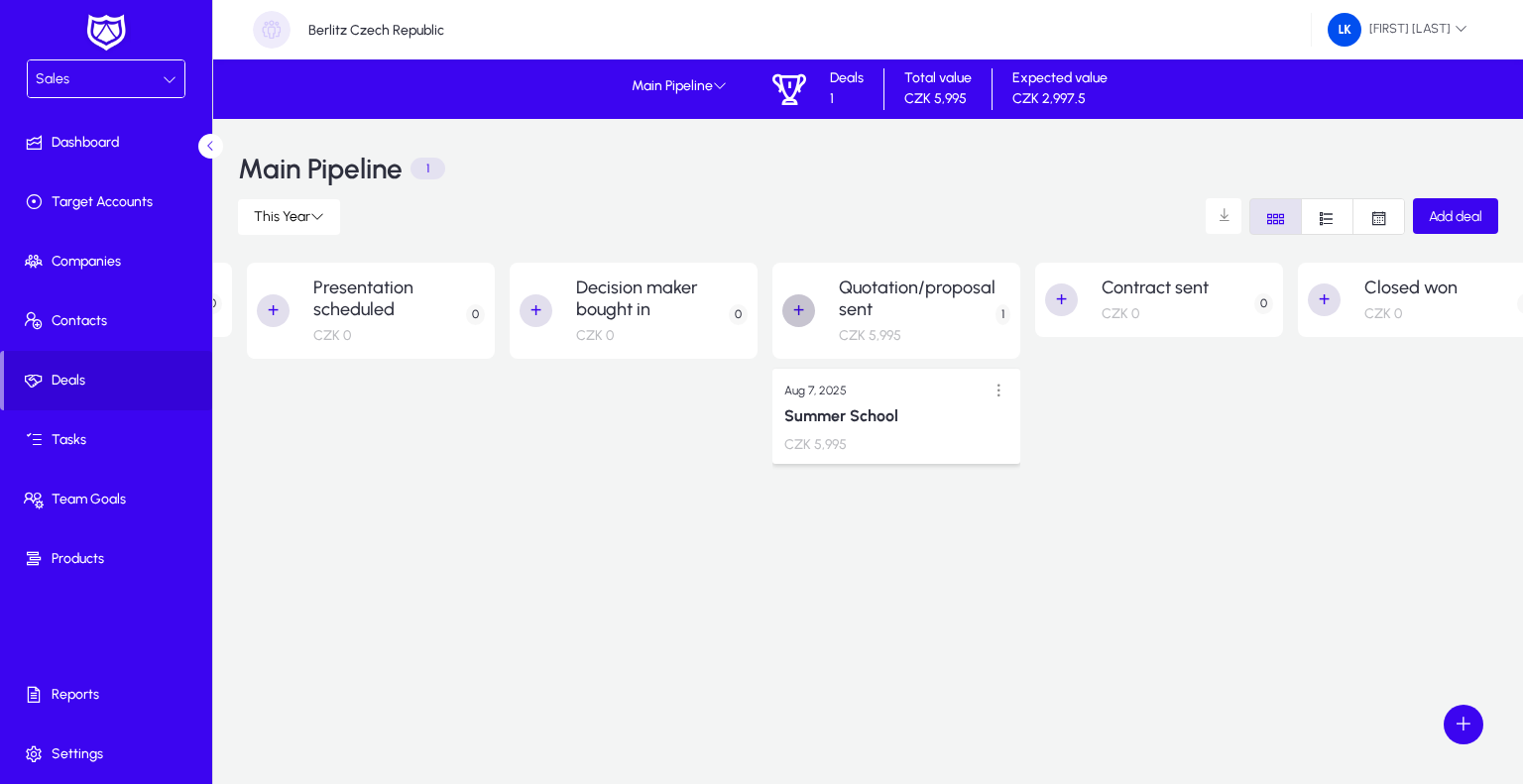 scroll, scrollTop: 0, scrollLeft: 0, axis: both 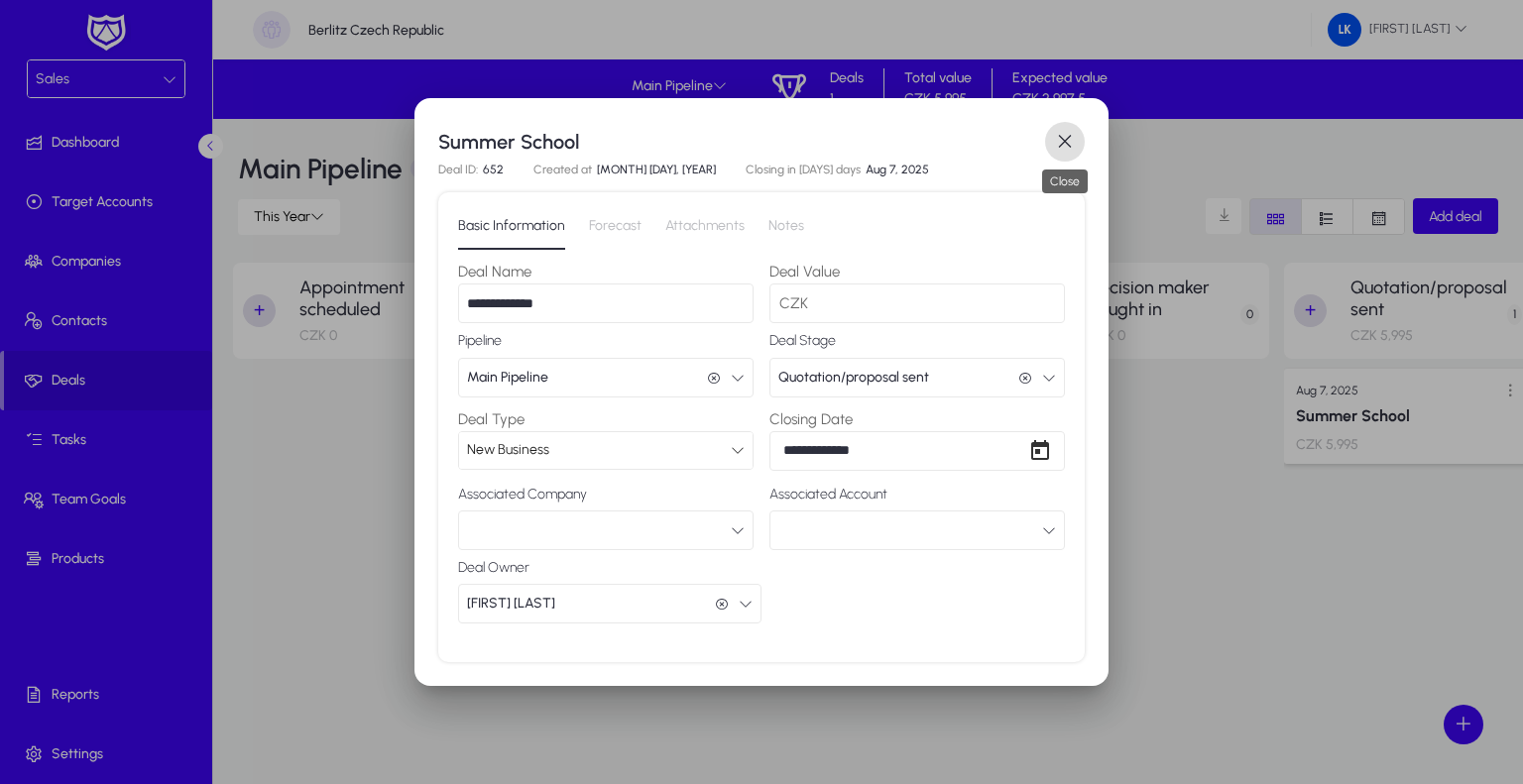 click at bounding box center (1065, 142) 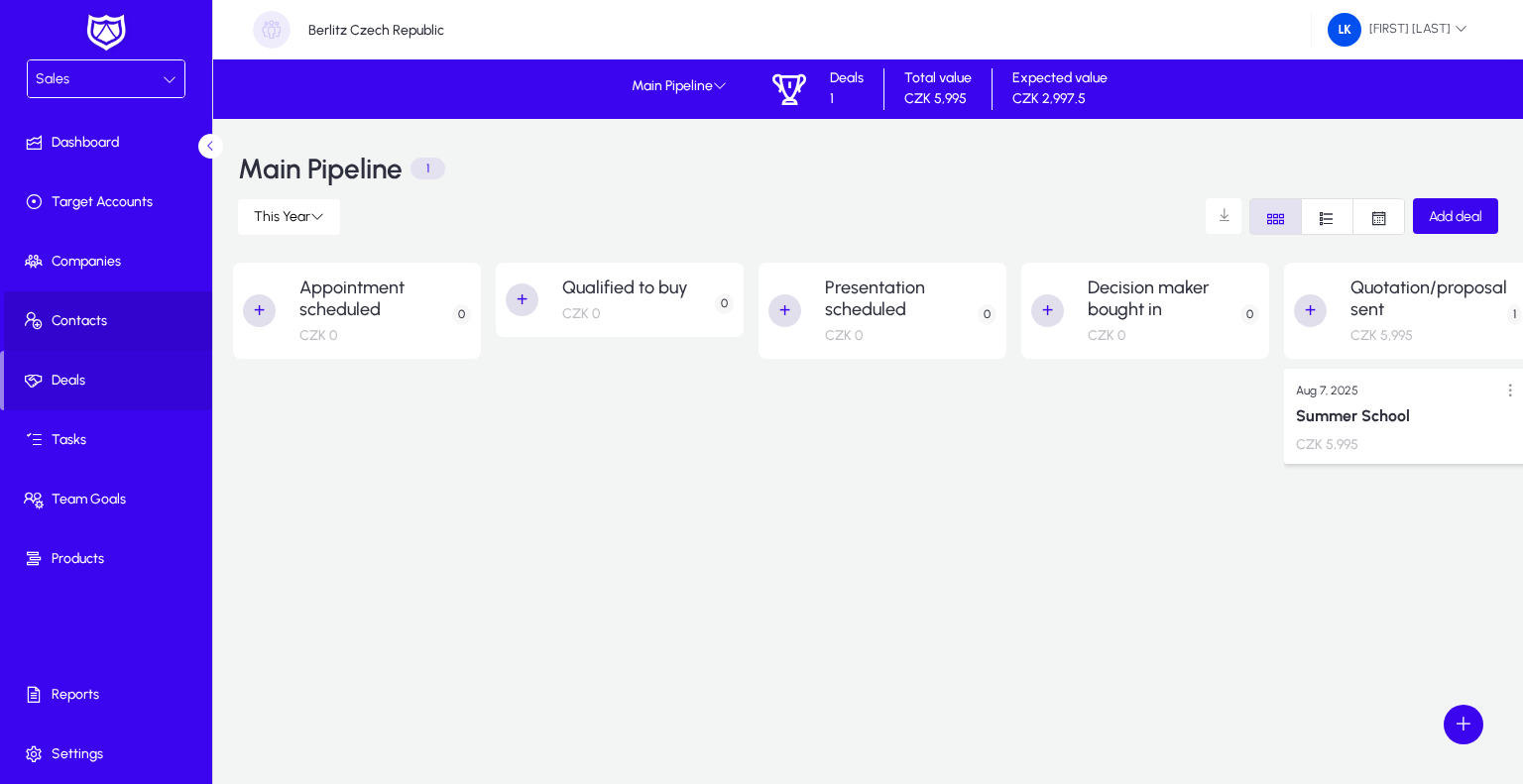 click on "Contacts" 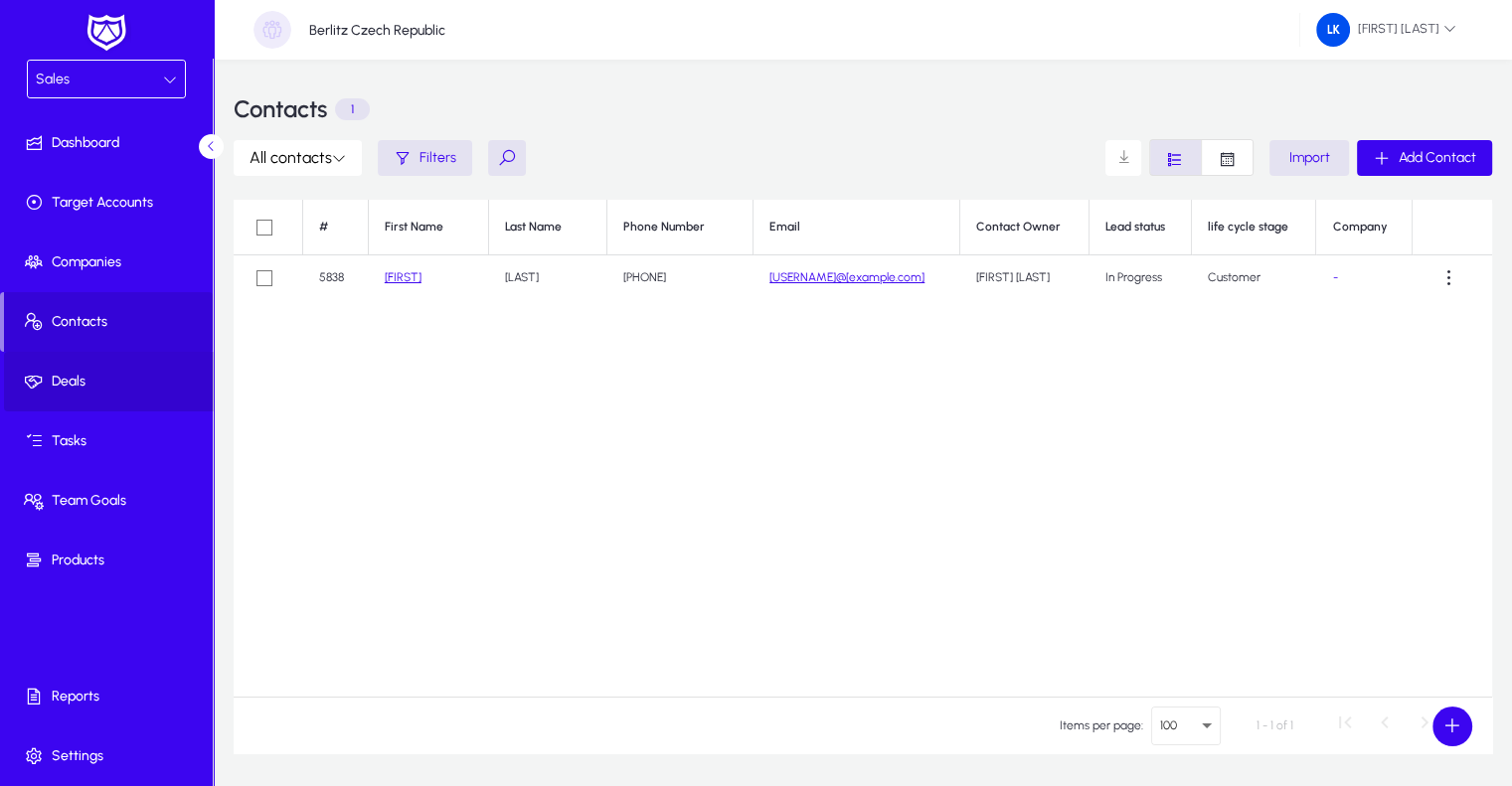 click on "Deals" 